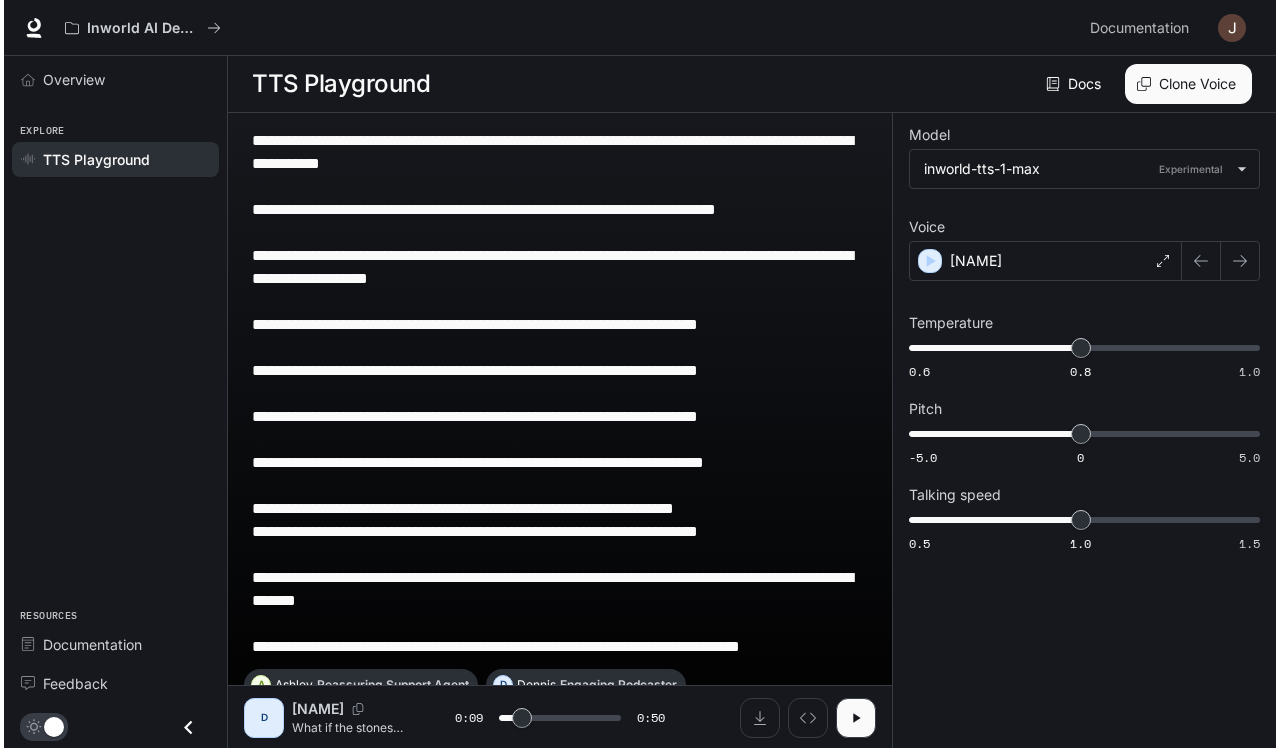 scroll, scrollTop: 0, scrollLeft: 0, axis: both 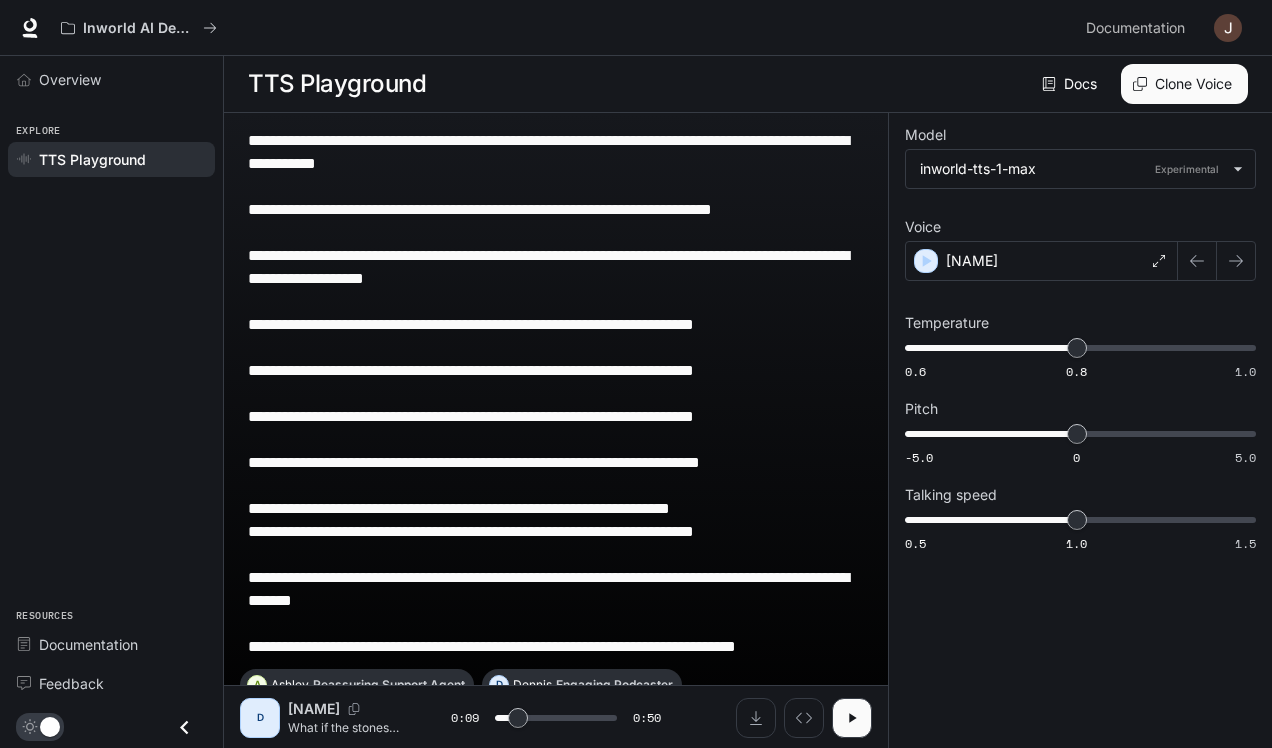 click on "Clone Voice" at bounding box center (1184, 84) 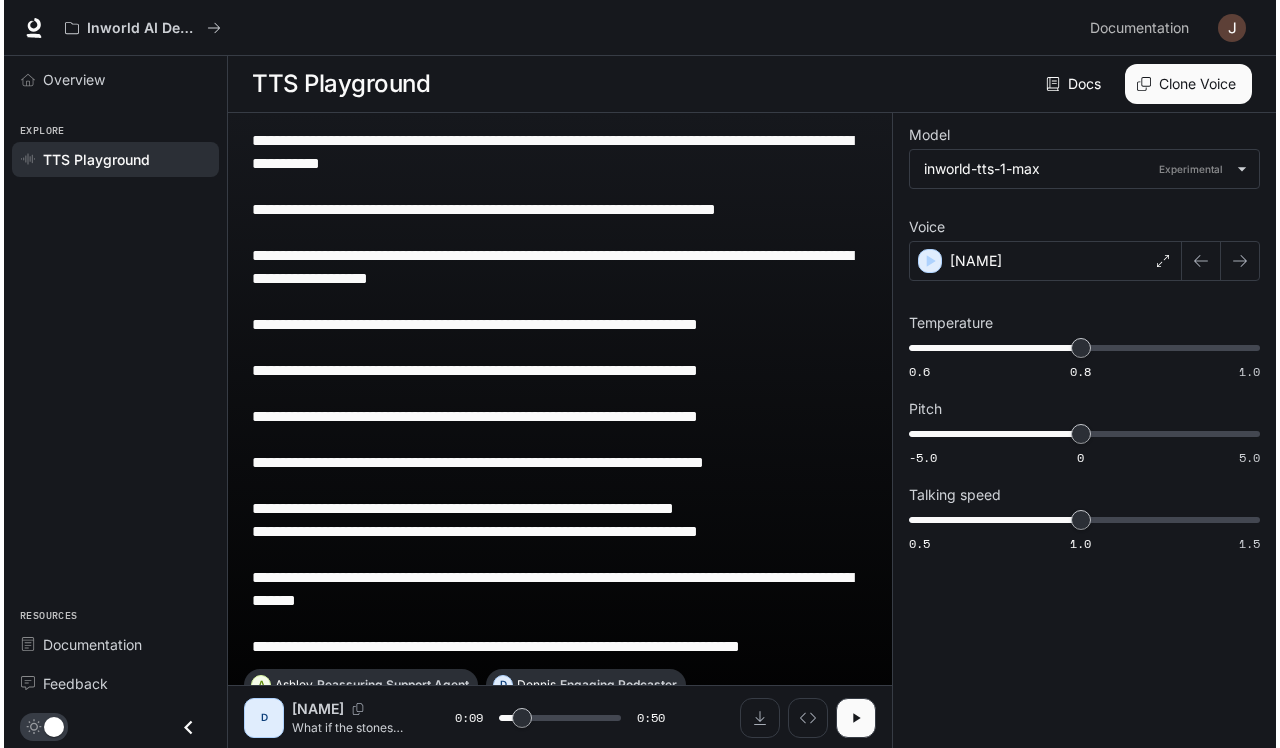 scroll, scrollTop: 0, scrollLeft: 0, axis: both 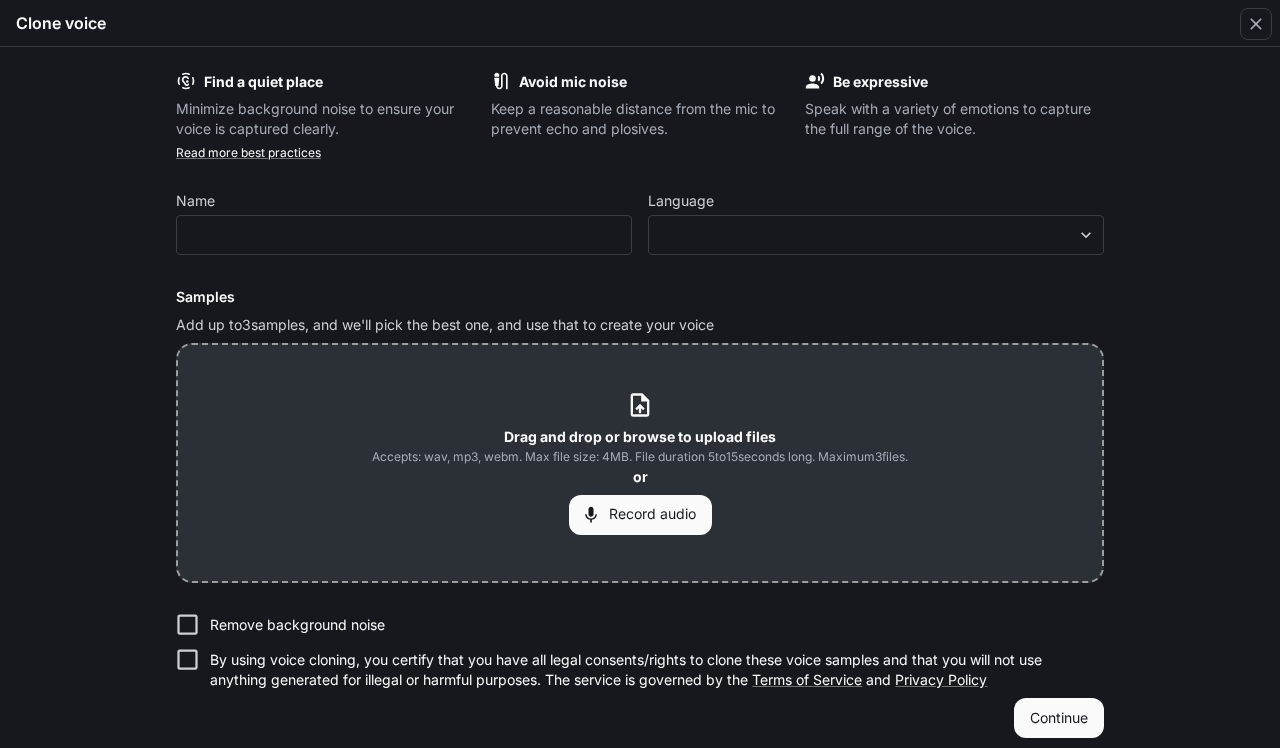 click on "Record audio" at bounding box center (640, 515) 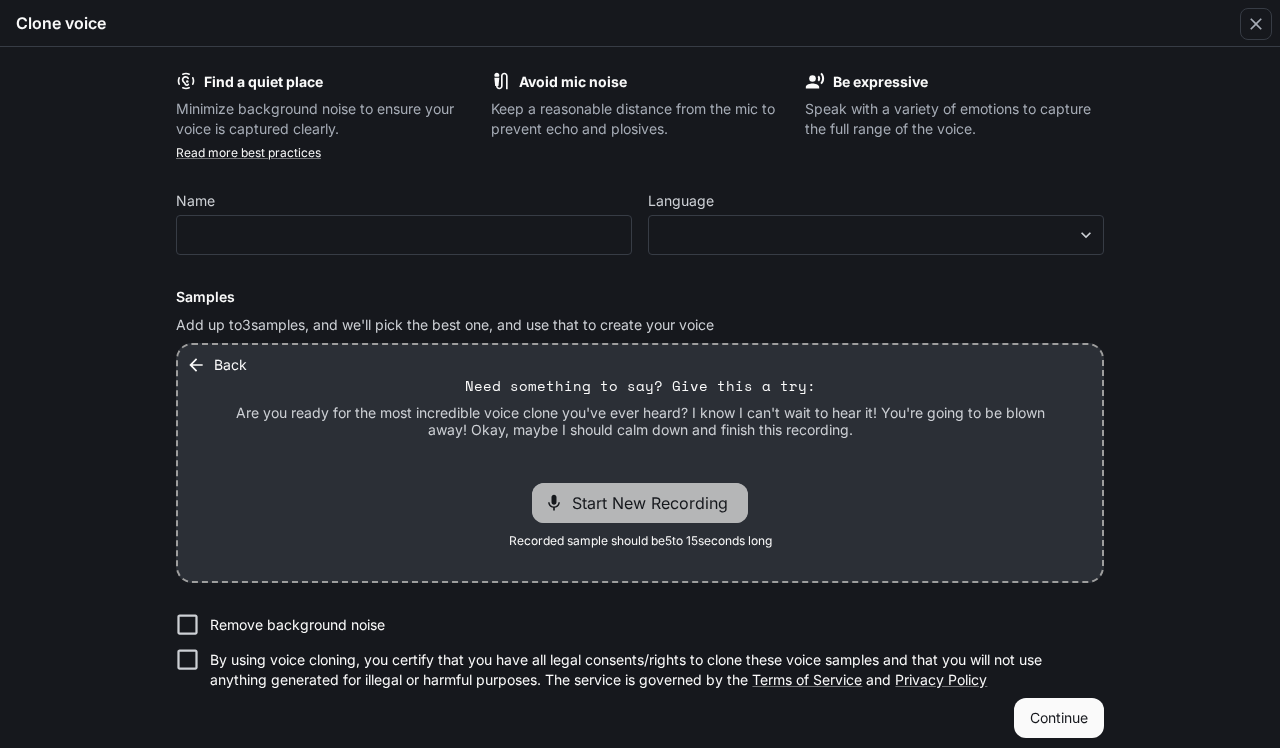 click on "Start New Recording" at bounding box center [656, 503] 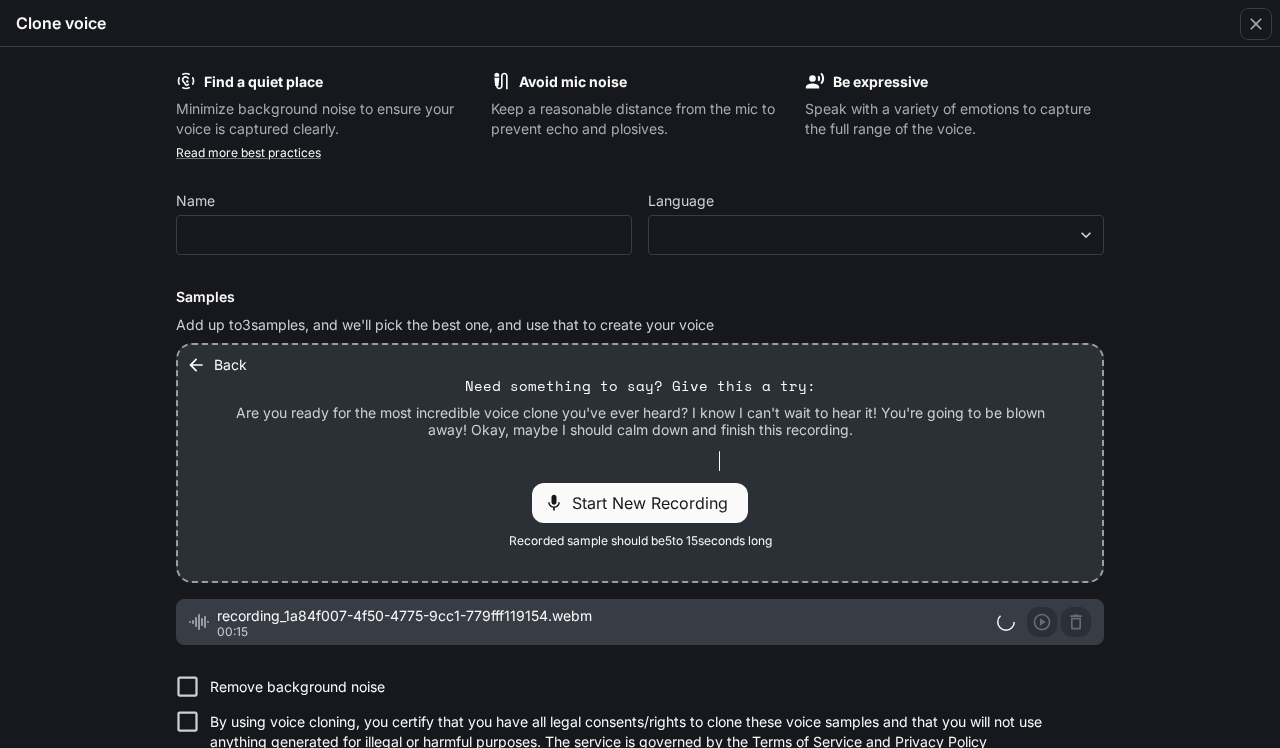 click on "Start New Recording" at bounding box center [656, 503] 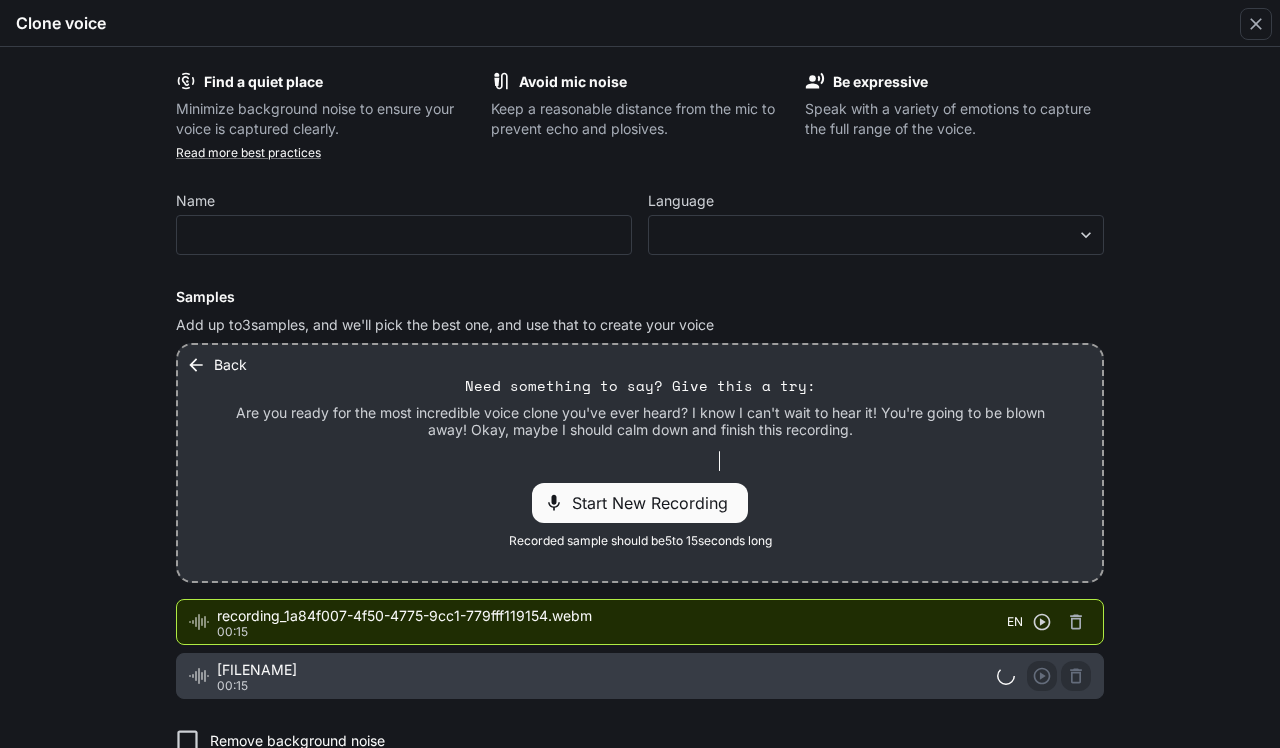 click 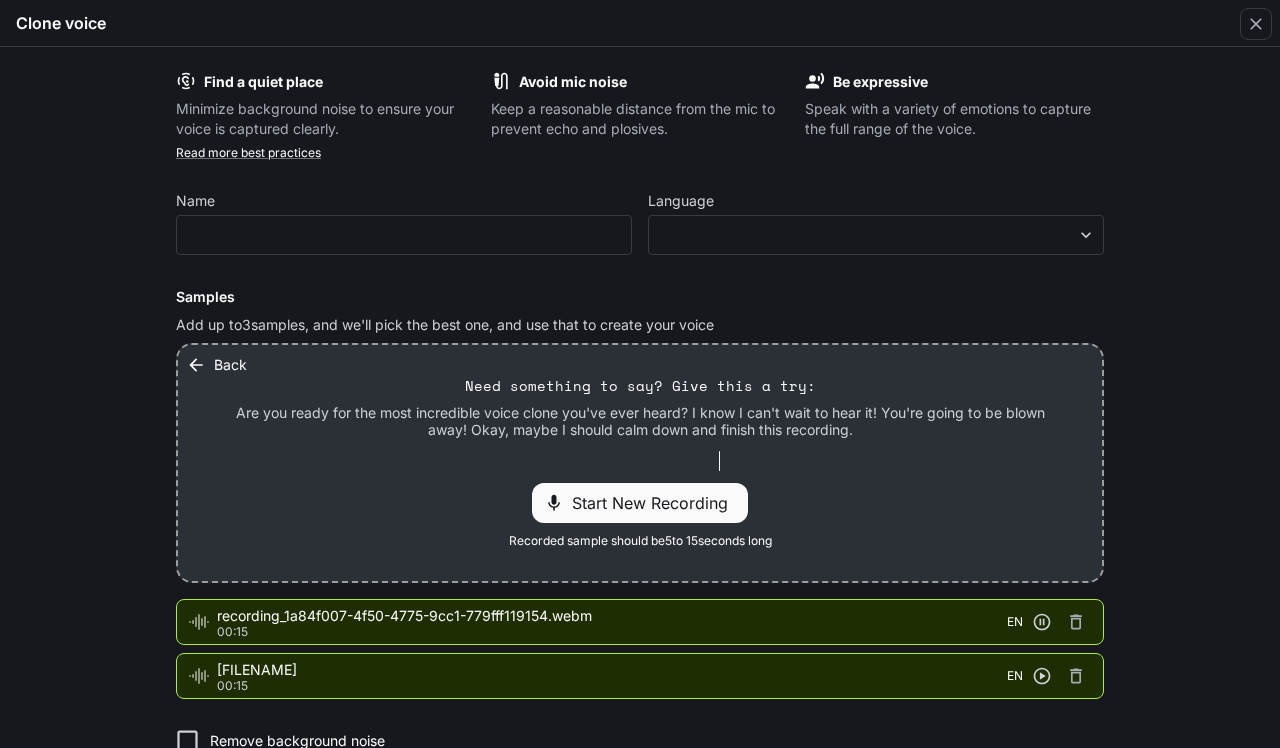 click at bounding box center [1042, 676] 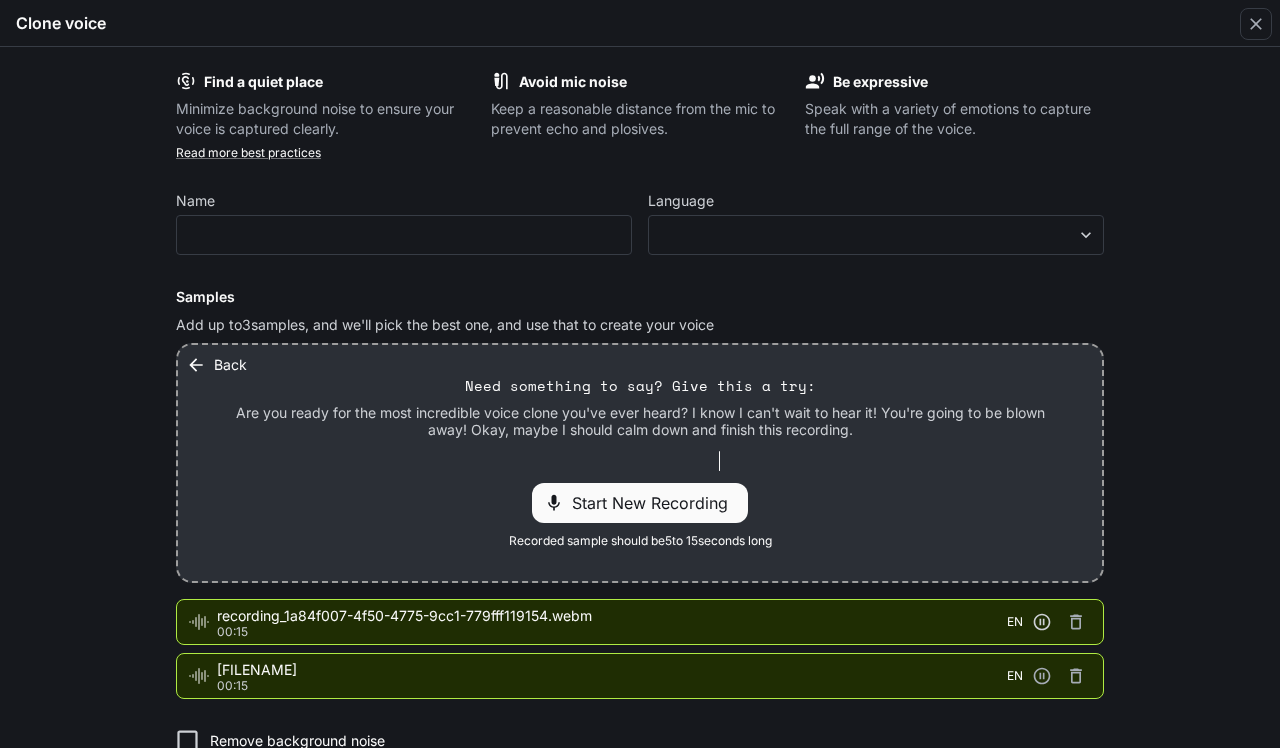 click on "Find a quiet place Minimize background noise to ensure your voice is captured clearly. Avoid mic noise Keep a reasonable distance from the mic to prevent echo and plosives. Be expressive Speak with a variety of emotions to capture the full range of the voice. Read more best practices Name ​ Language ​ ​ Samples Add up to  3  samples, and we'll pick the best one, and use that to create your voice Back Need something to say? Give this a try: Are you ready for the most incredible voice clone you've ever heard? I know I can't wait to hear it! You're going to be blown away! Okay, maybe I should calm down and finish this recording. Start New Recording Recorded sample should be  5  to   15  seconds long [FILENAME] 00:15 EN [FILENAME] 00:15 EN Remove background noise   Terms of Service   and   Privacy Policy Continue" at bounding box center (640, 397) 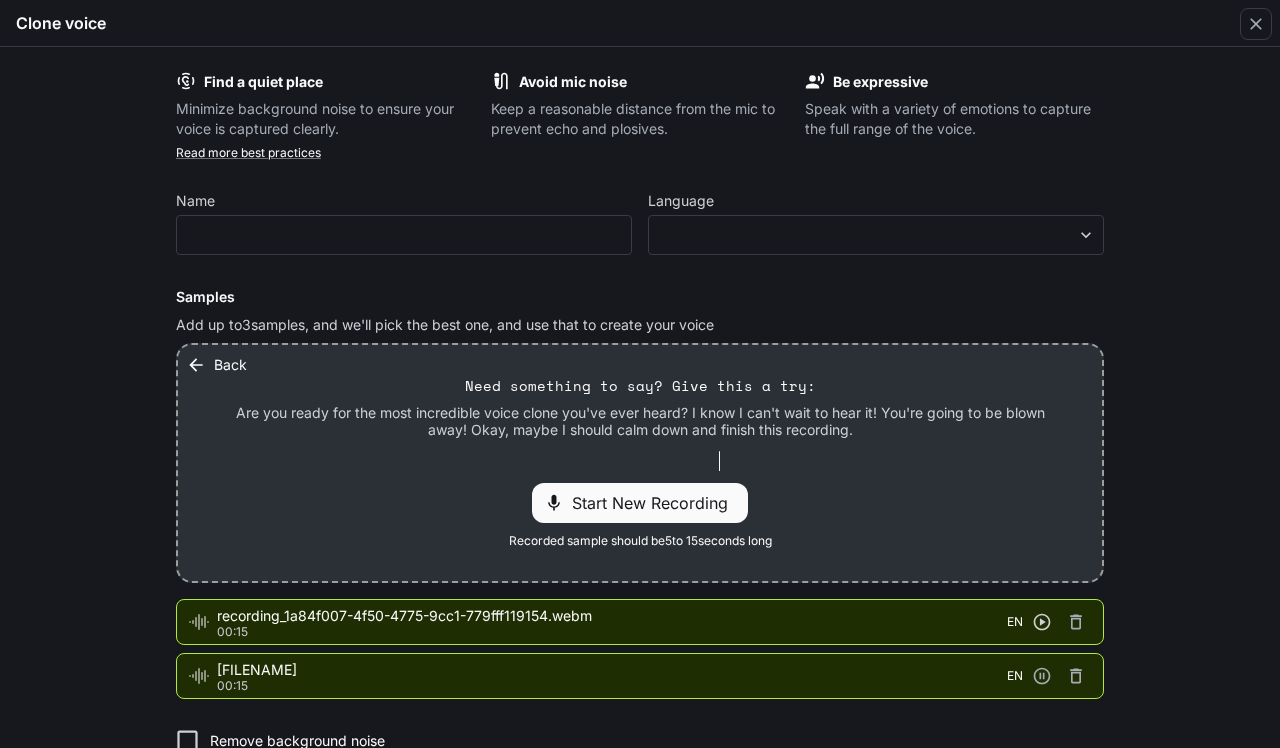 click 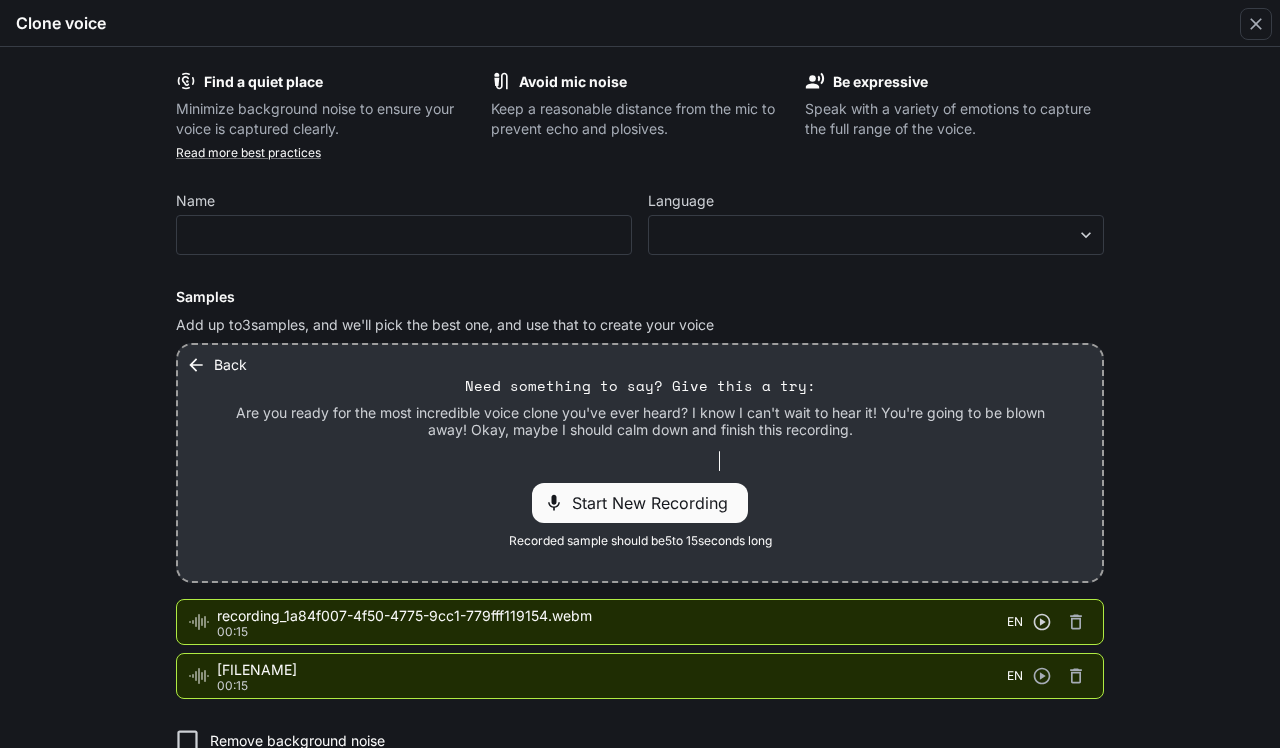click 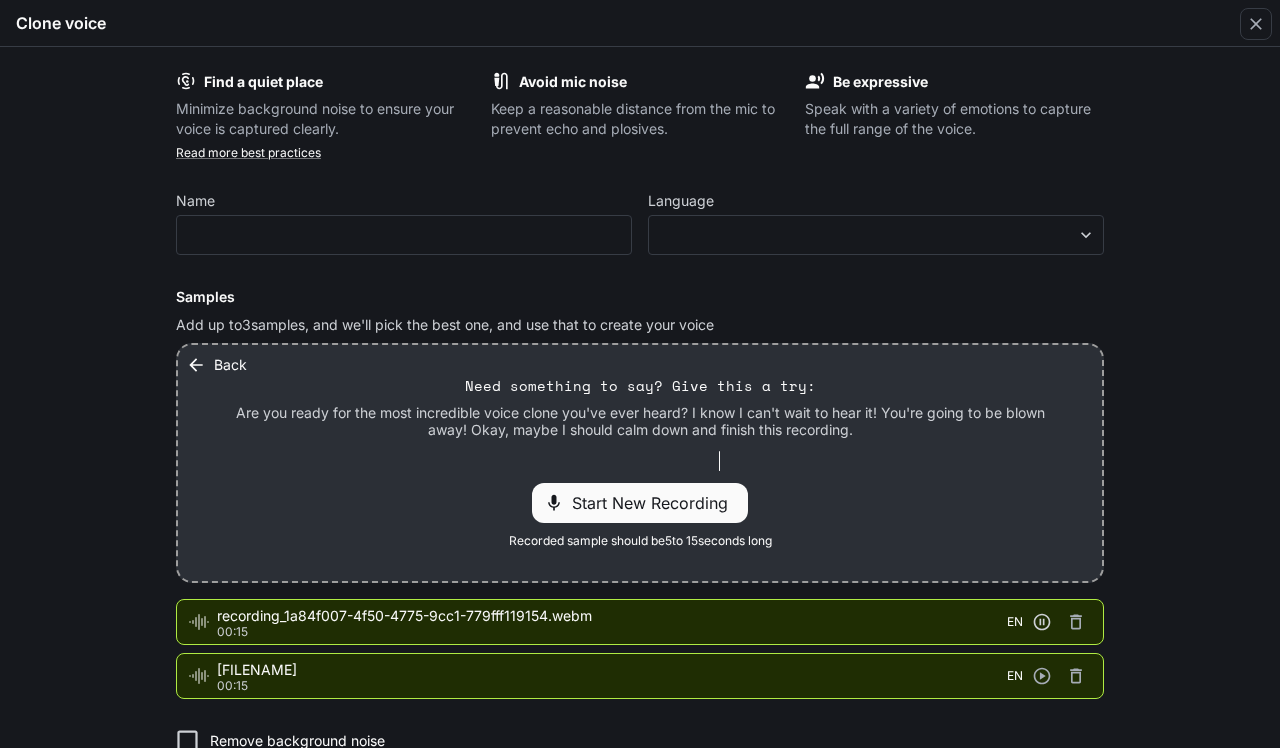 type on "***" 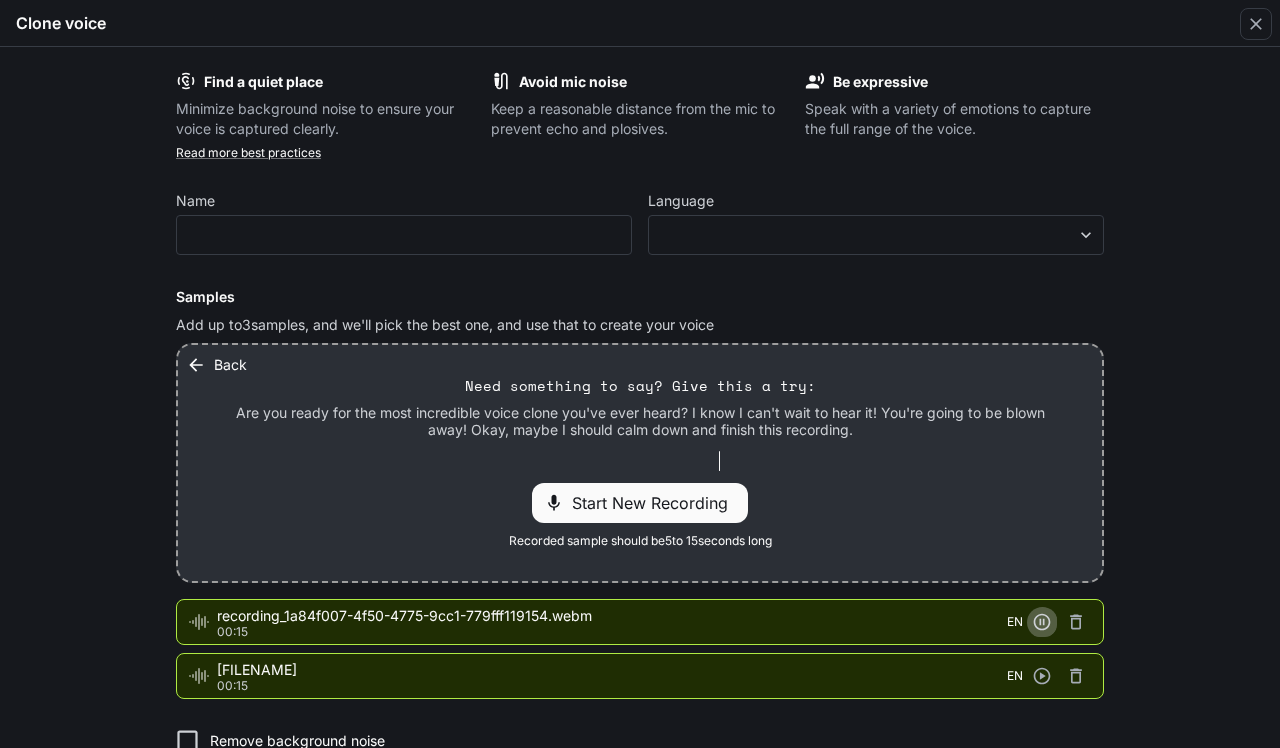 click 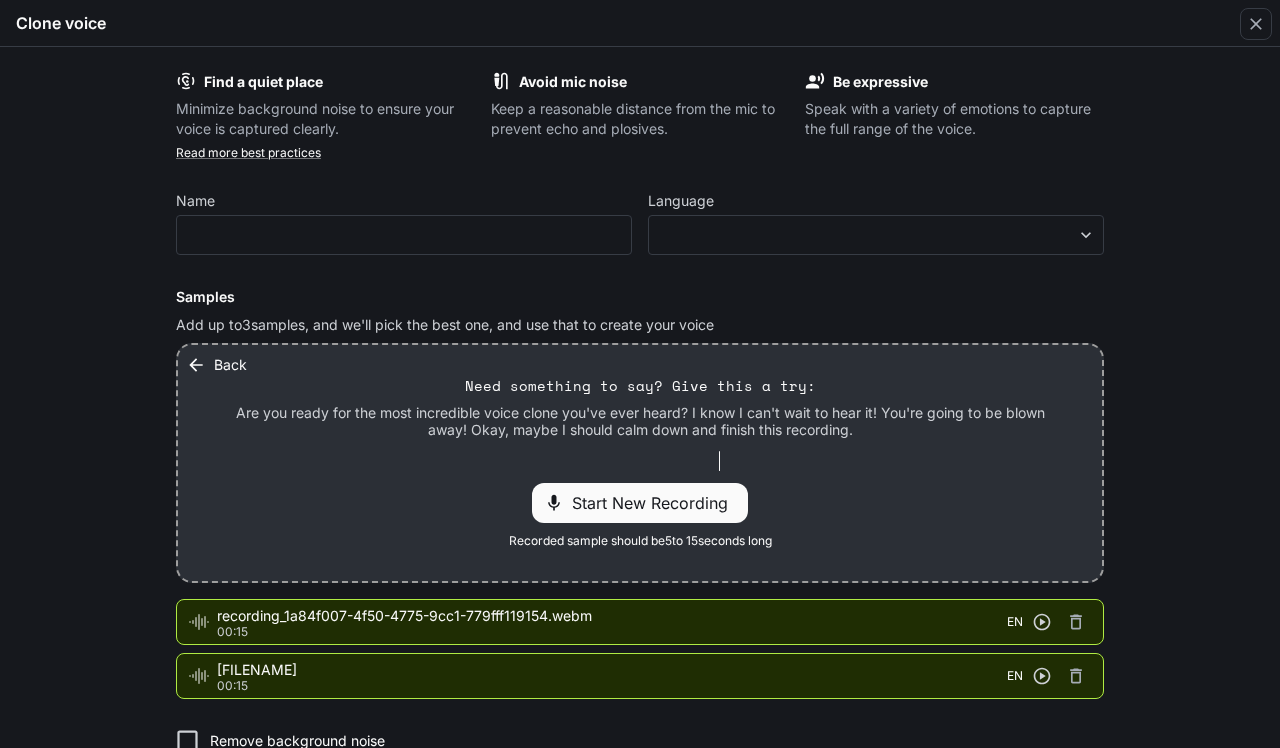 click 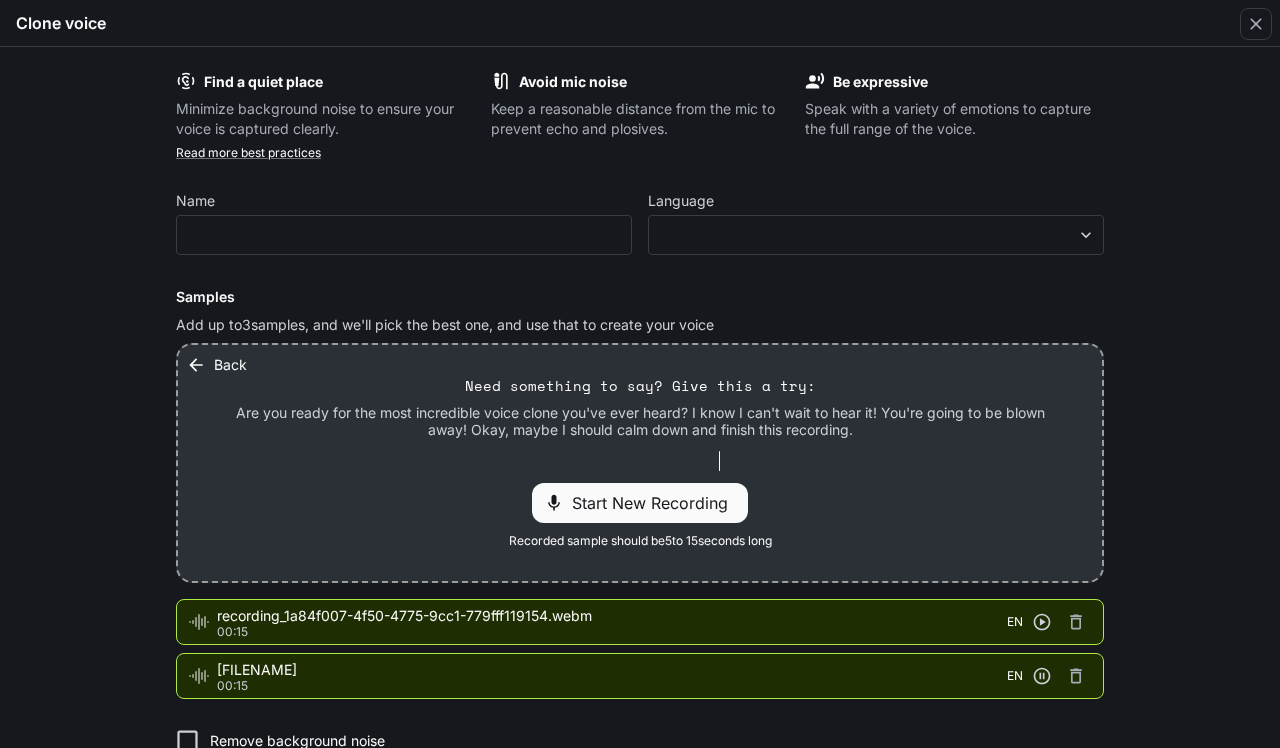 click 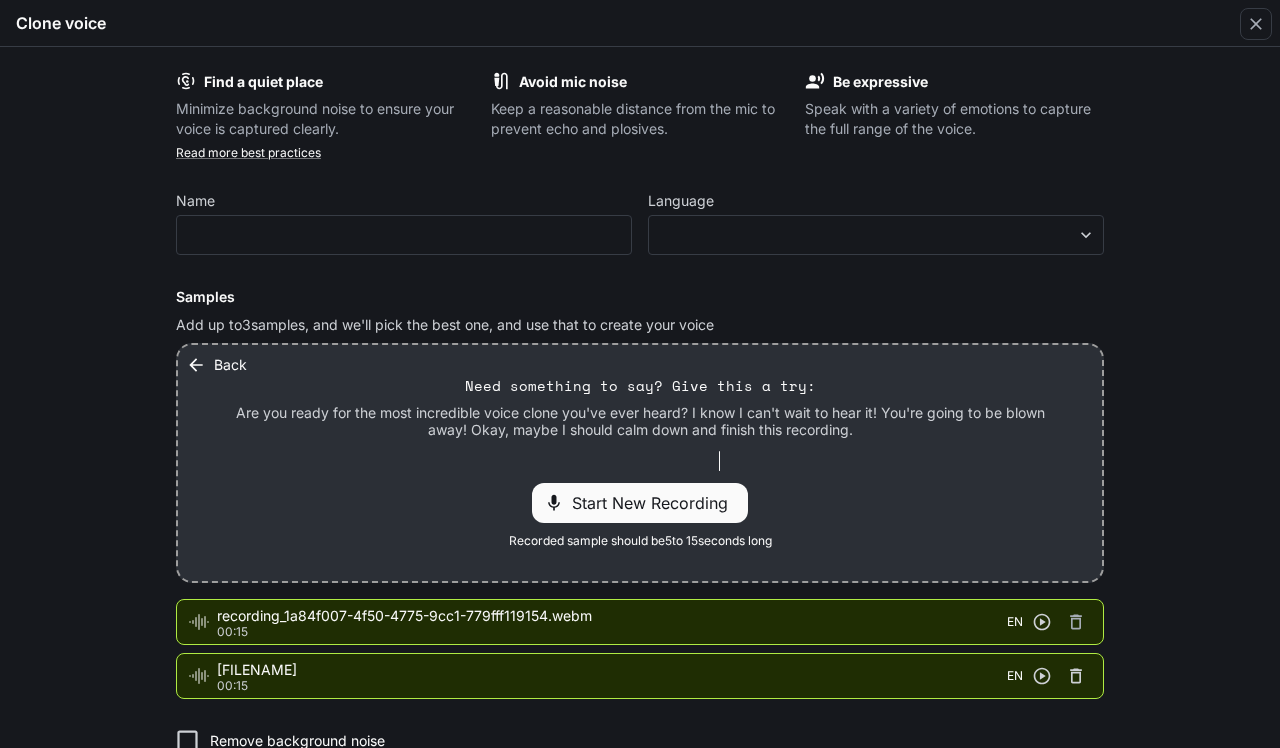click 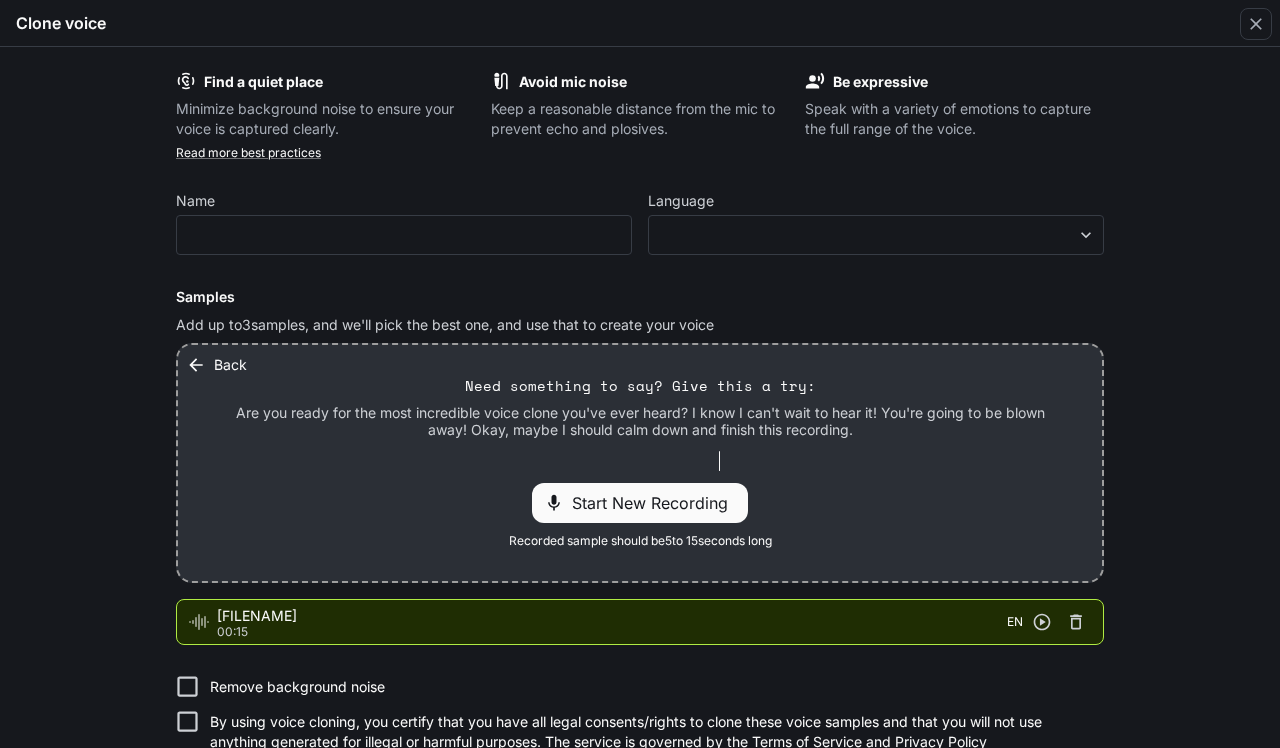 click 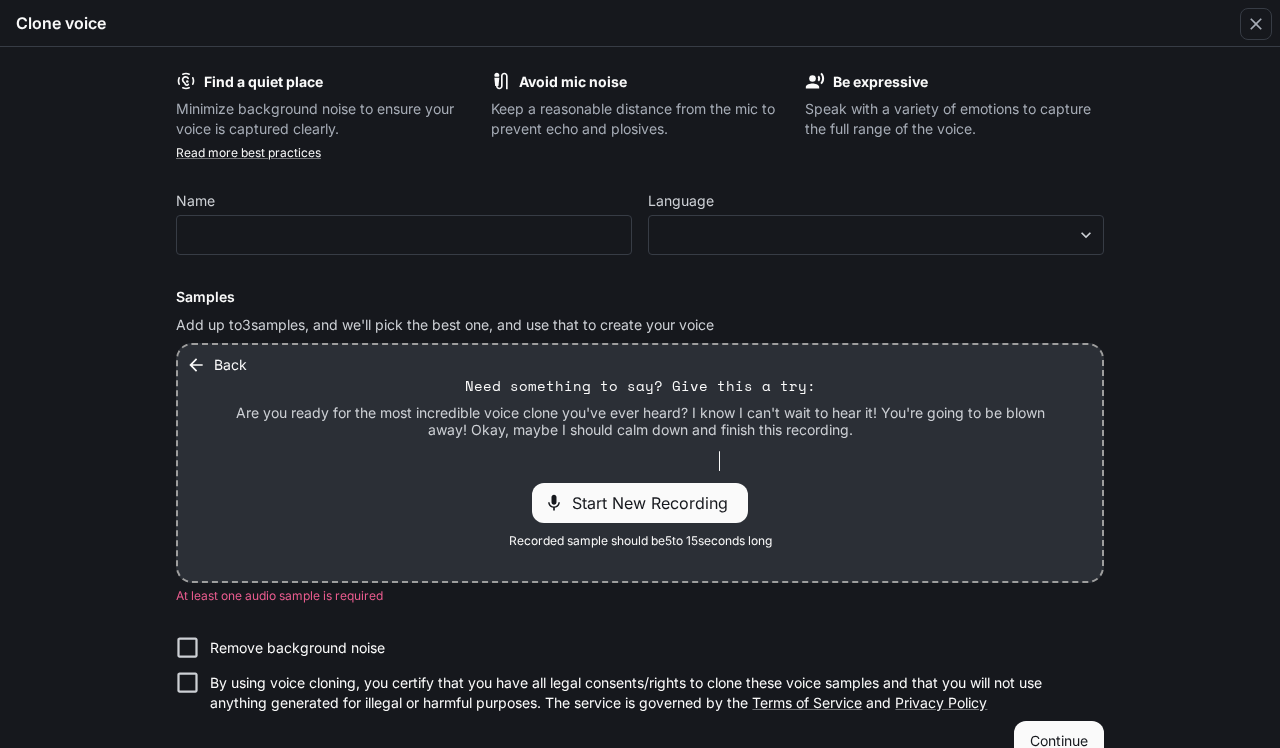 click 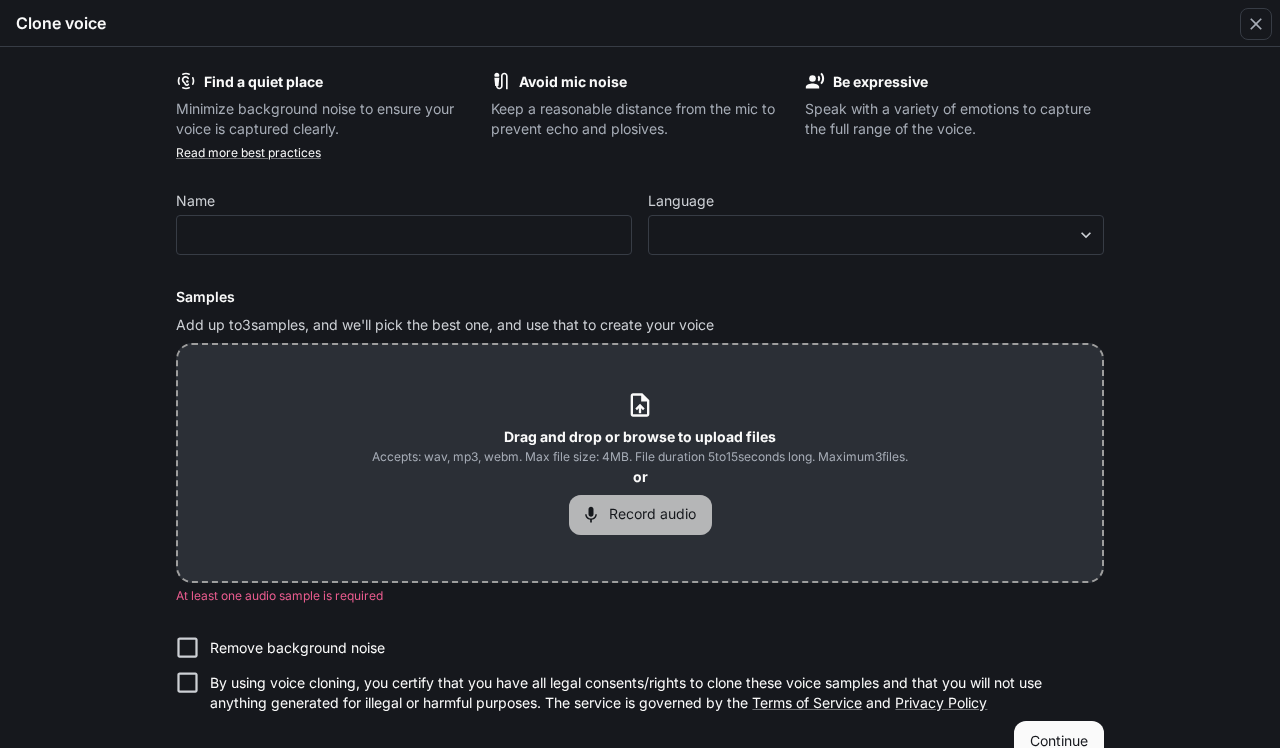 click on "Record audio" at bounding box center [640, 515] 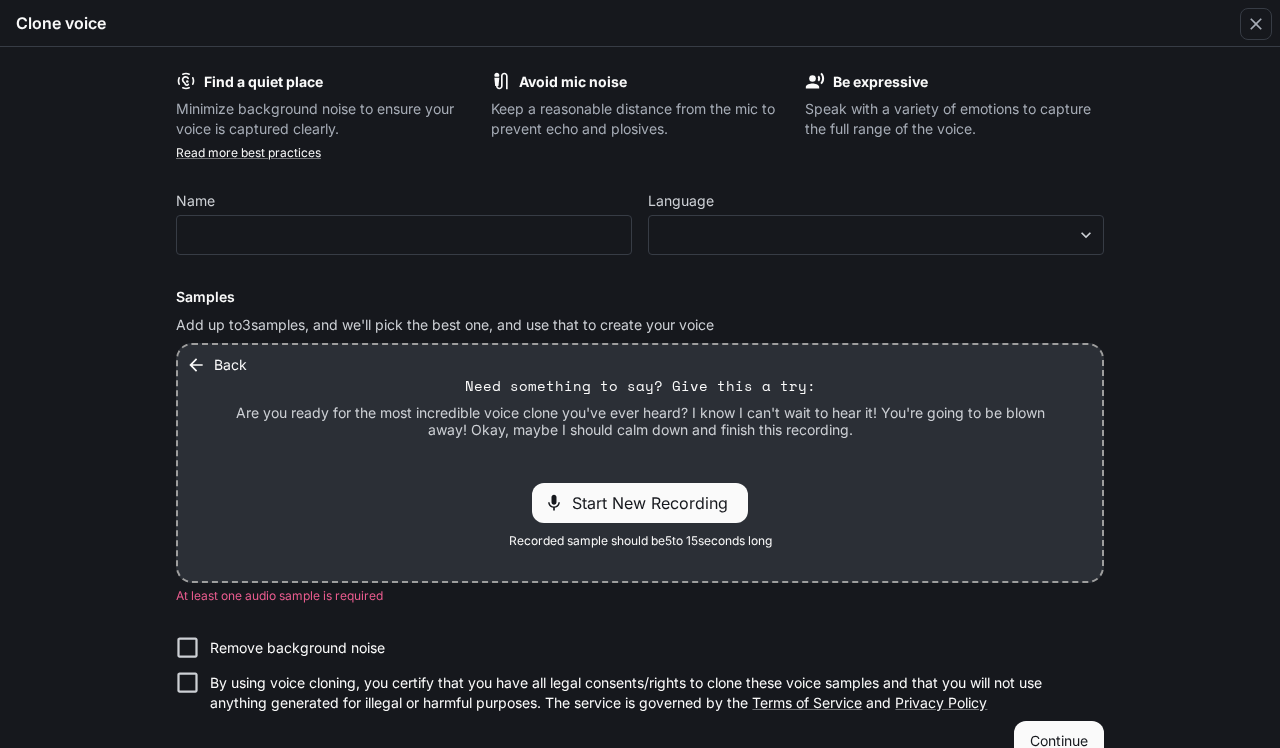click on "Back" at bounding box center [218, 365] 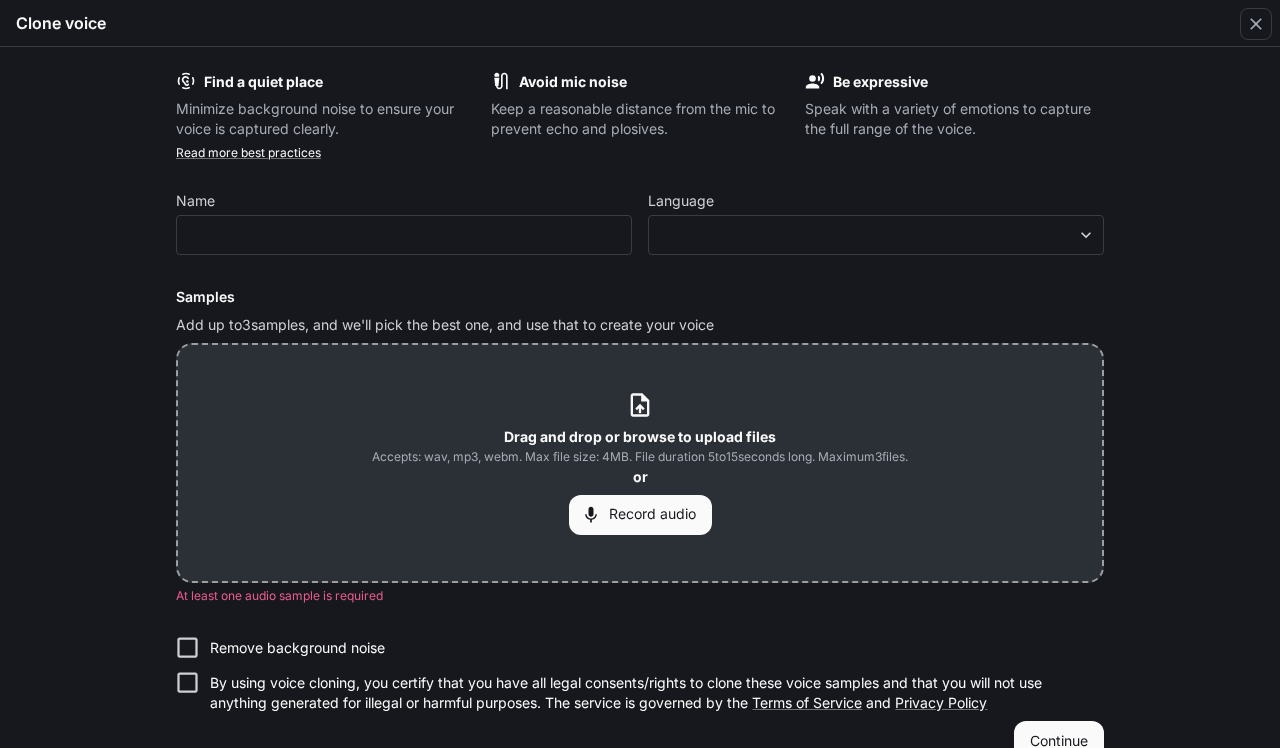 click on "Drag and drop or browse to upload files" at bounding box center [640, 436] 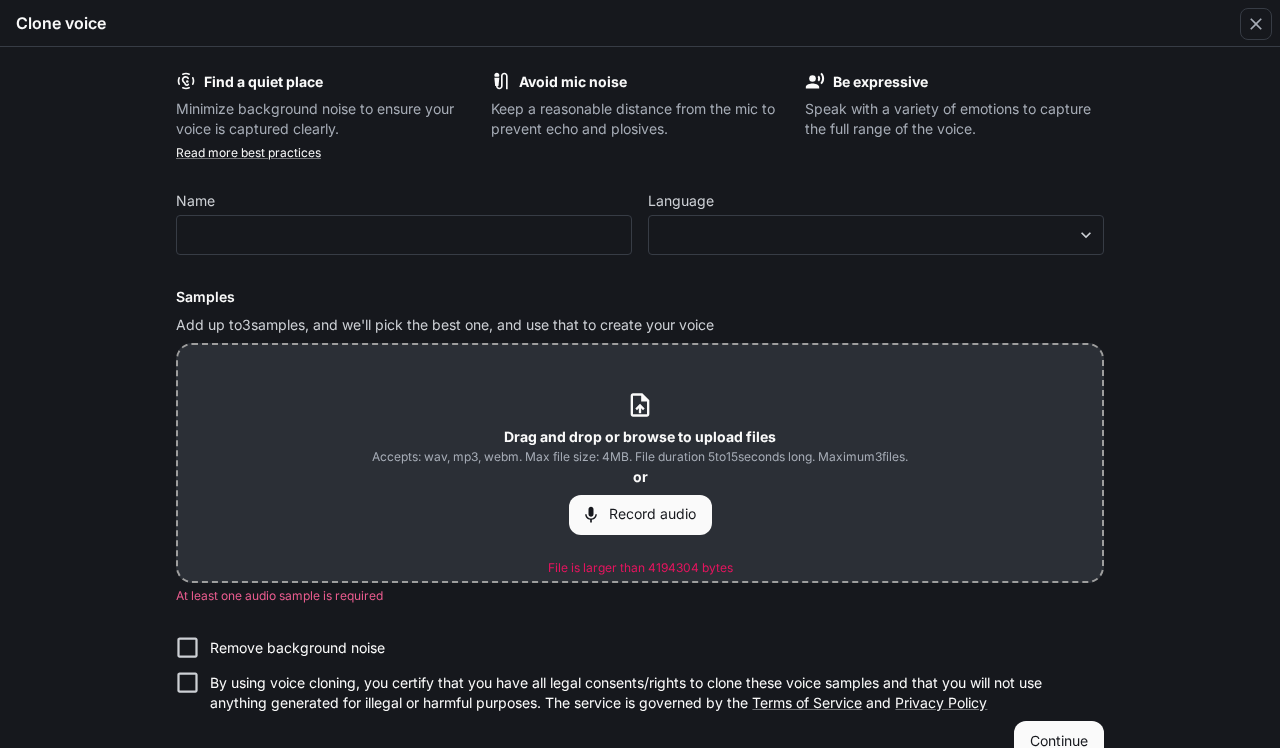 click on "Accepts: wav, mp3, webm. Max file size: 4MB. File duration   5  to  15  seconds long. Maximum  3  files." at bounding box center [640, 457] 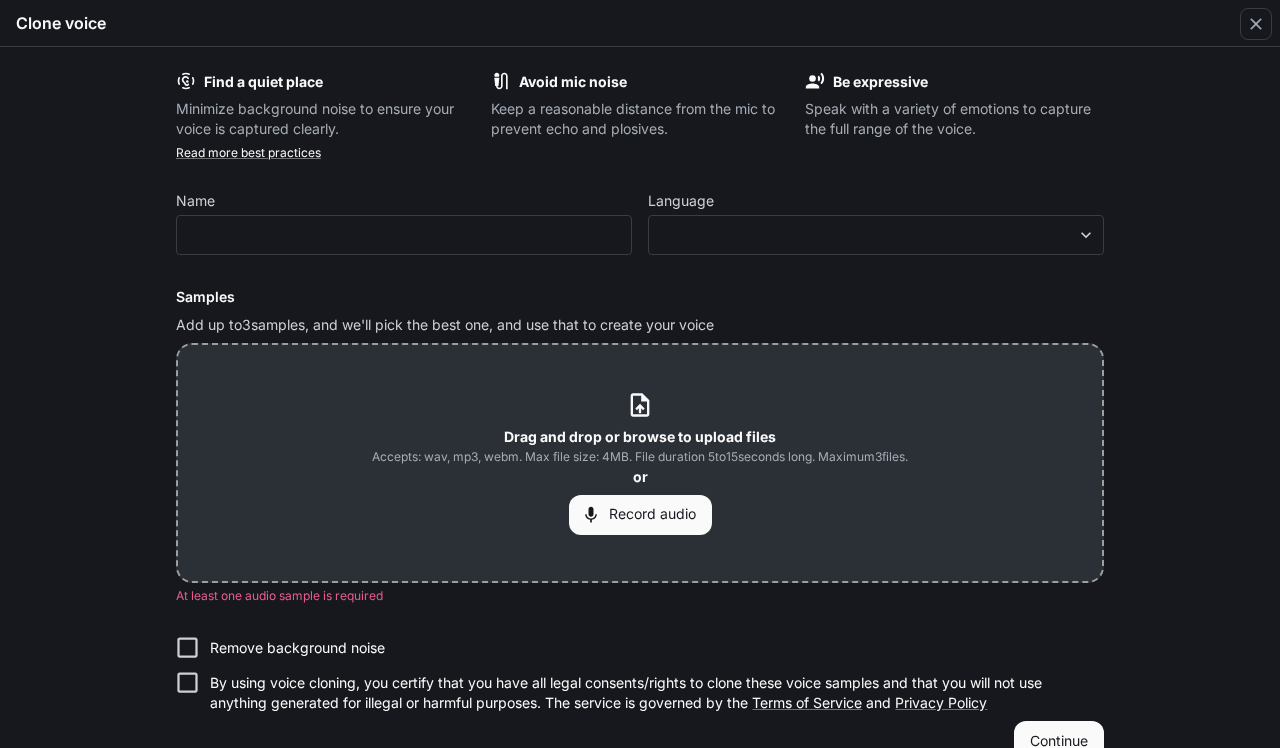 scroll, scrollTop: 0, scrollLeft: 0, axis: both 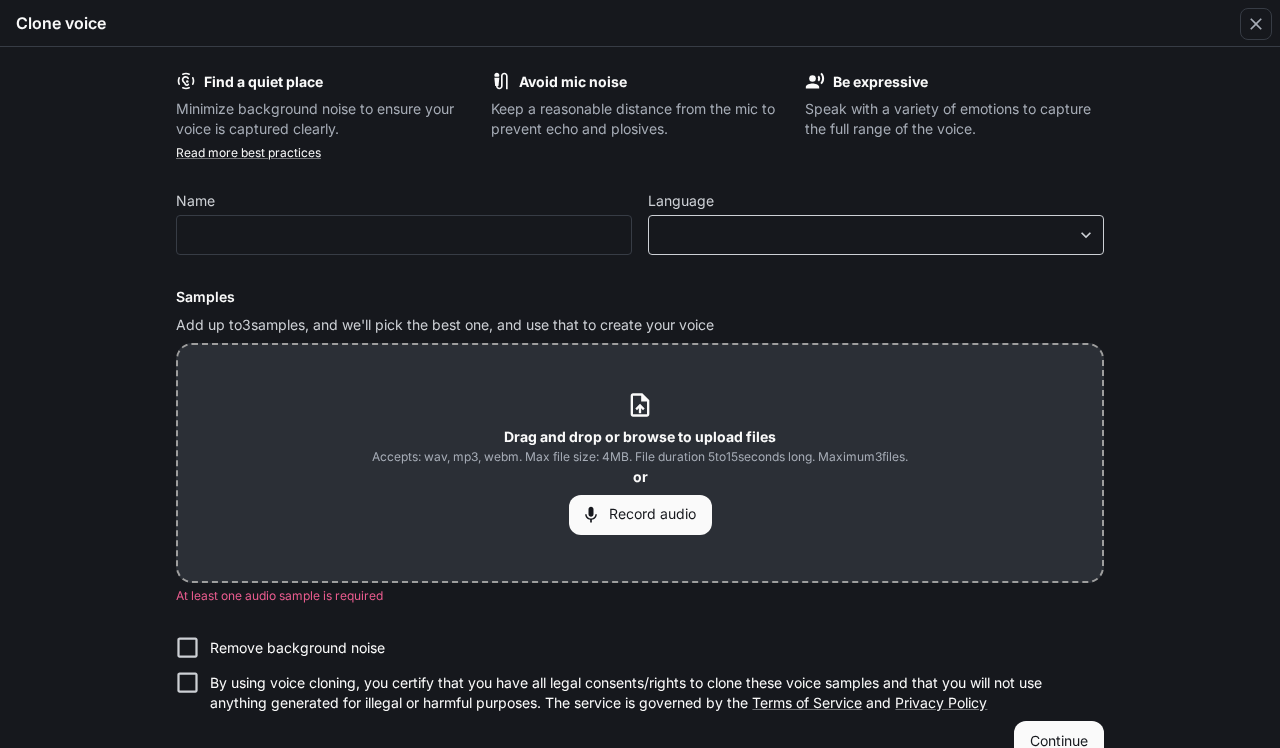 click on "​ ​" at bounding box center (876, 235) 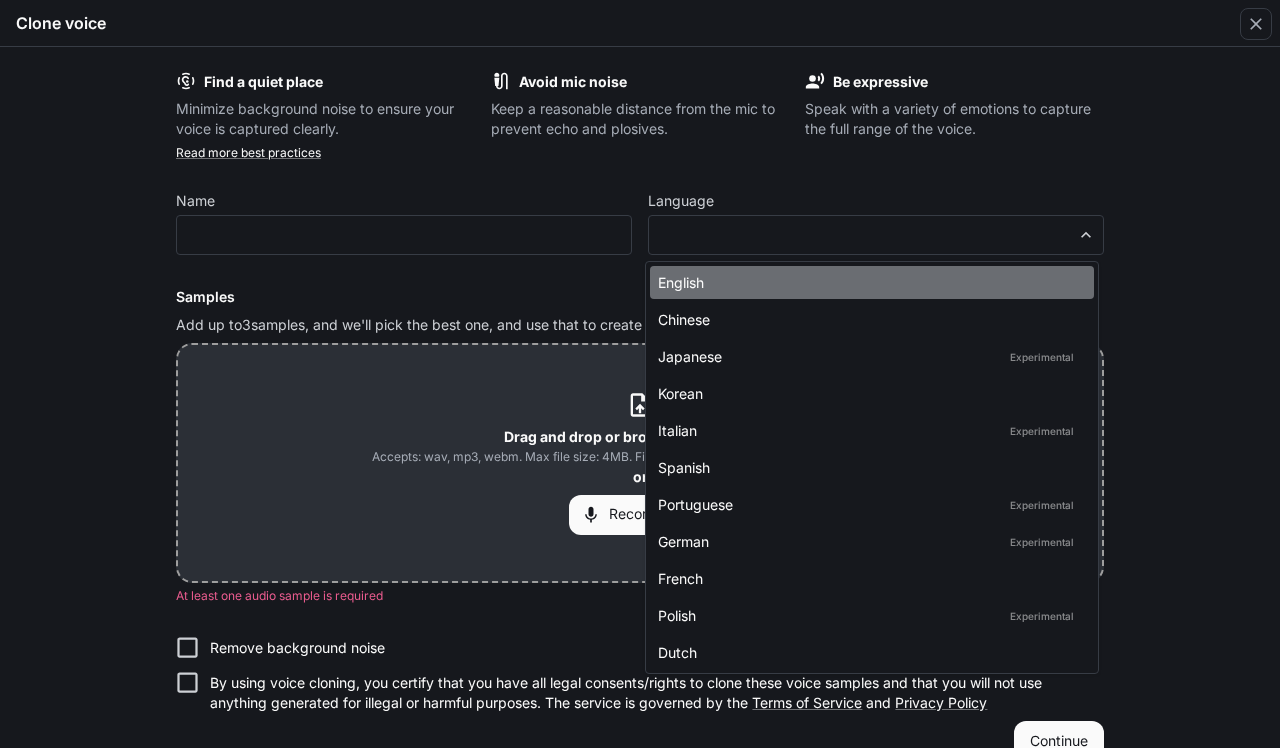 click on "English" at bounding box center [872, 282] 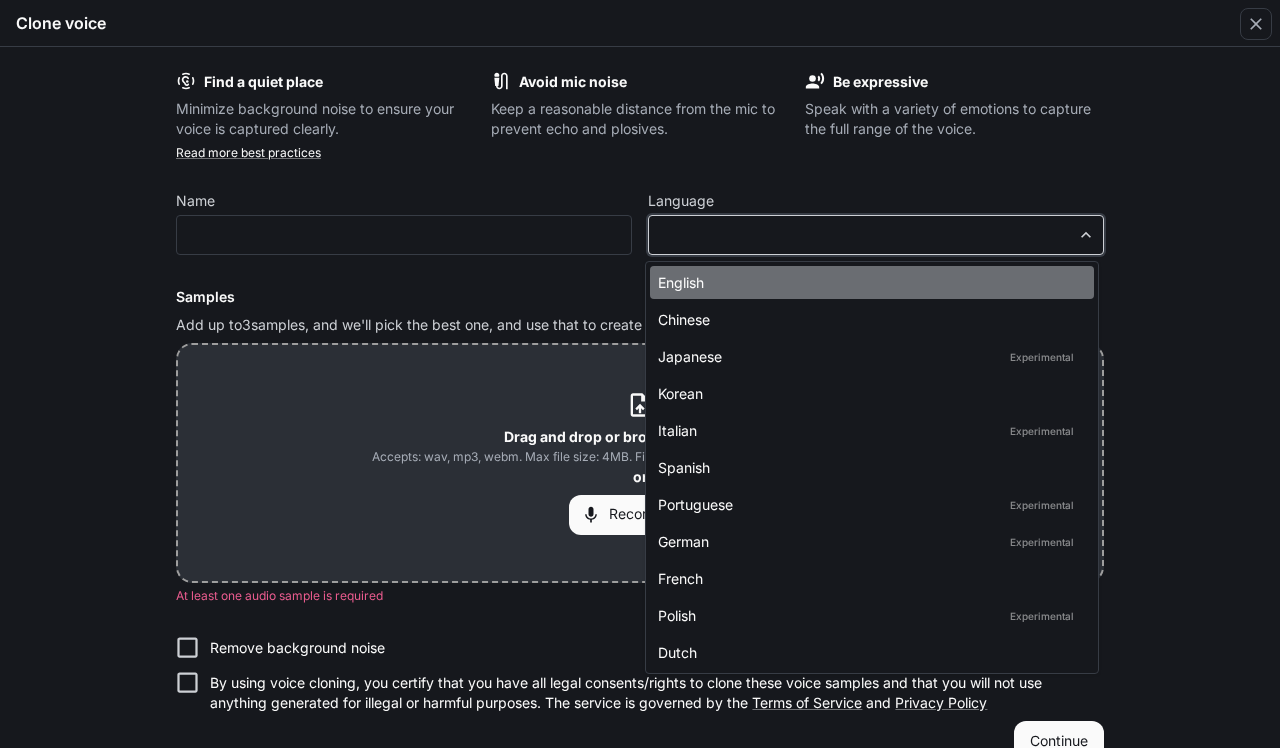 type on "*****" 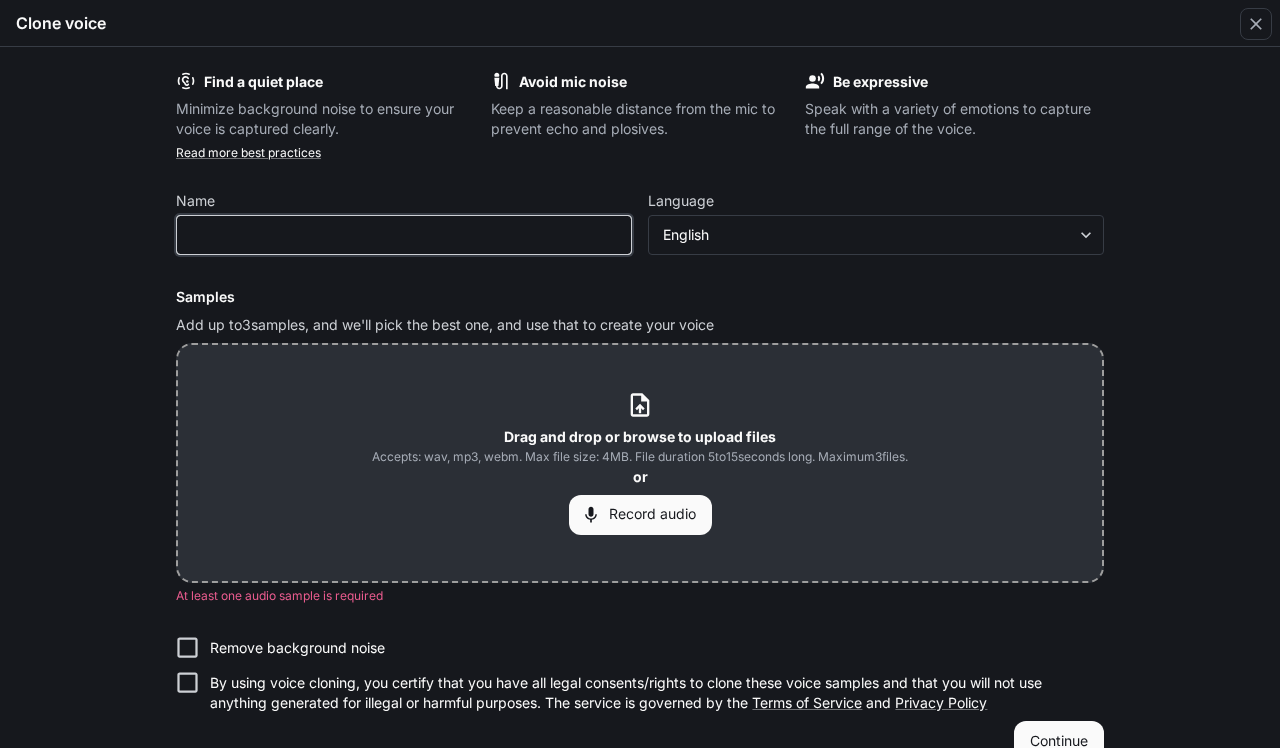 click at bounding box center (404, 235) 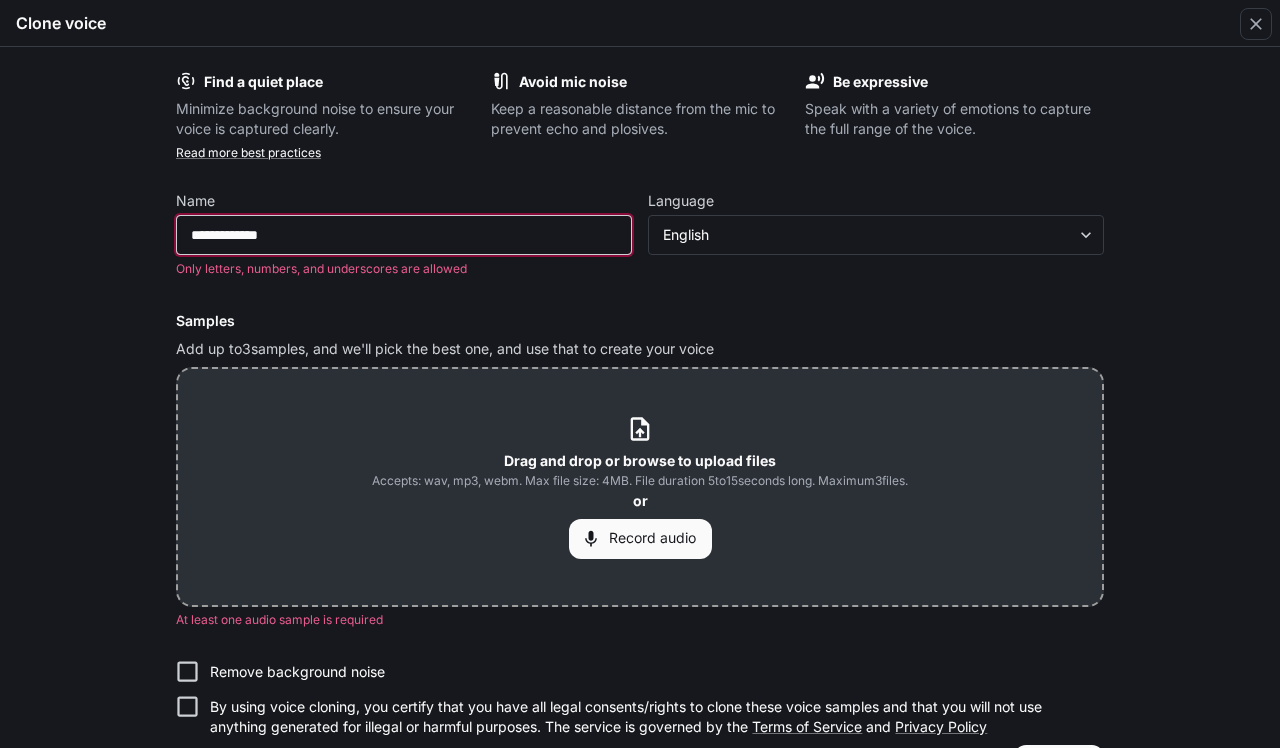 click on "**********" at bounding box center [404, 235] 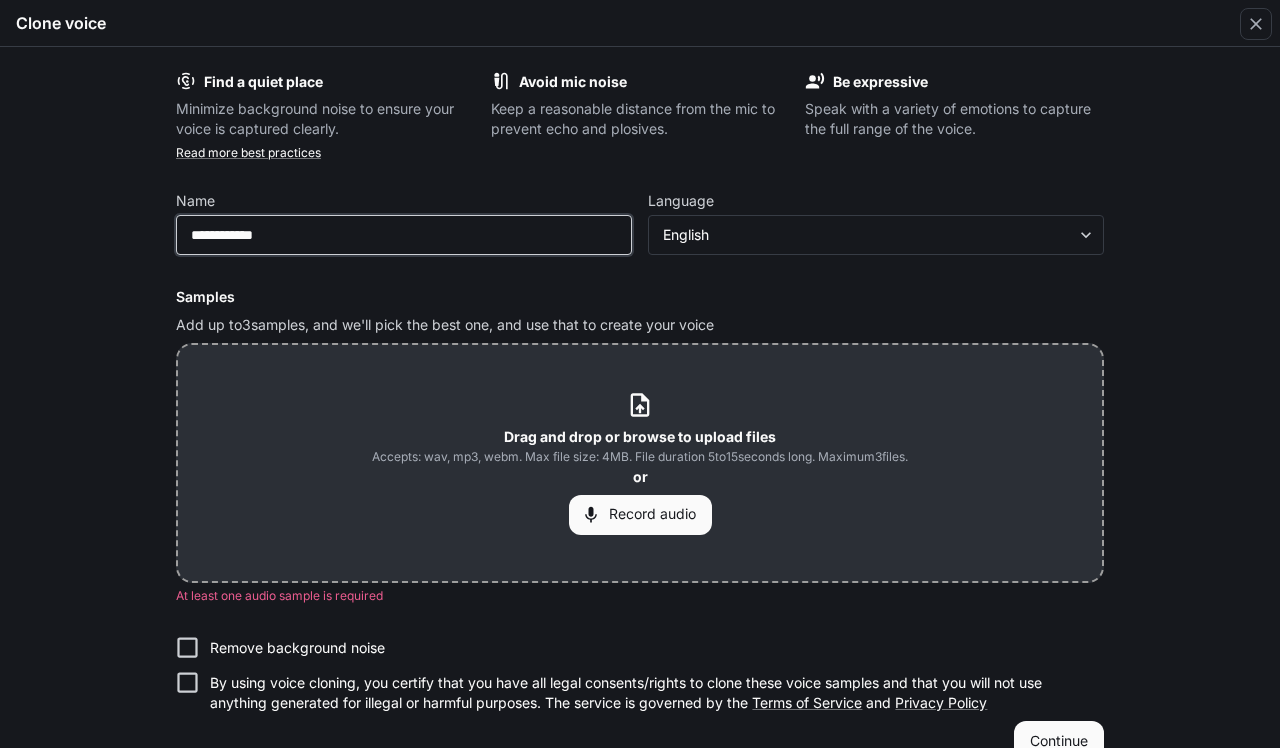 type on "**********" 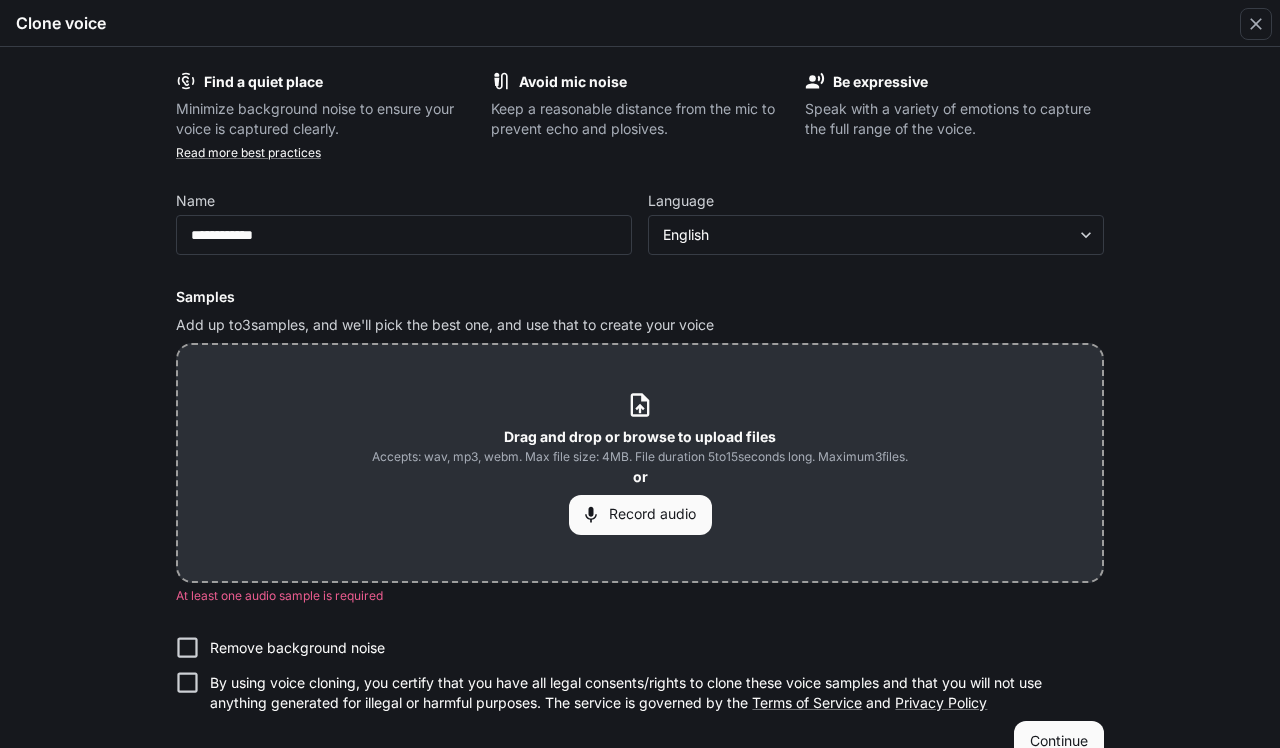 click on "Samples" at bounding box center [640, 297] 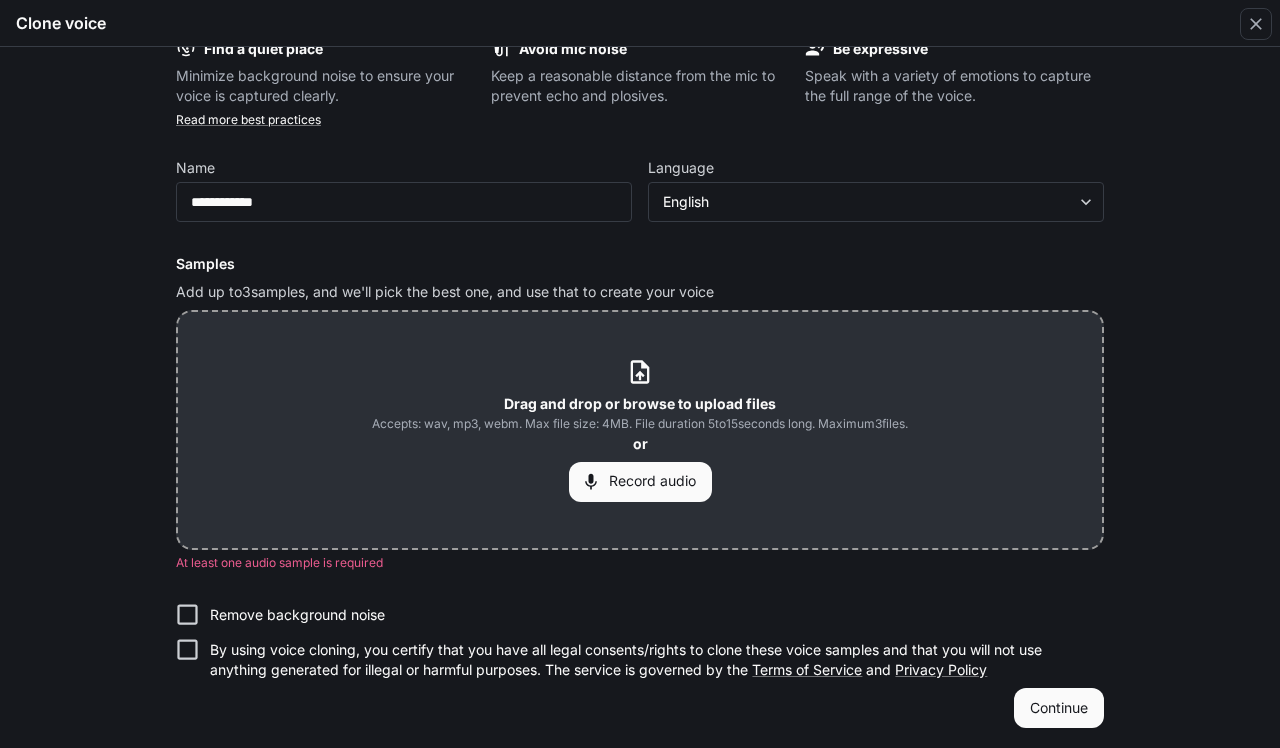 click on "Remove background noise" at bounding box center (297, 615) 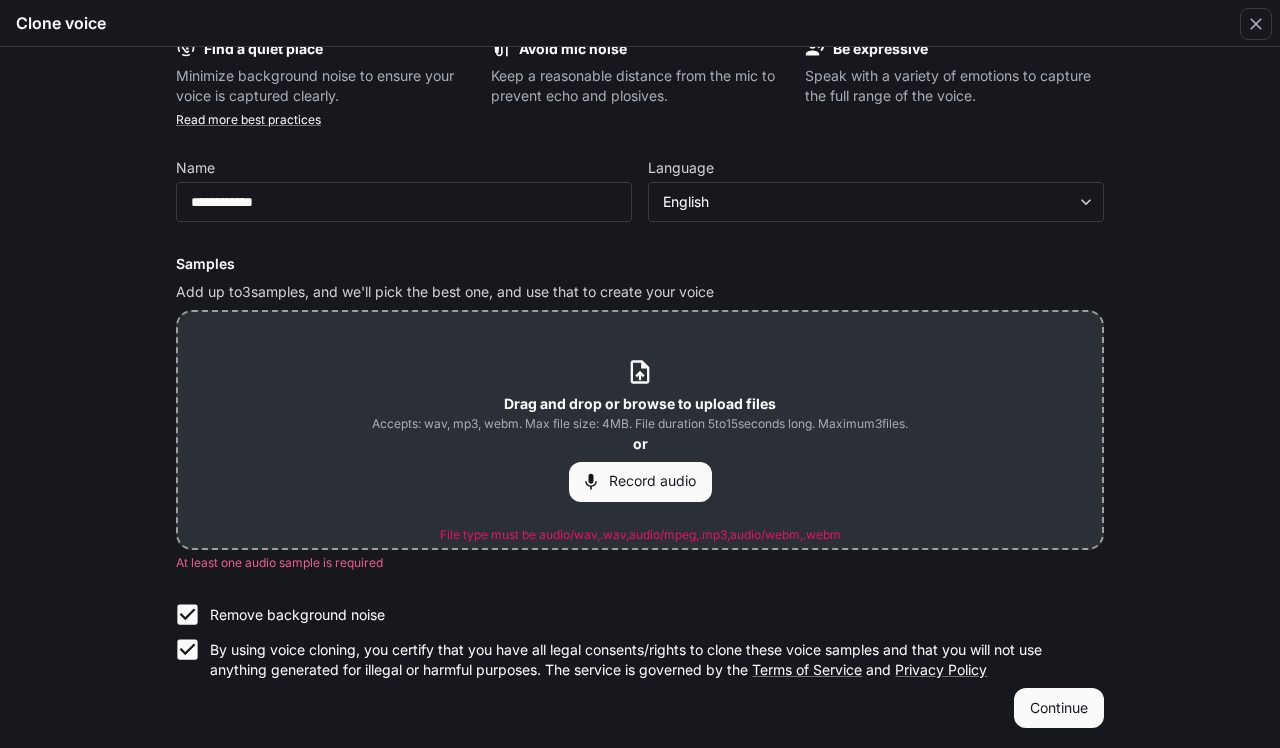 click on "Find a quiet place Minimize background noise to ensure your voice is captured clearly. Avoid mic noise Keep a reasonable distance from the mic to prevent echo and plosives. Be expressive Speak with a variety of emotions to capture the full range of the voice. Read more best practices Name [NAME] ​ Language English ***** ​ Samples Add up to  3  samples, and we'll pick the best one, and use that to create your voice Drag and drop or browse to upload files Accepts: wav, mp3, webm. Max file size: 4MB. File duration   5  to  15  seconds long. Maximum  3  files. or Record audio File type must be audio/wav,.wav,audio/mpeg,.mp3,audio/webm,.webm At least one audio sample is required Remove background noise By using voice cloning, you certify that you have all legal consents/rights to clone these voice samples and that you will not use anything generated for illegal or harmful purposes. The service is governed by the   Terms of Service   and   Privacy Policy Continue" at bounding box center (640, 397) 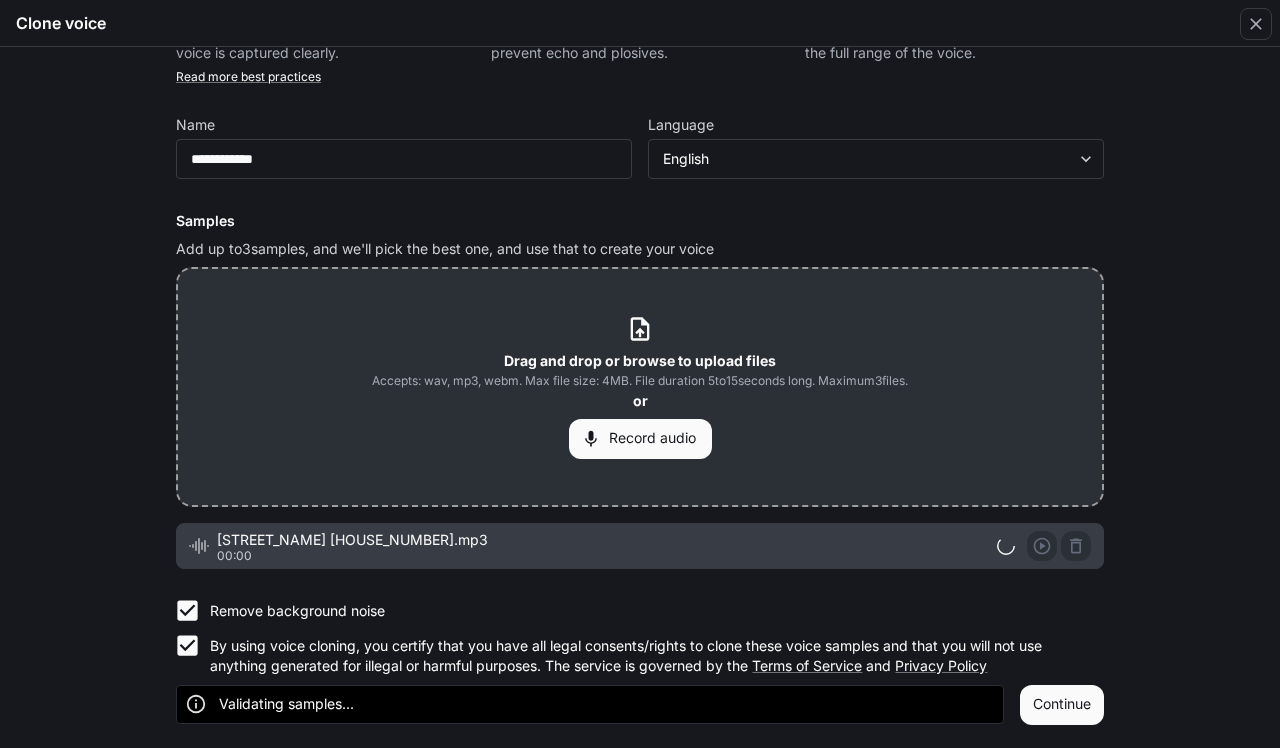 scroll, scrollTop: 75, scrollLeft: 0, axis: vertical 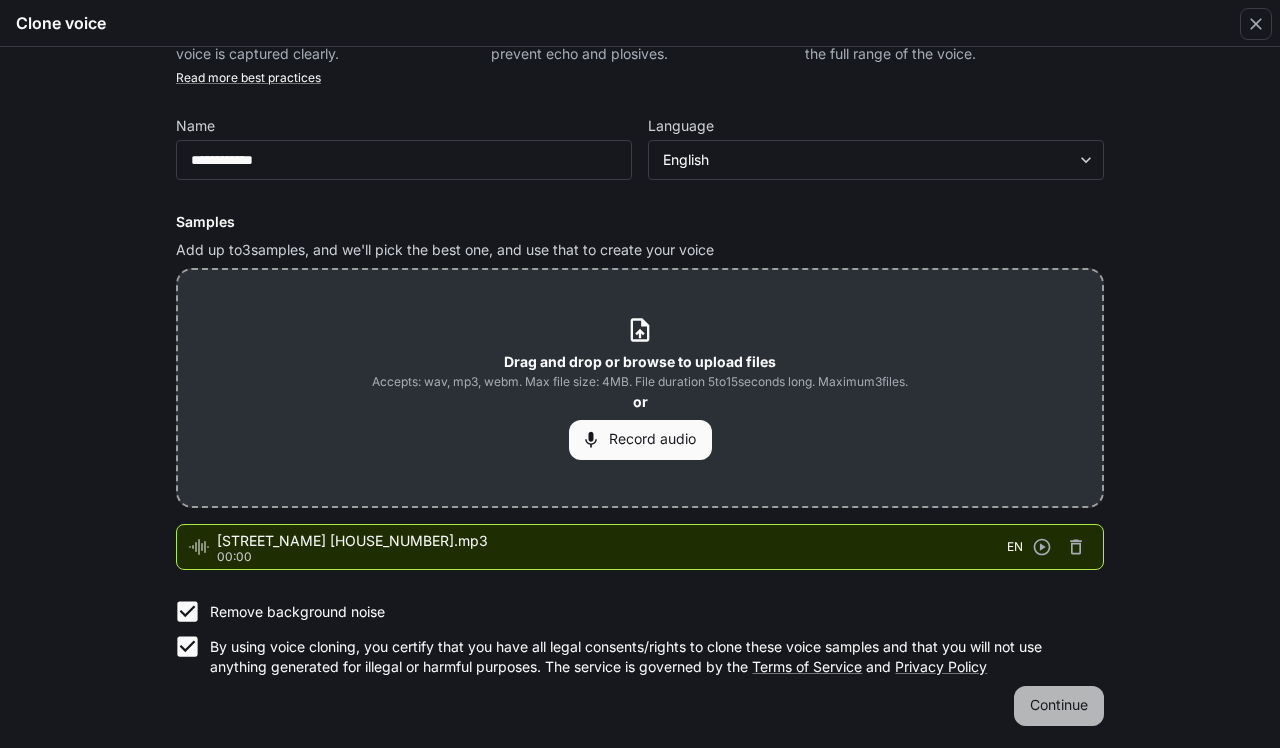 click on "Continue" at bounding box center (1059, 706) 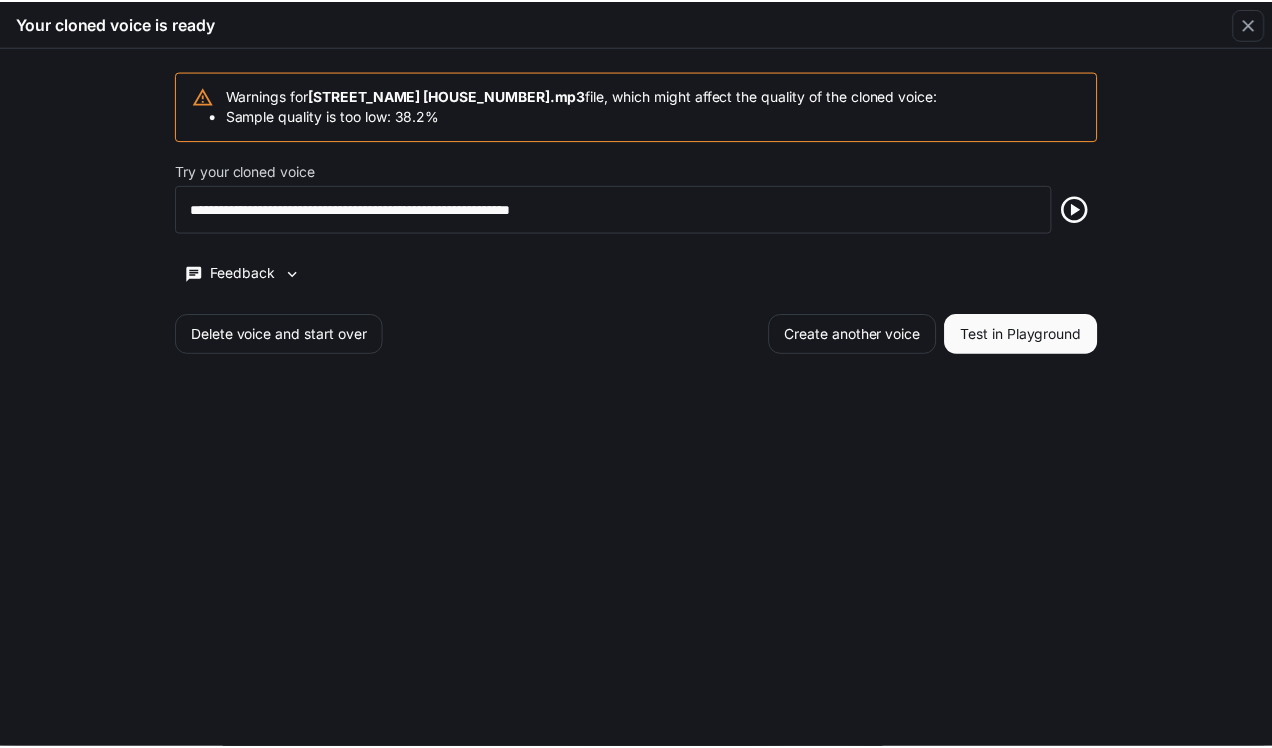 scroll, scrollTop: 0, scrollLeft: 0, axis: both 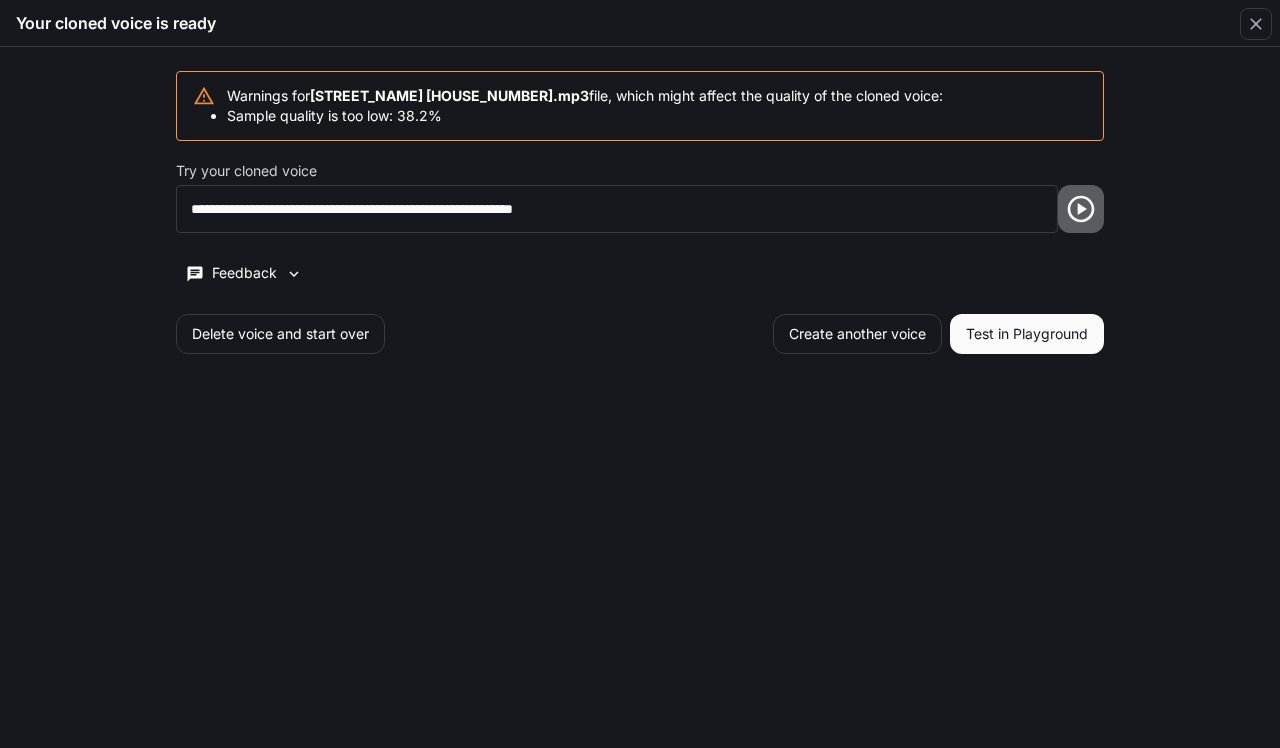 click 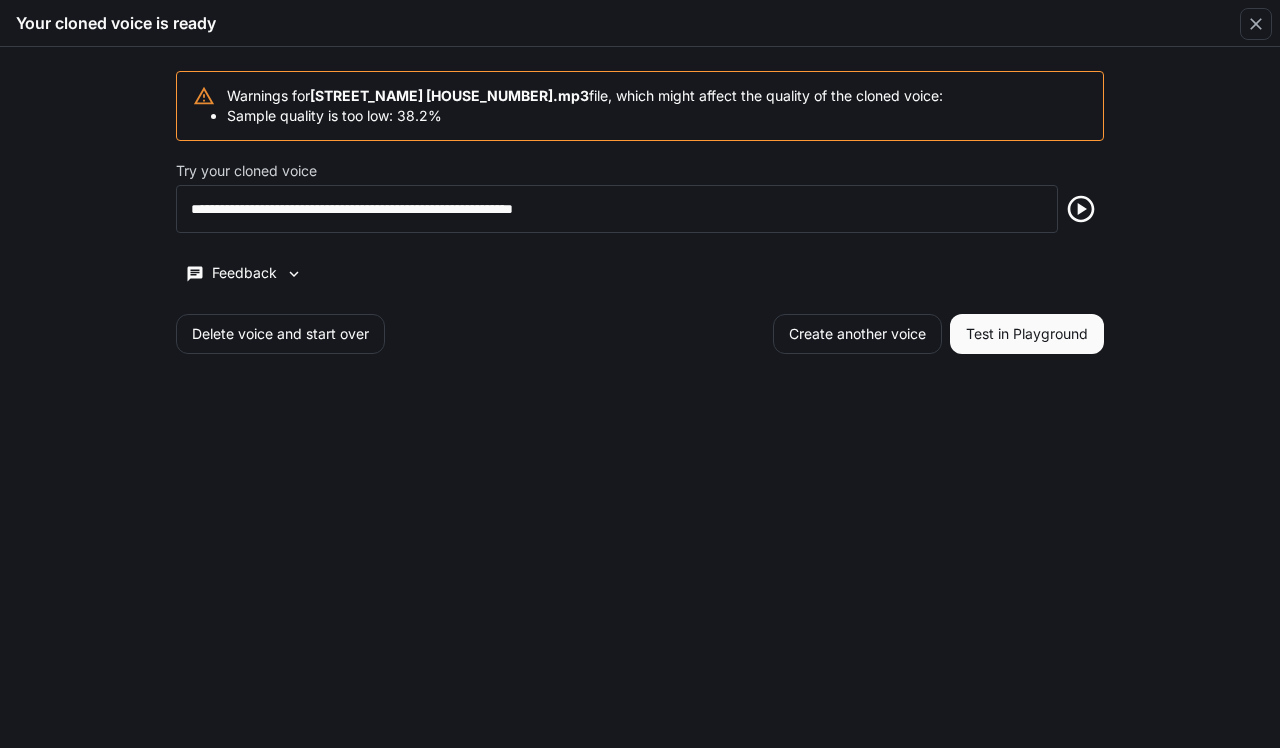 click on "Test in Playground" at bounding box center (1027, 334) 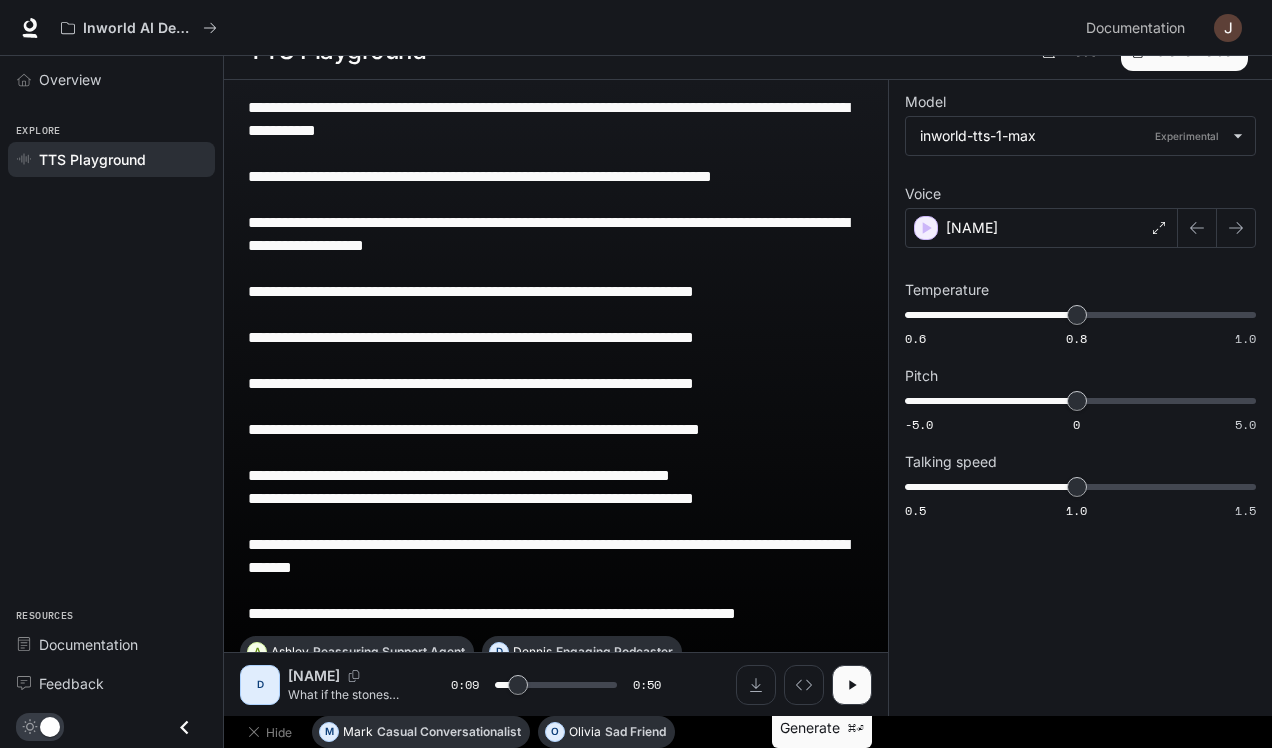 scroll, scrollTop: 33, scrollLeft: 0, axis: vertical 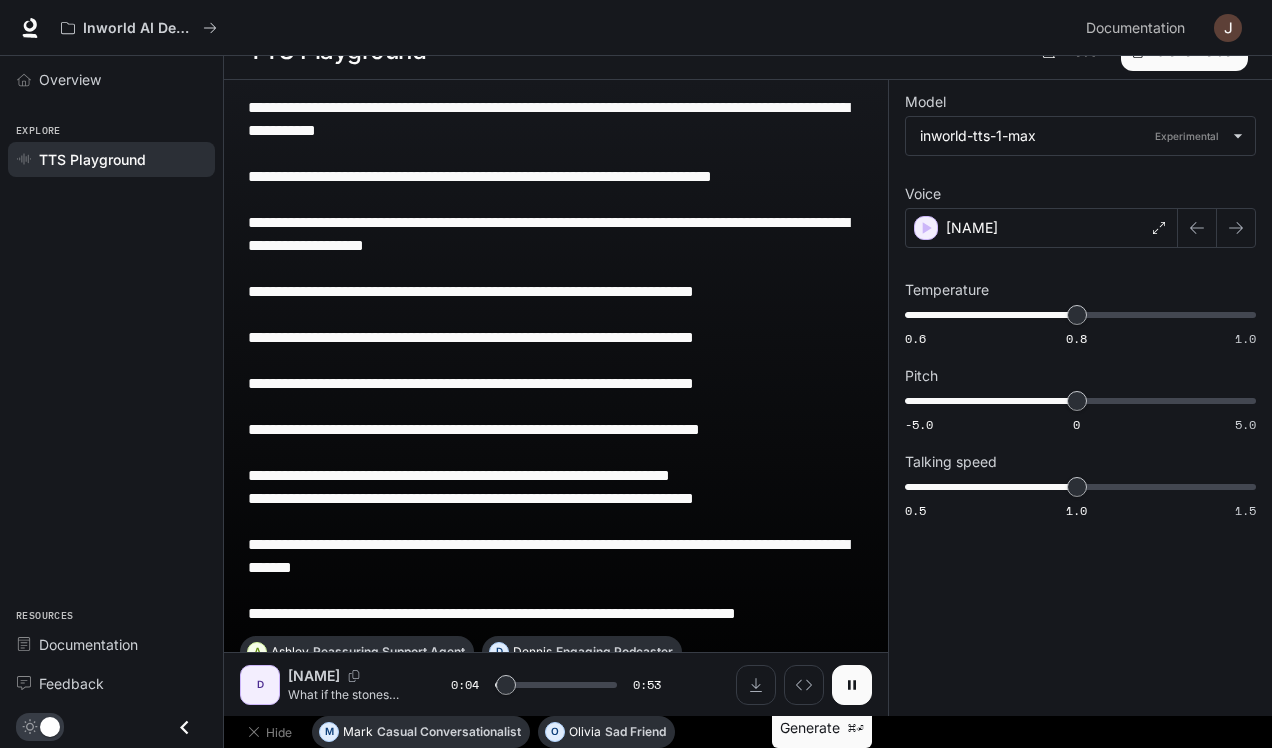 click 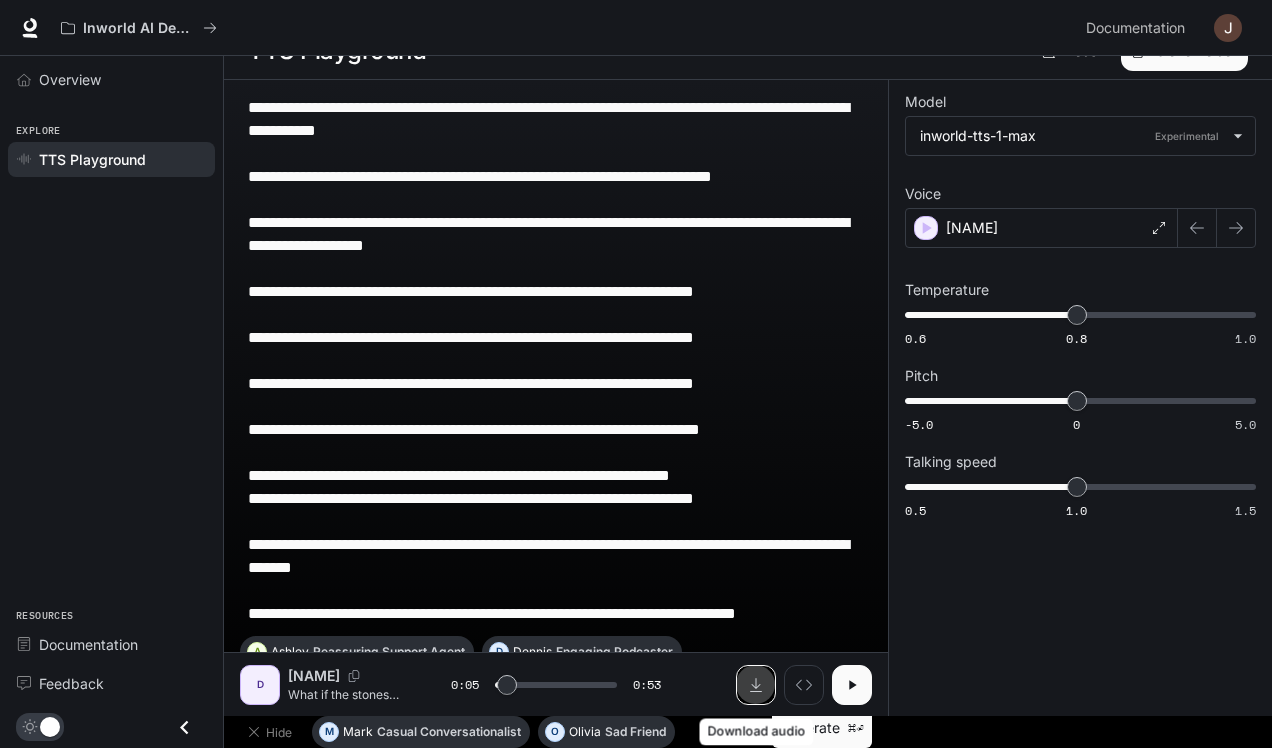 click 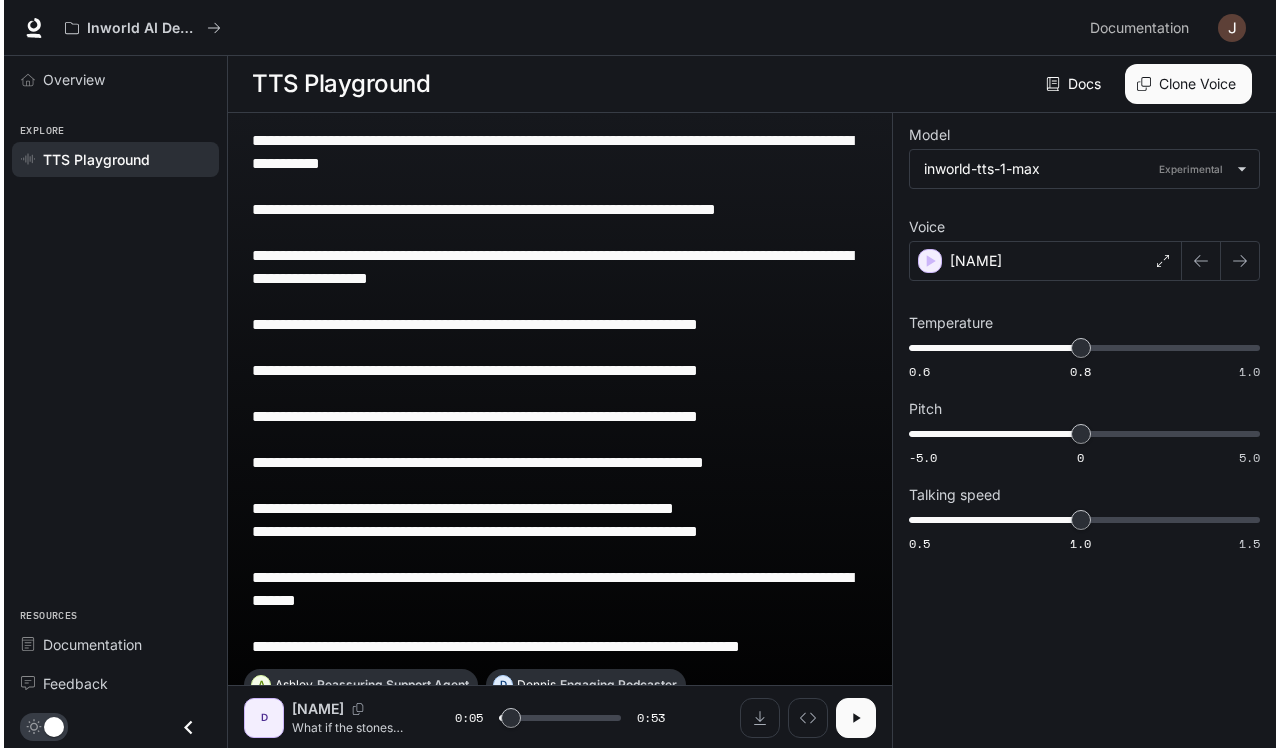 scroll, scrollTop: 0, scrollLeft: 0, axis: both 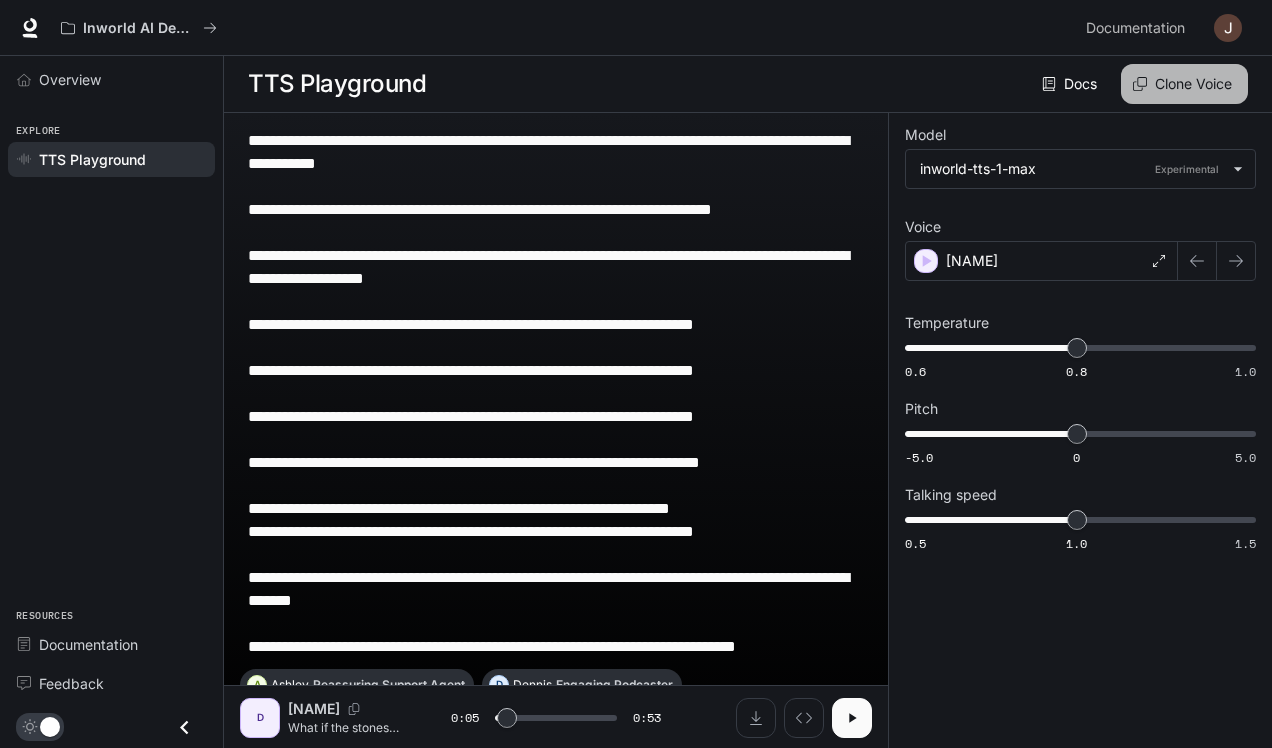 click on "Clone Voice" at bounding box center [1184, 84] 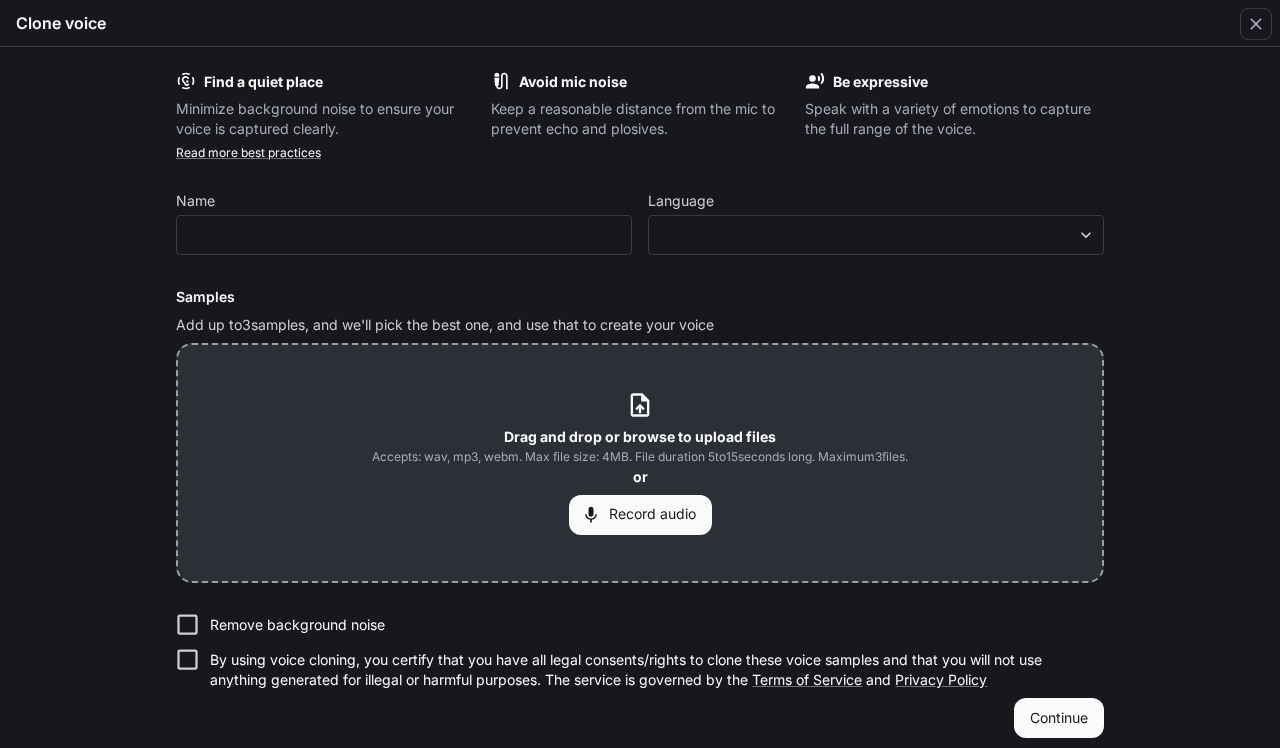 click on "Accepts: wav, mp3, webm. Max file size: 4MB. File duration   5  to  15  seconds long. Maximum  3  files." at bounding box center [640, 457] 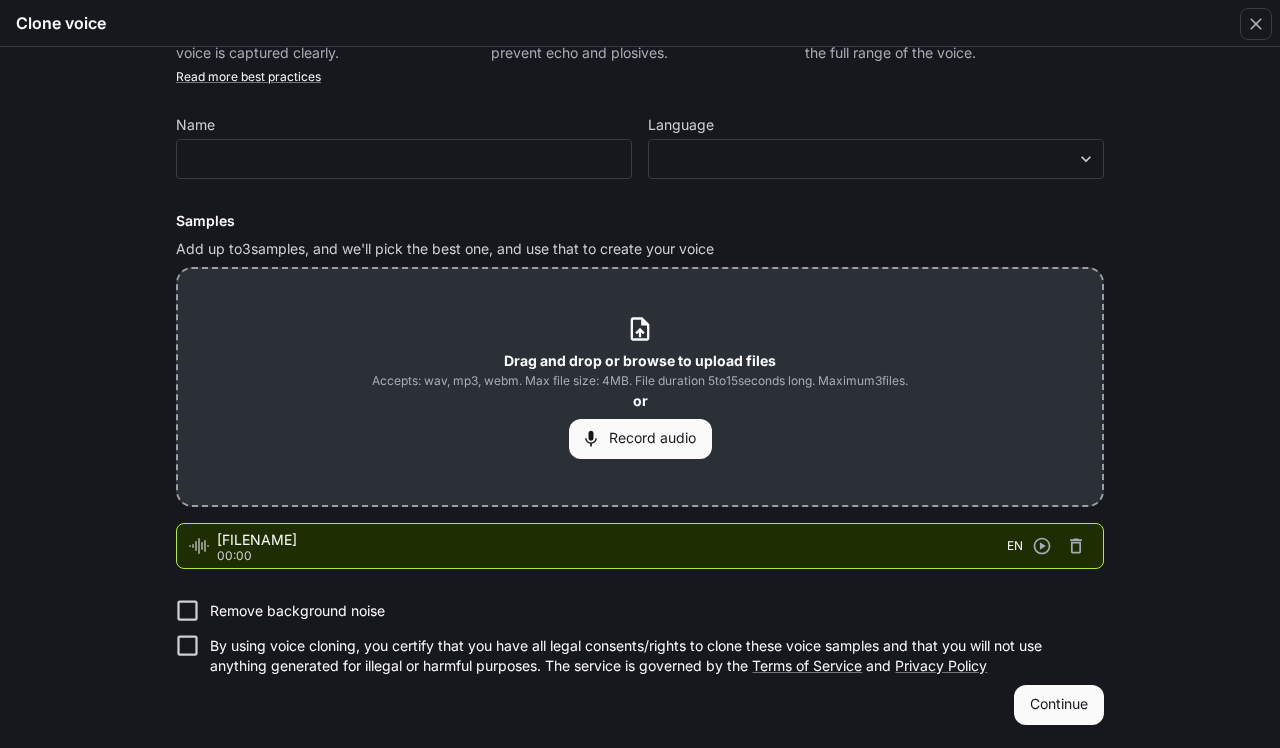 scroll, scrollTop: 75, scrollLeft: 0, axis: vertical 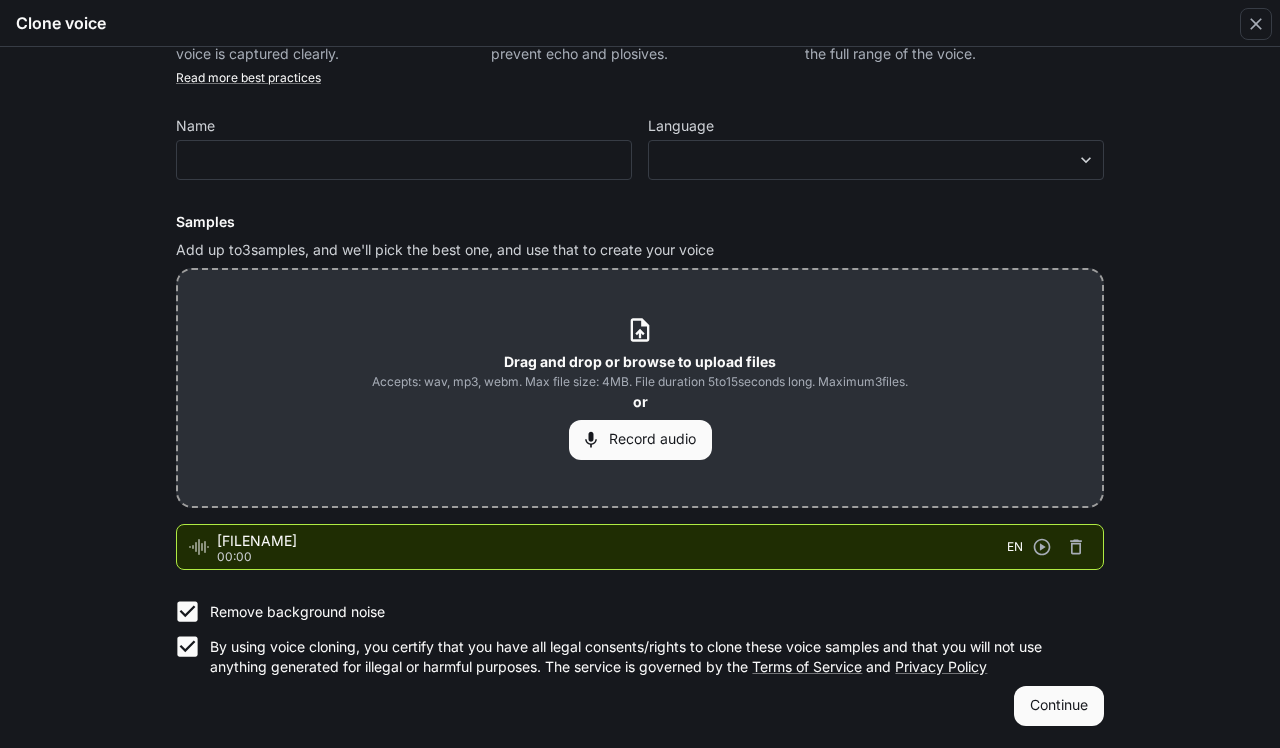click on "Continue" at bounding box center (1059, 706) 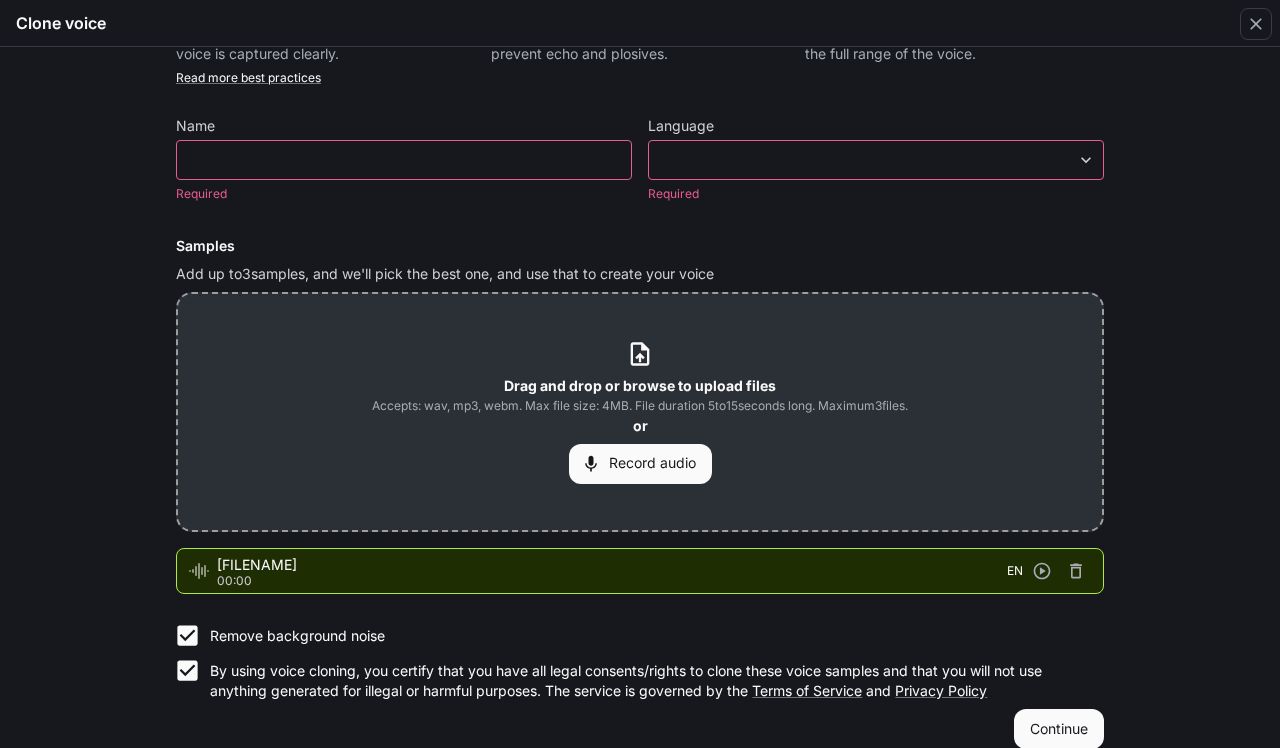 click on "​" at bounding box center (404, 160) 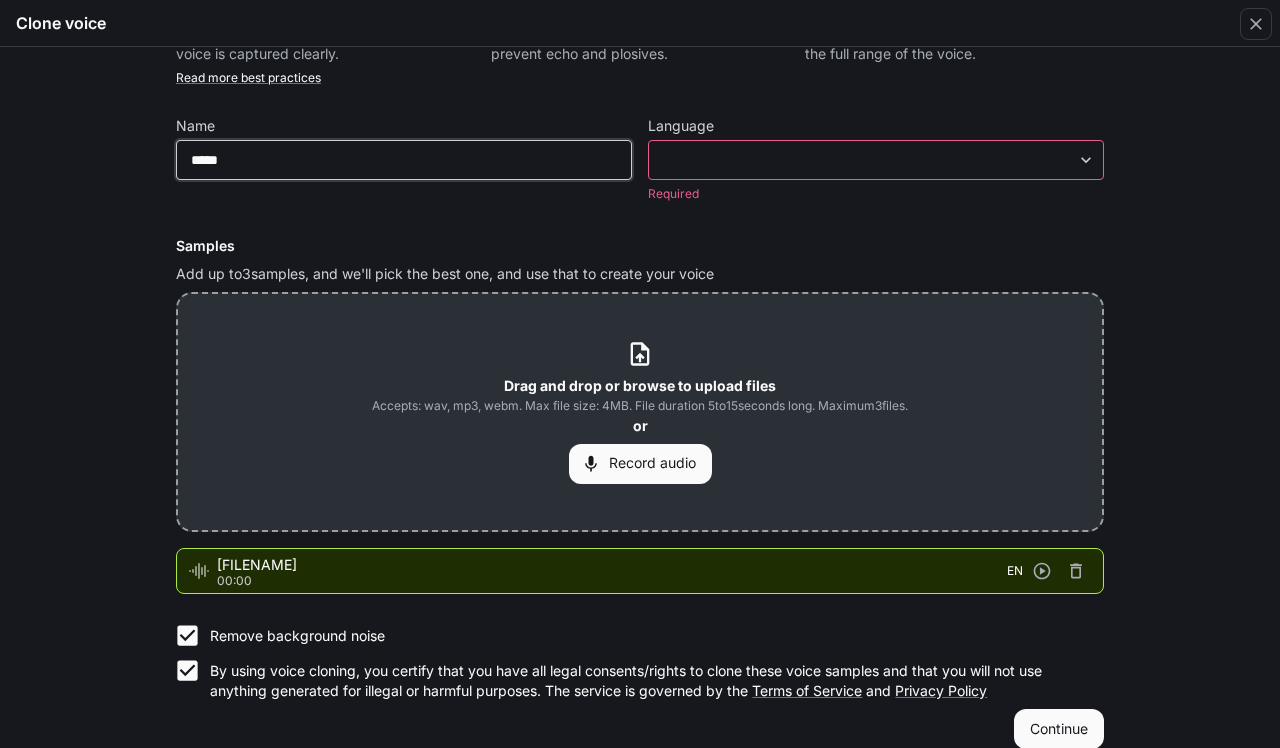 type on "*****" 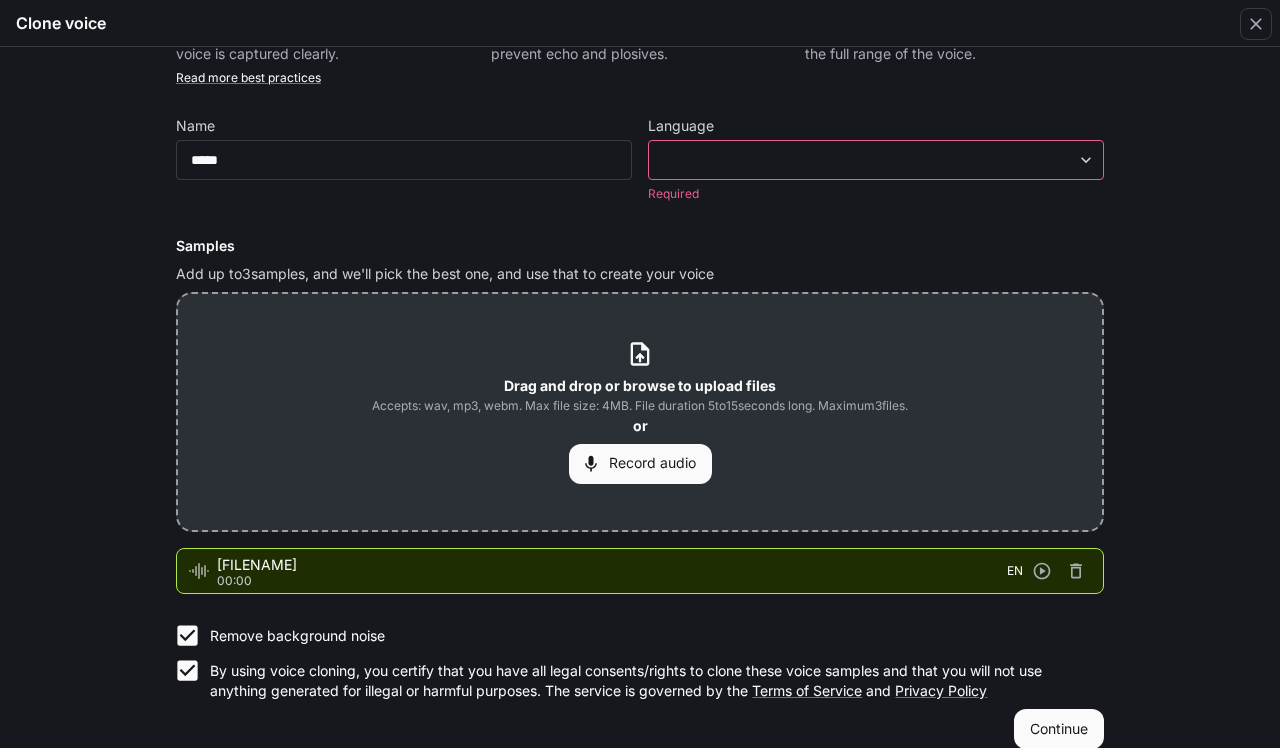 click on "**********" at bounding box center (640, 374) 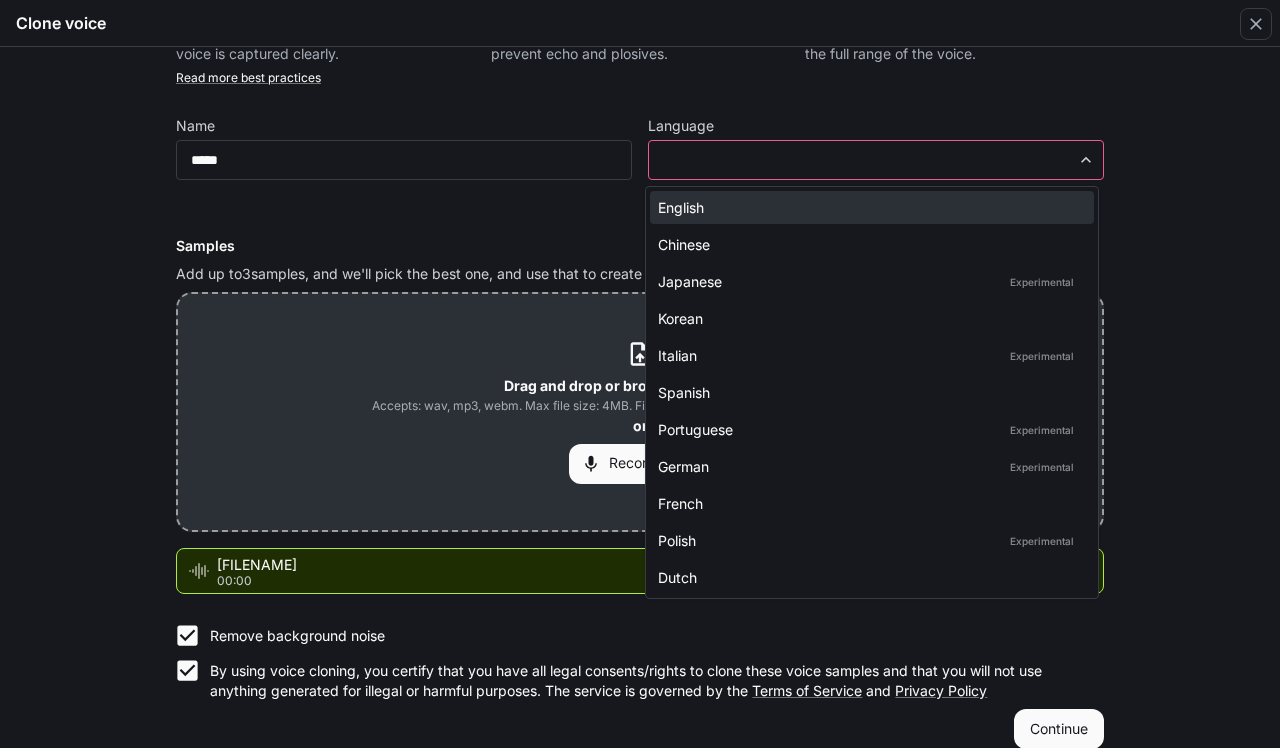 click on "English" at bounding box center [868, 207] 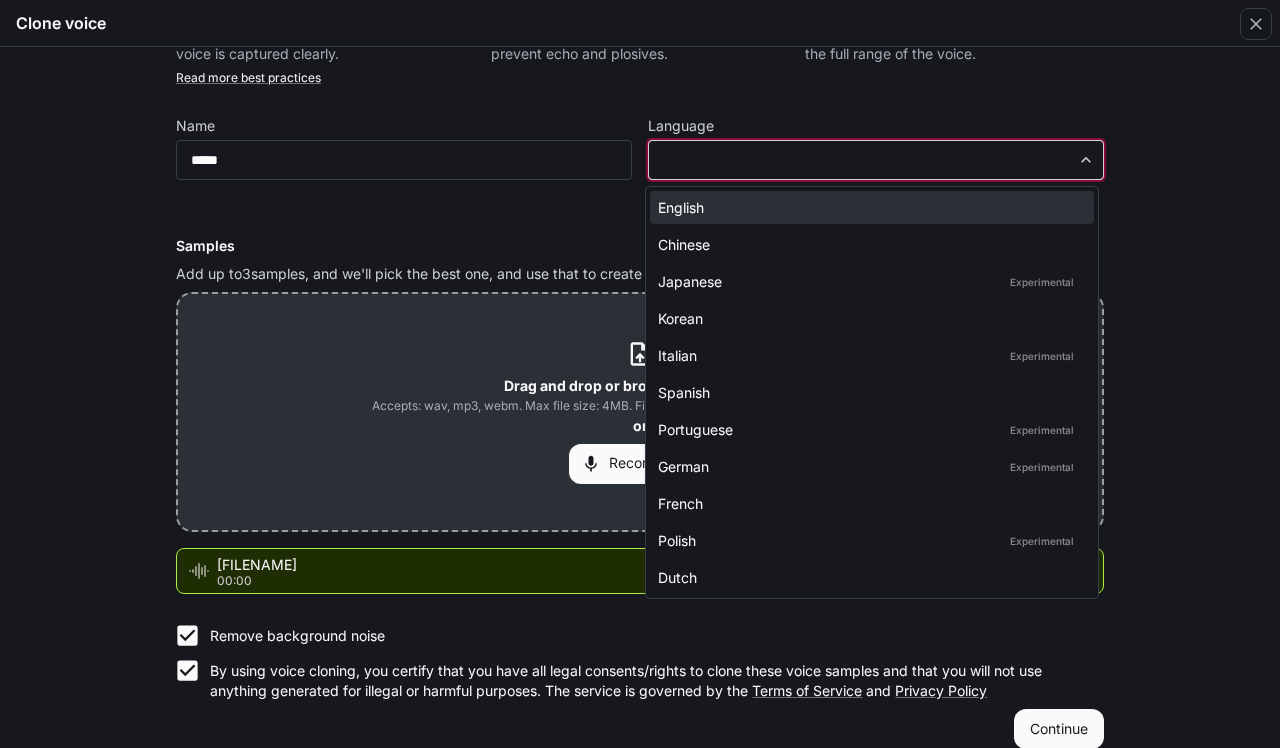type on "*****" 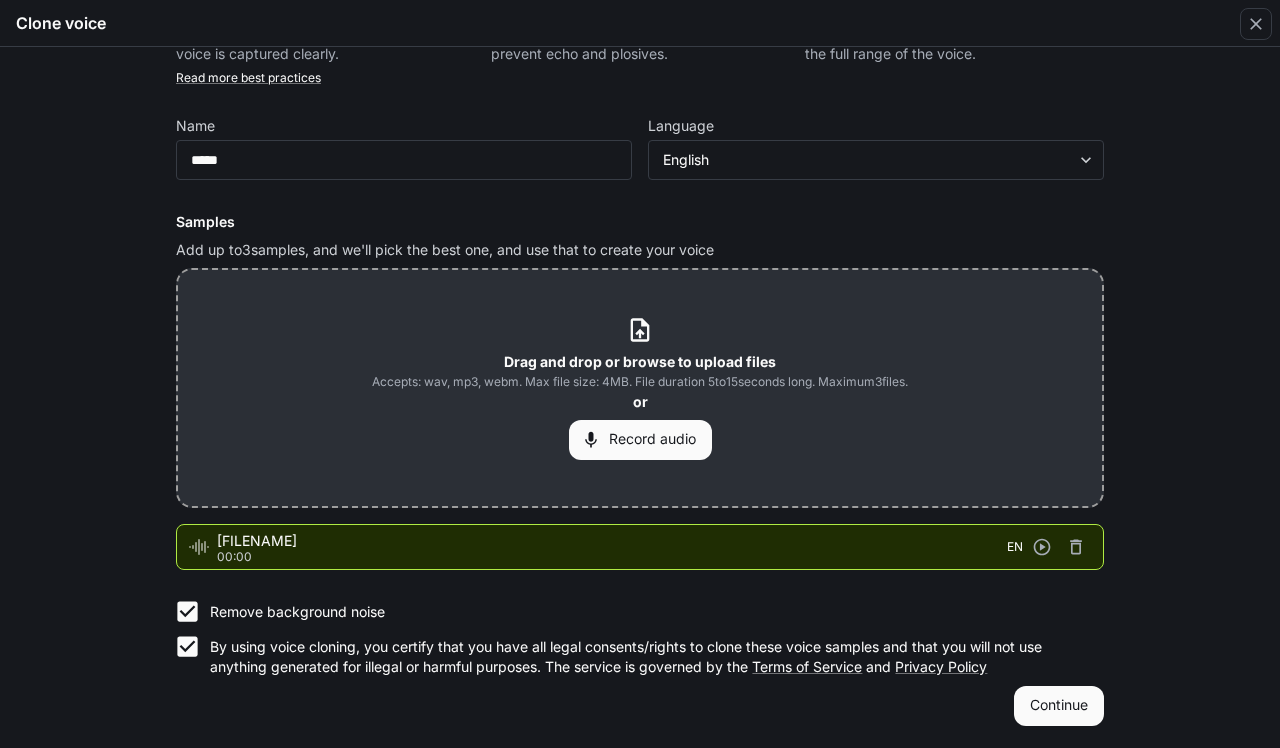 click on "Continue" at bounding box center (1059, 706) 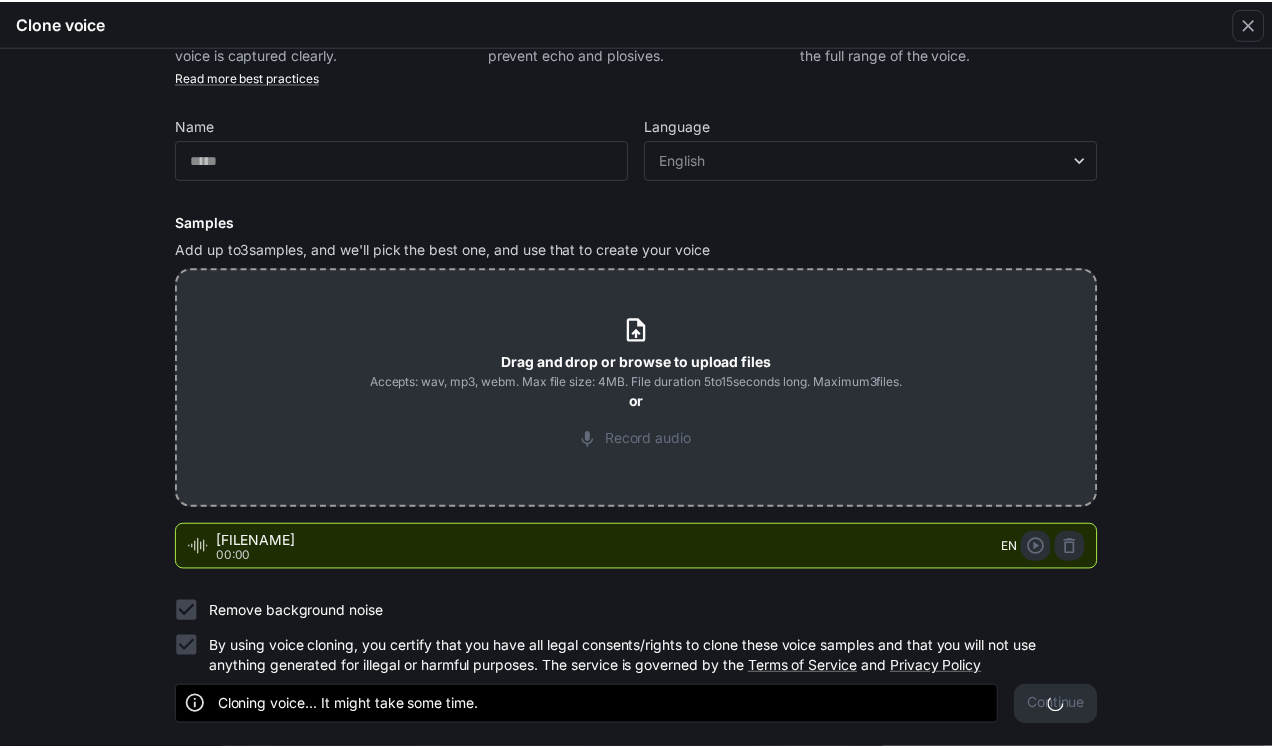 scroll, scrollTop: 0, scrollLeft: 0, axis: both 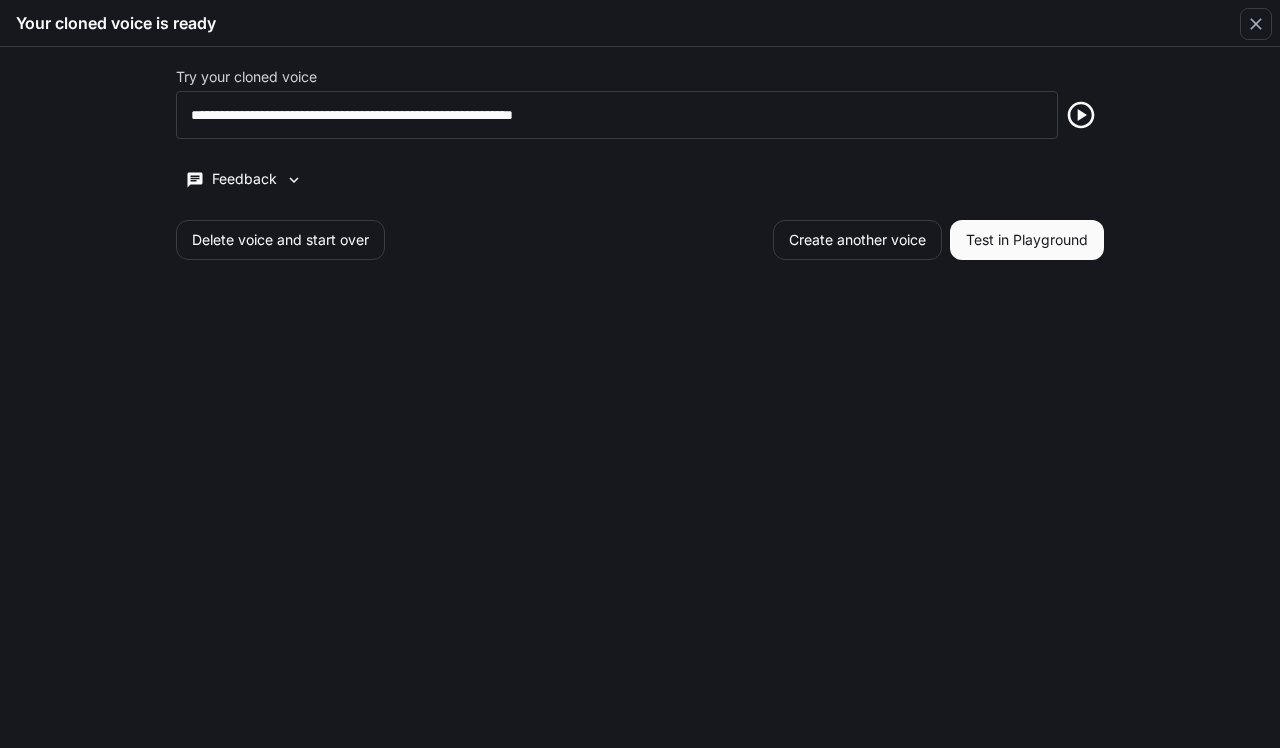 click 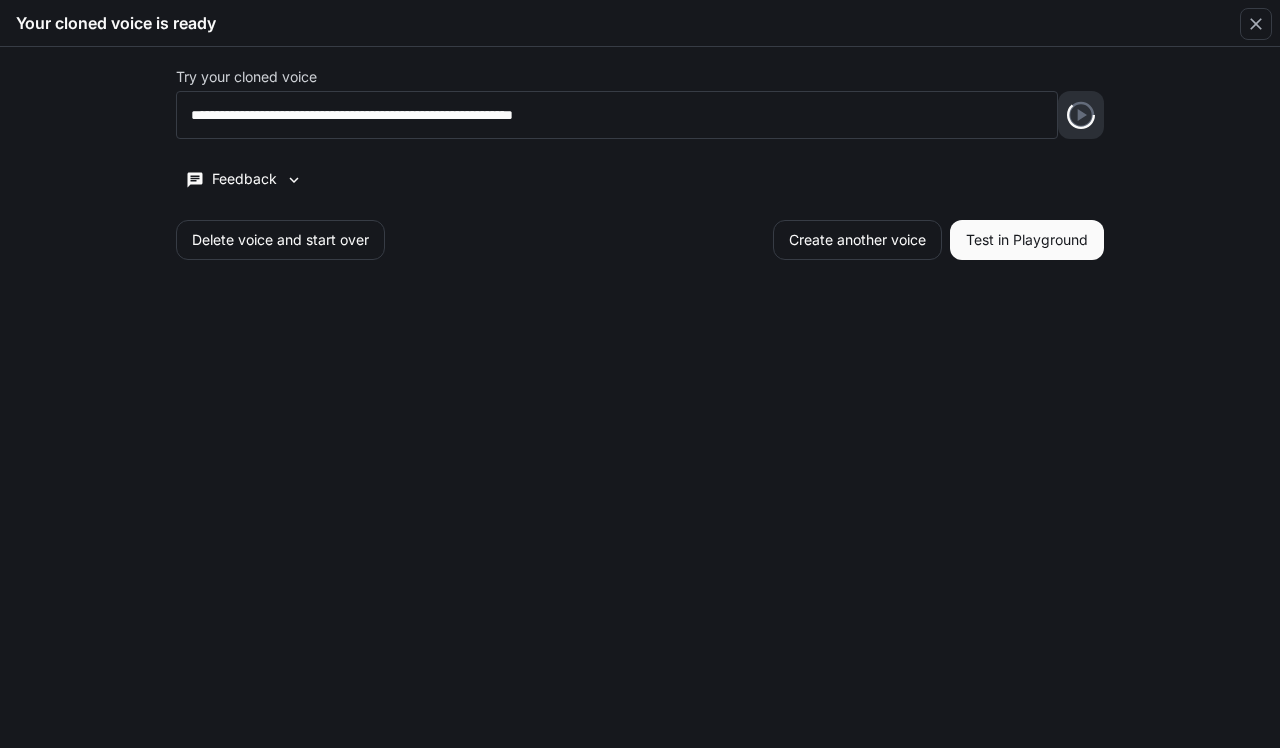 click on "**********" at bounding box center [640, 115] 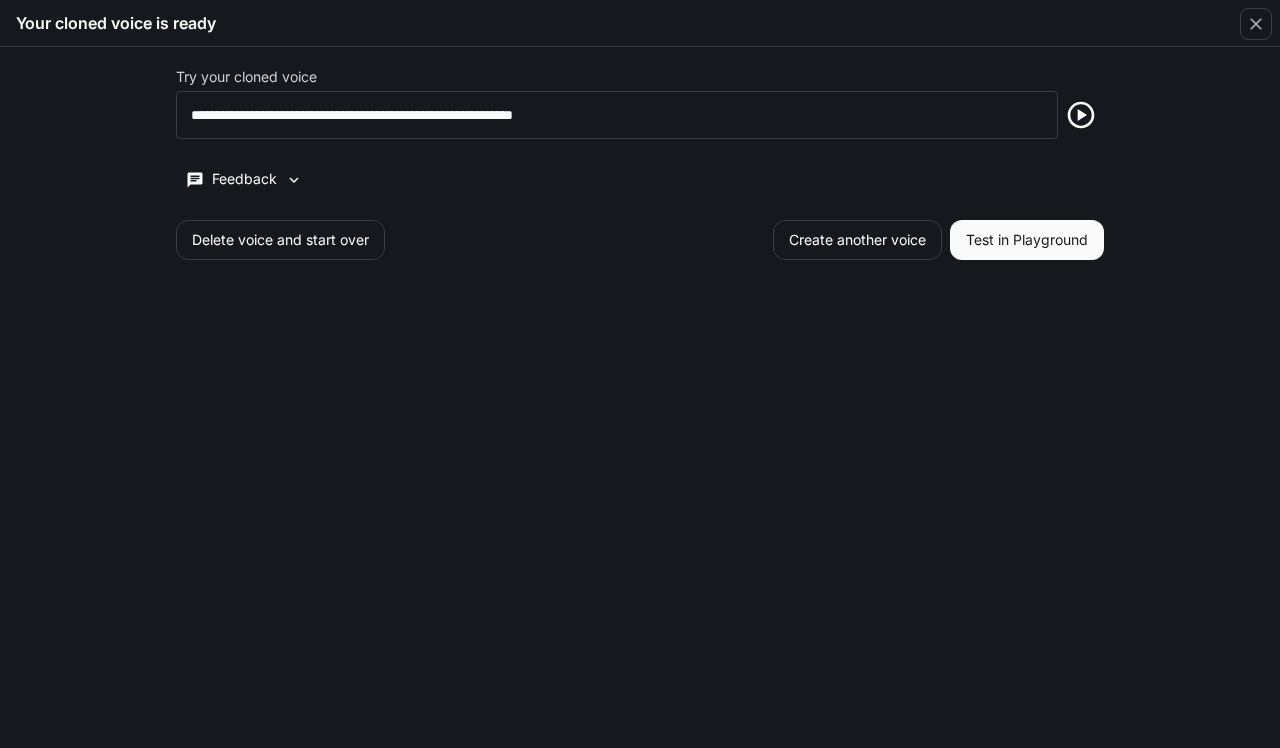 click on "Test in Playground" at bounding box center [1027, 240] 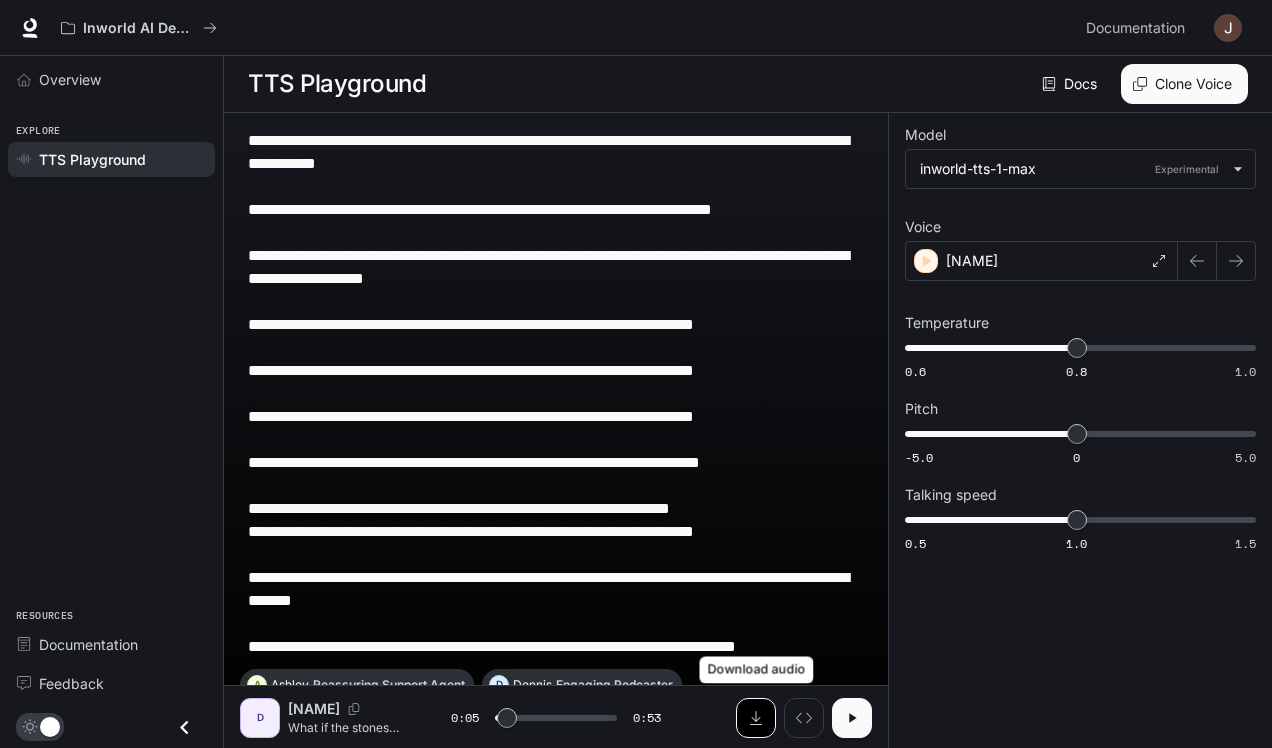 click 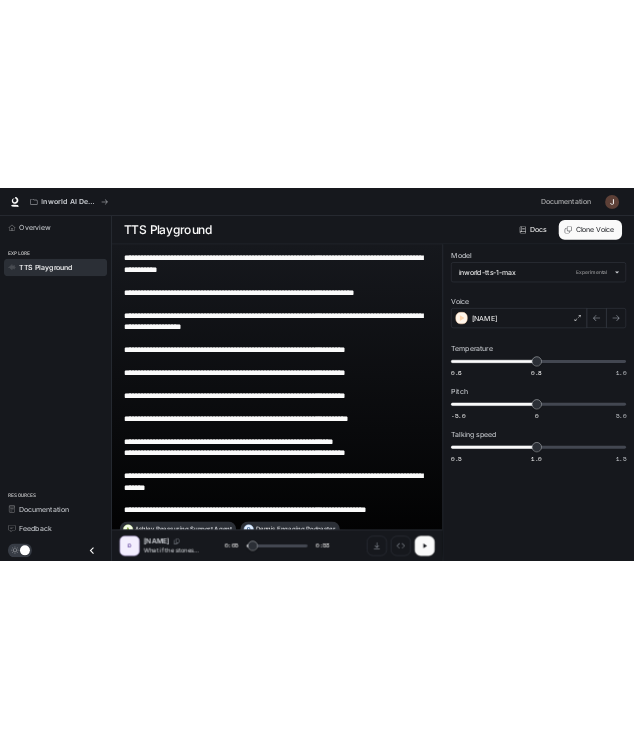 scroll, scrollTop: 33, scrollLeft: 0, axis: vertical 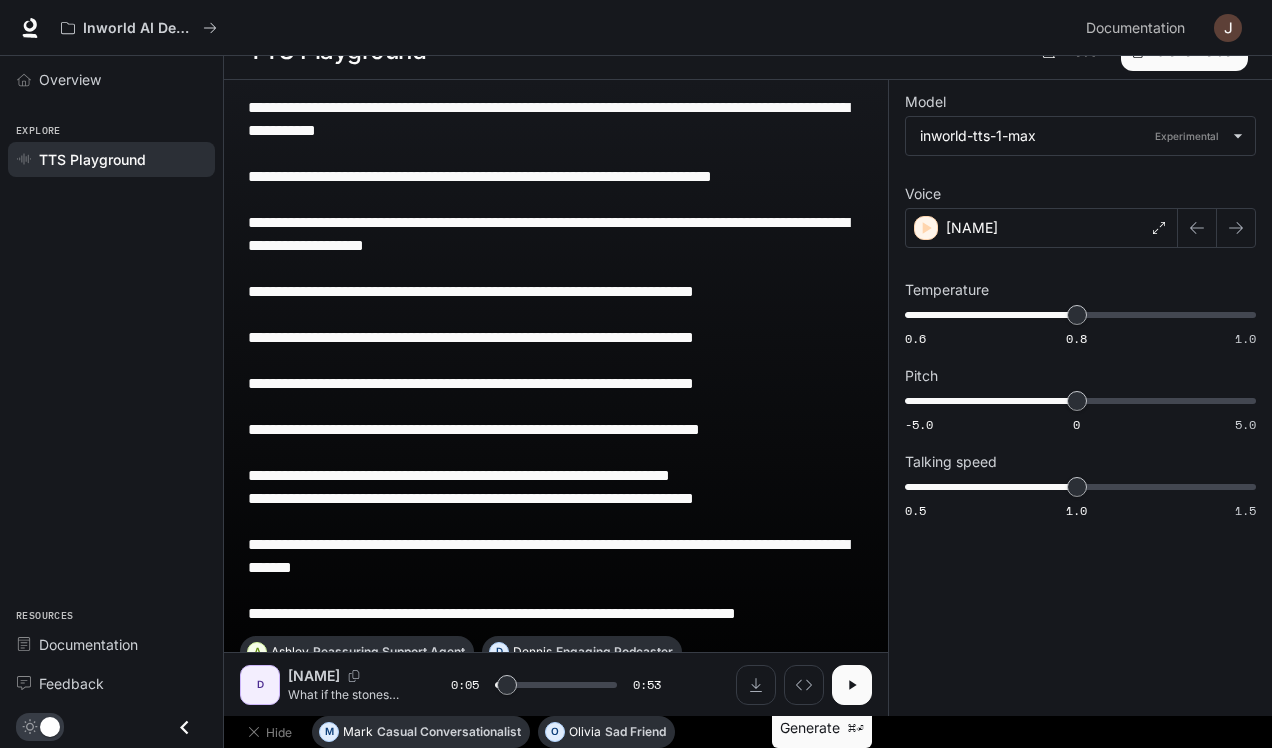 click on "Generate ⌘⏎" at bounding box center [822, 728] 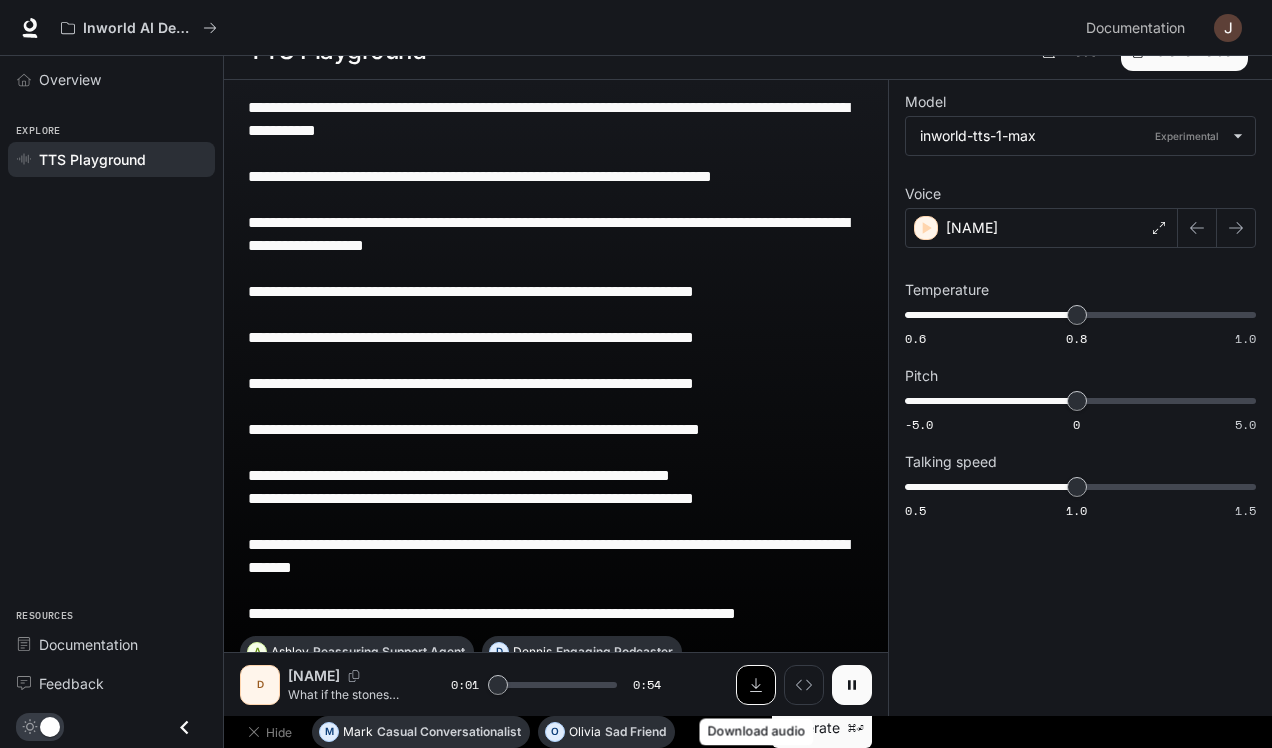 click 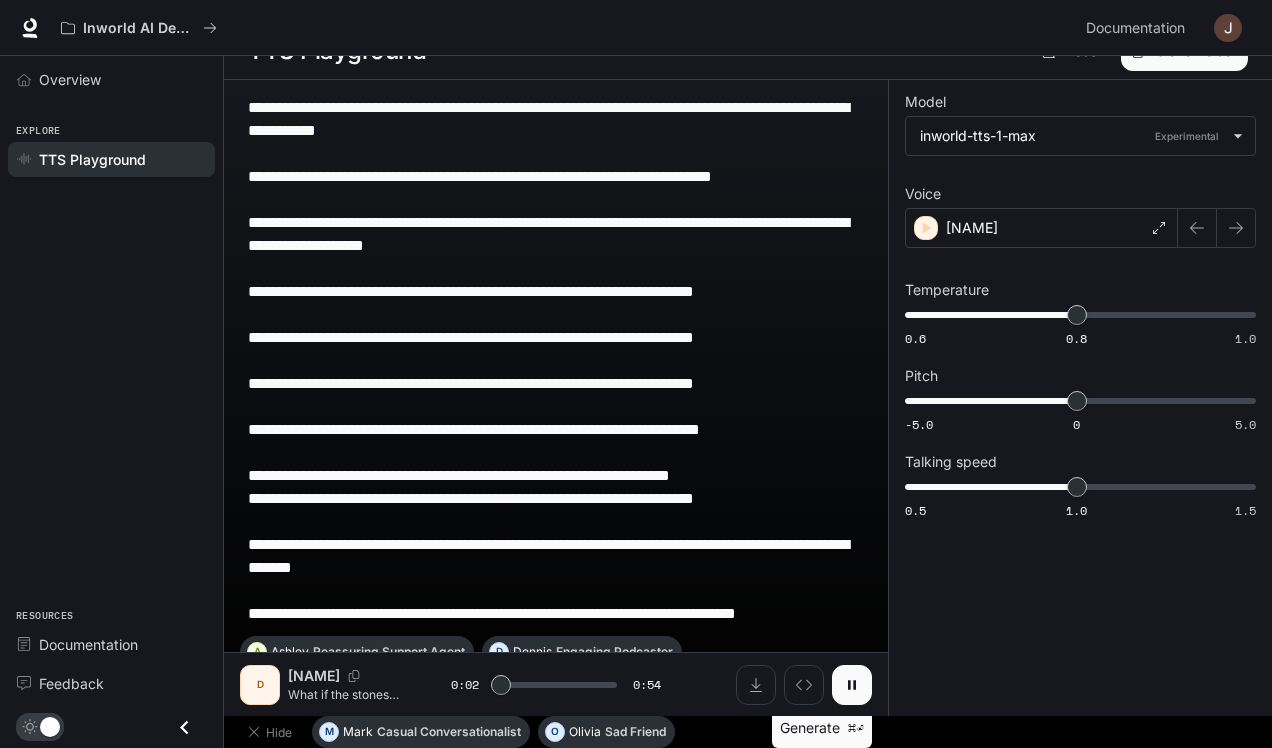 click 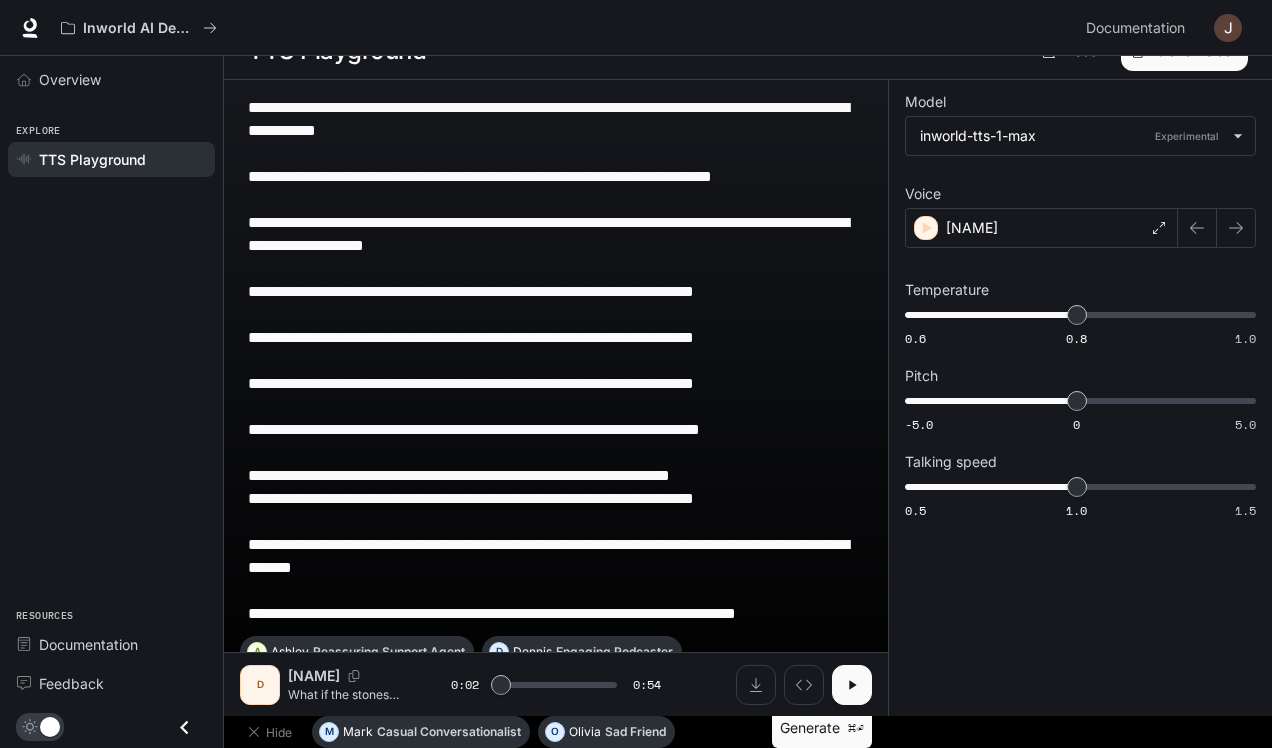 click on "Clone Voice" at bounding box center (1184, 51) 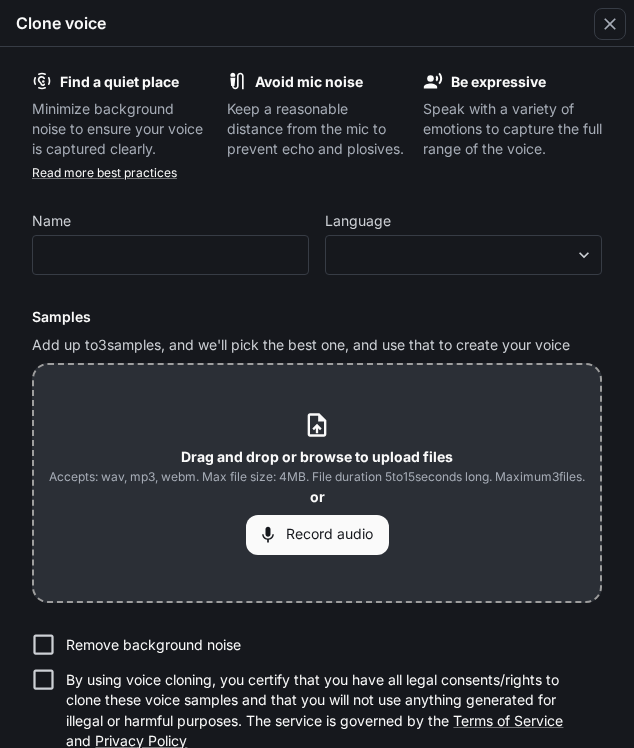click on "Record audio" at bounding box center (317, 535) 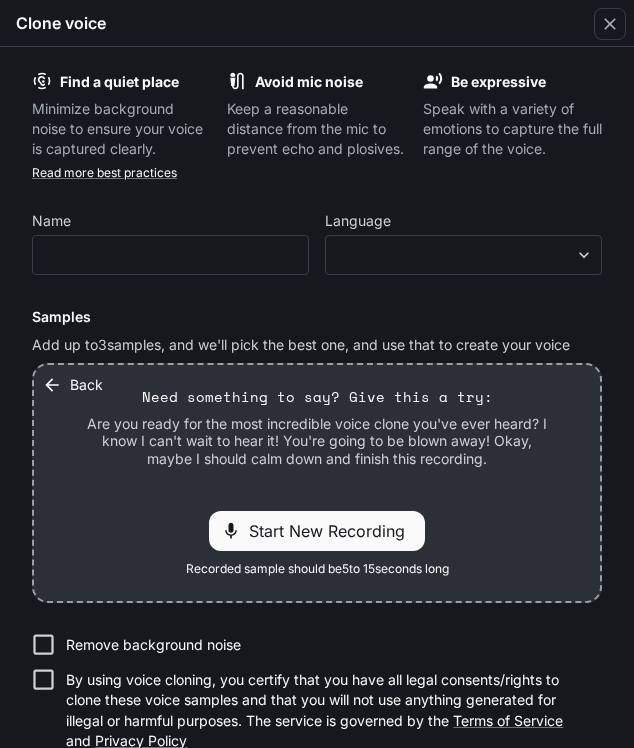 click on "Start New Recording" at bounding box center (333, 531) 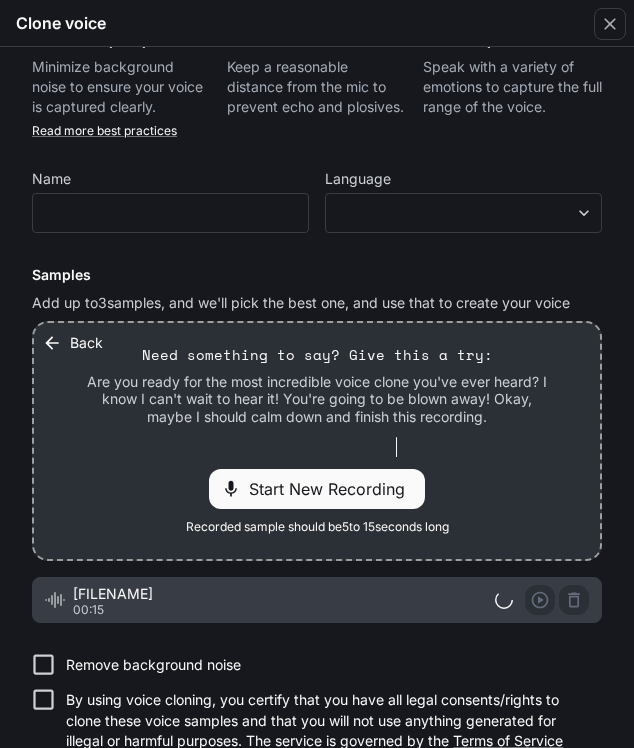 scroll, scrollTop: 59, scrollLeft: 0, axis: vertical 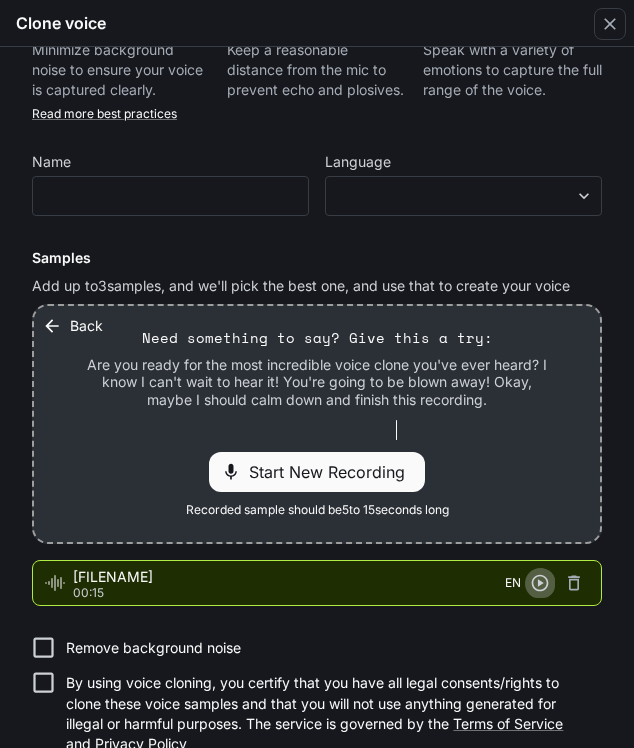 click 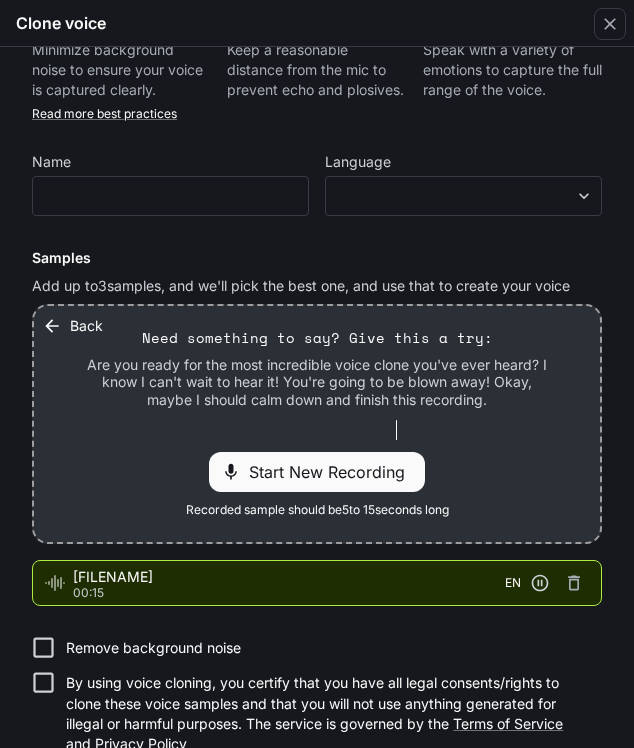 click 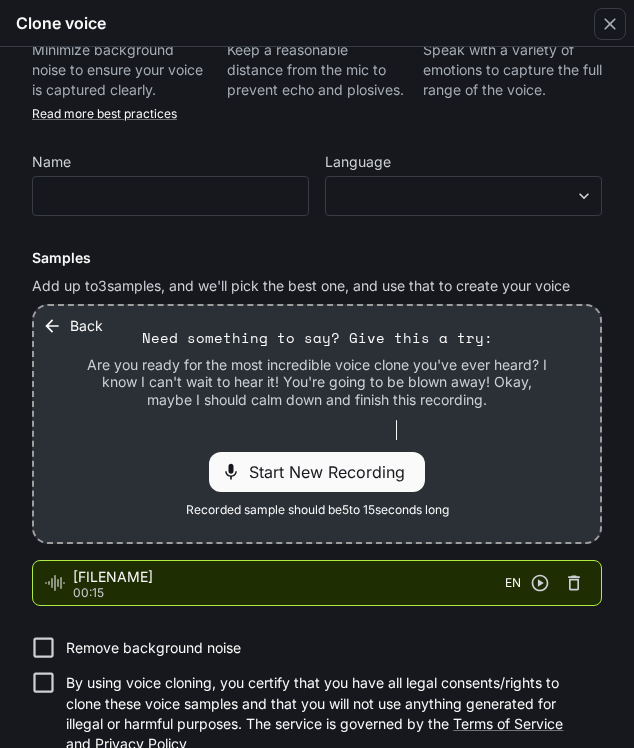 click 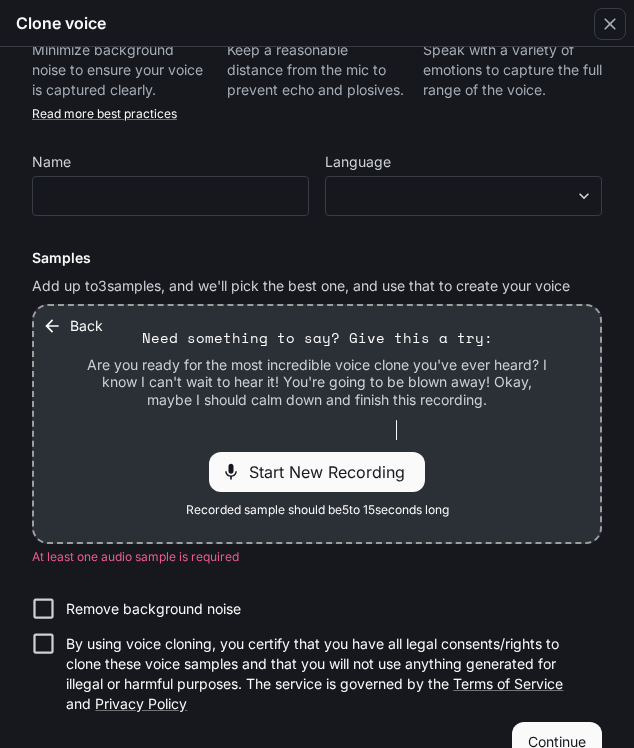 type on "*" 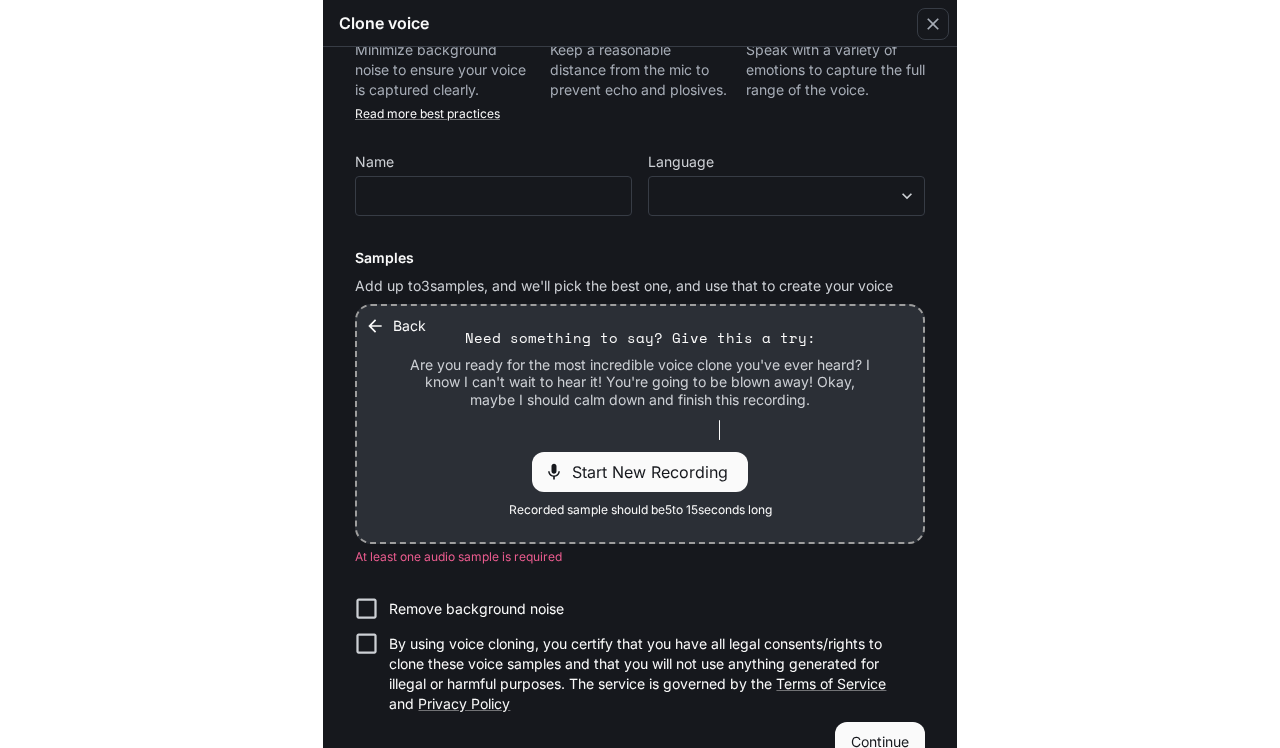 scroll, scrollTop: 3, scrollLeft: 0, axis: vertical 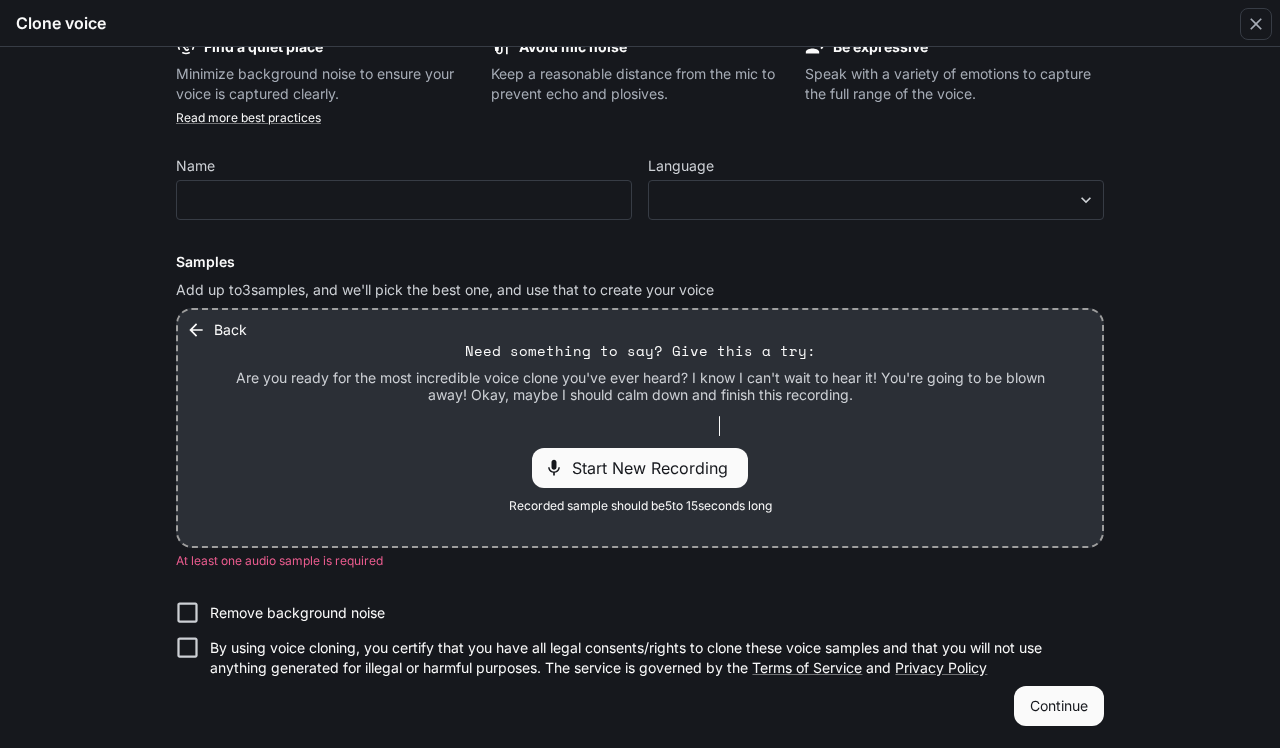 click on "Back" at bounding box center (218, 330) 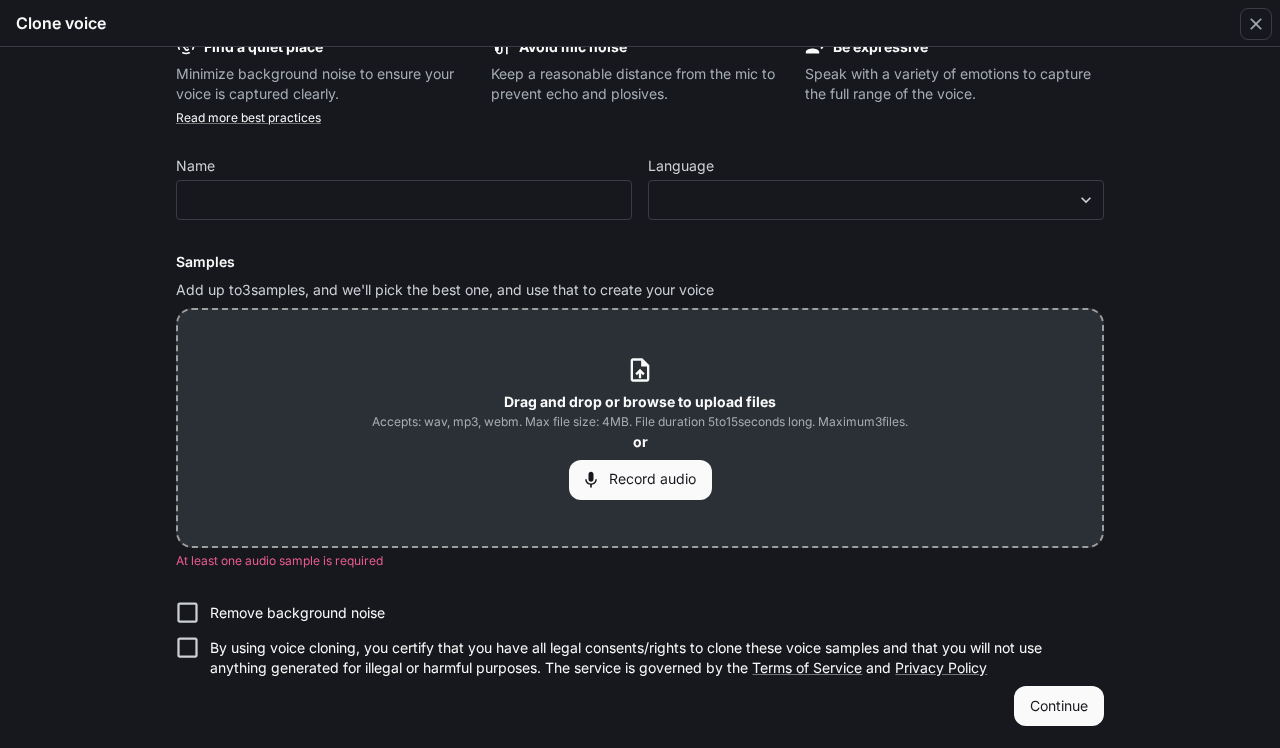 click on "Drag and drop or browse to upload files" at bounding box center [640, 401] 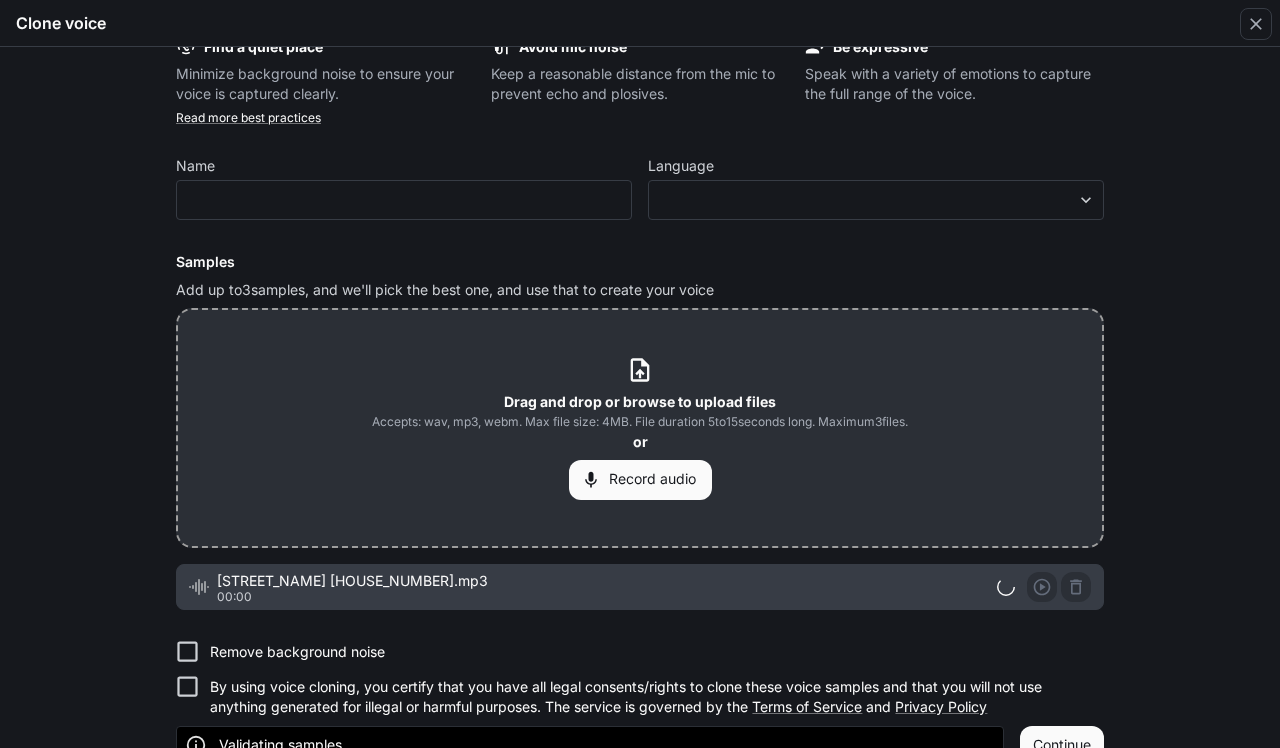 click on "Name" at bounding box center (404, 170) 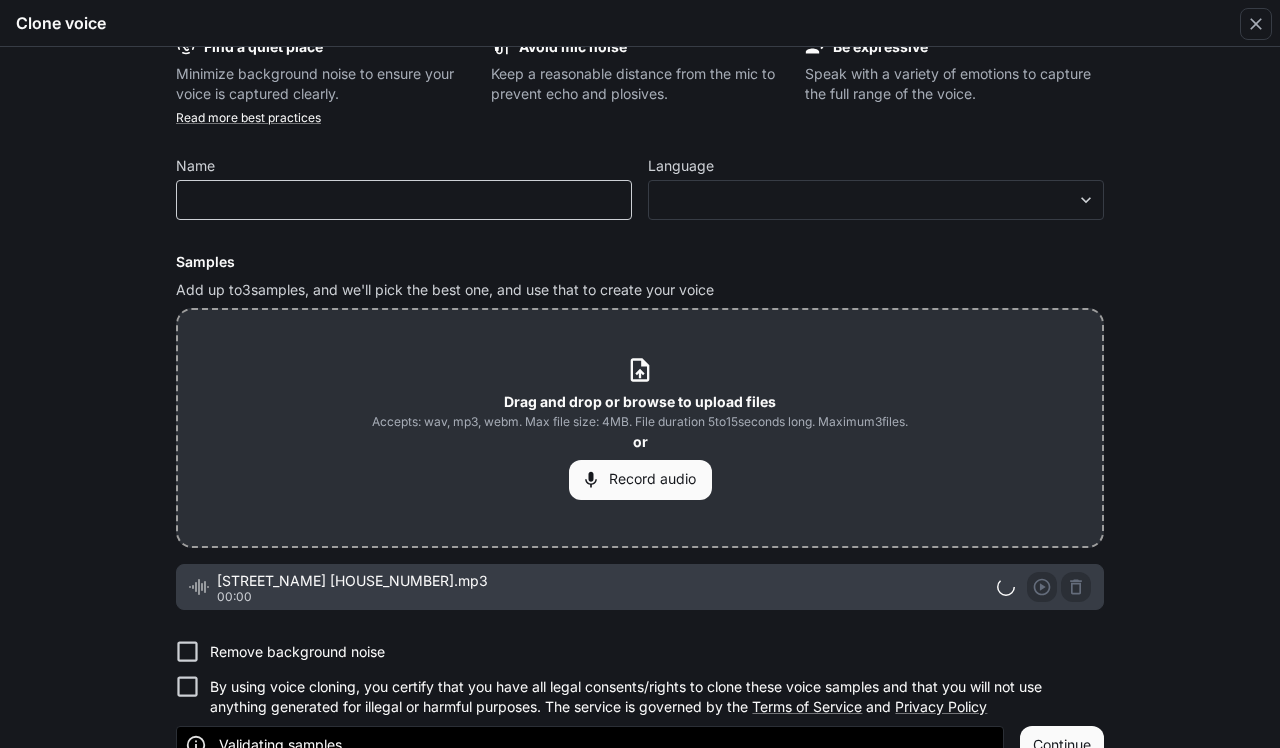 click on "​" at bounding box center [404, 200] 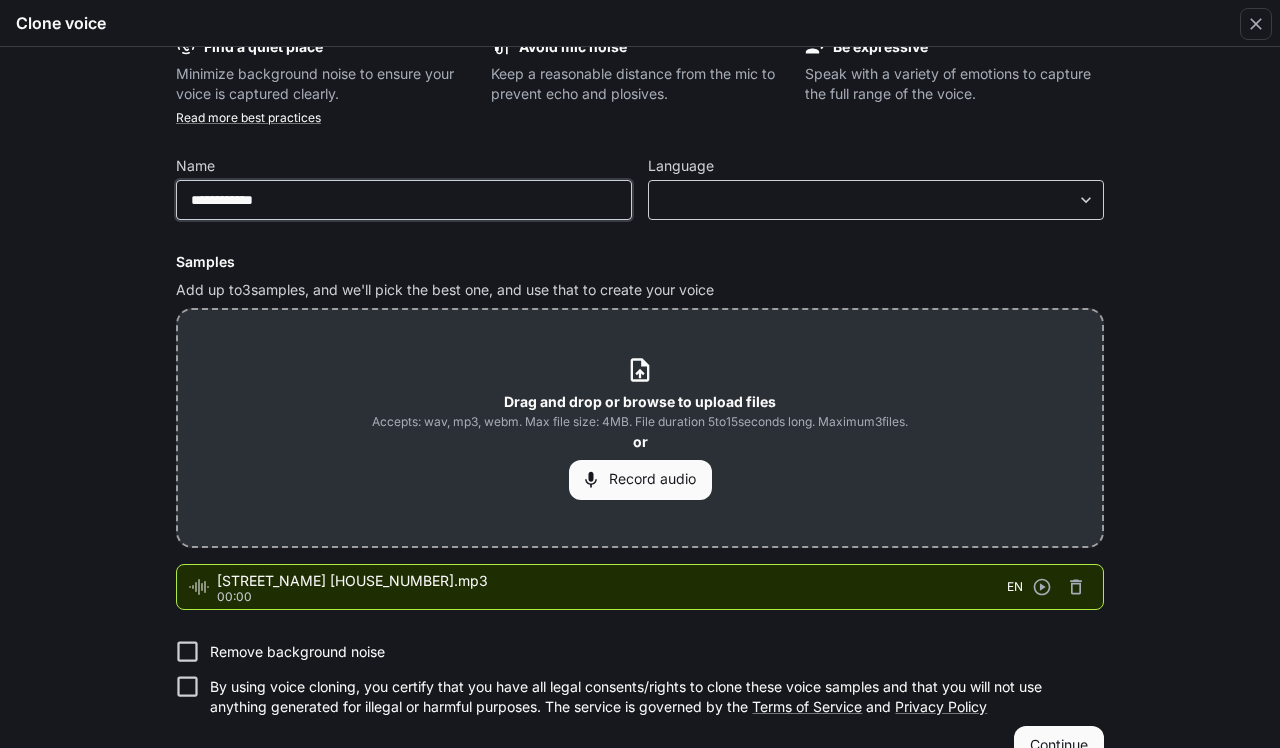 type on "**********" 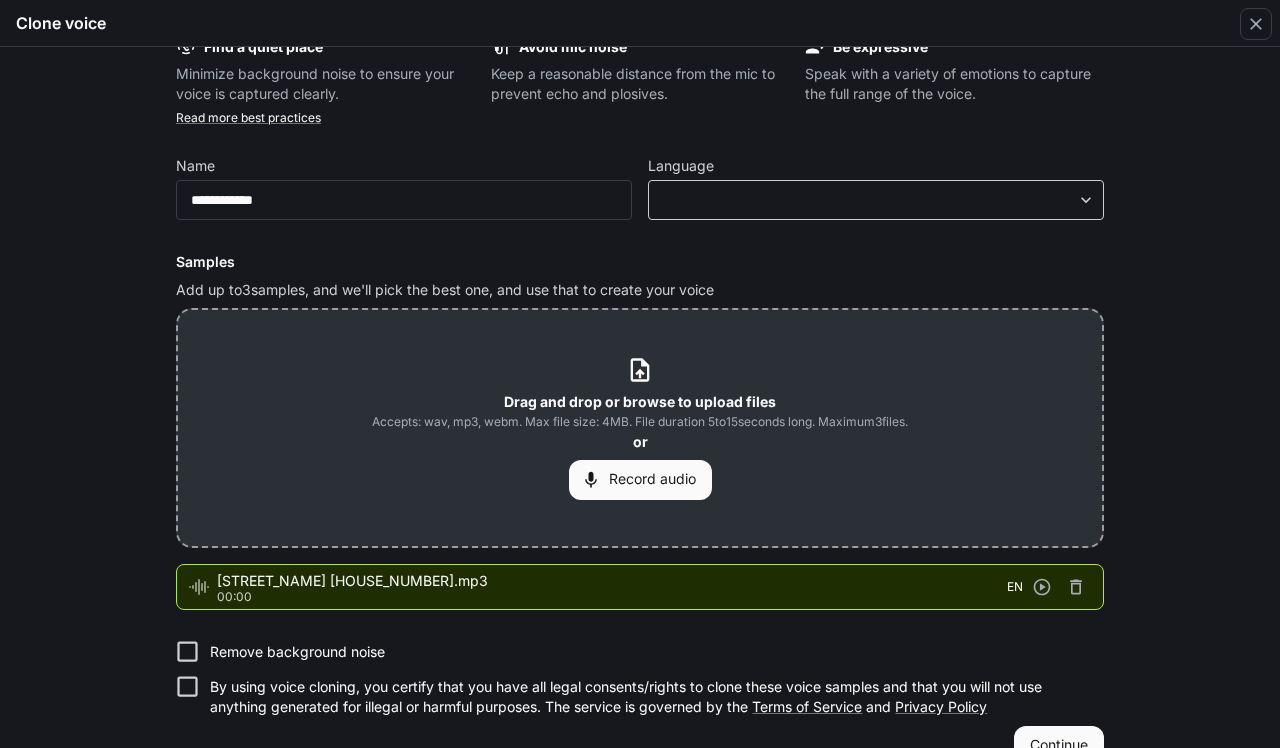 click on "​ ​" at bounding box center (876, 200) 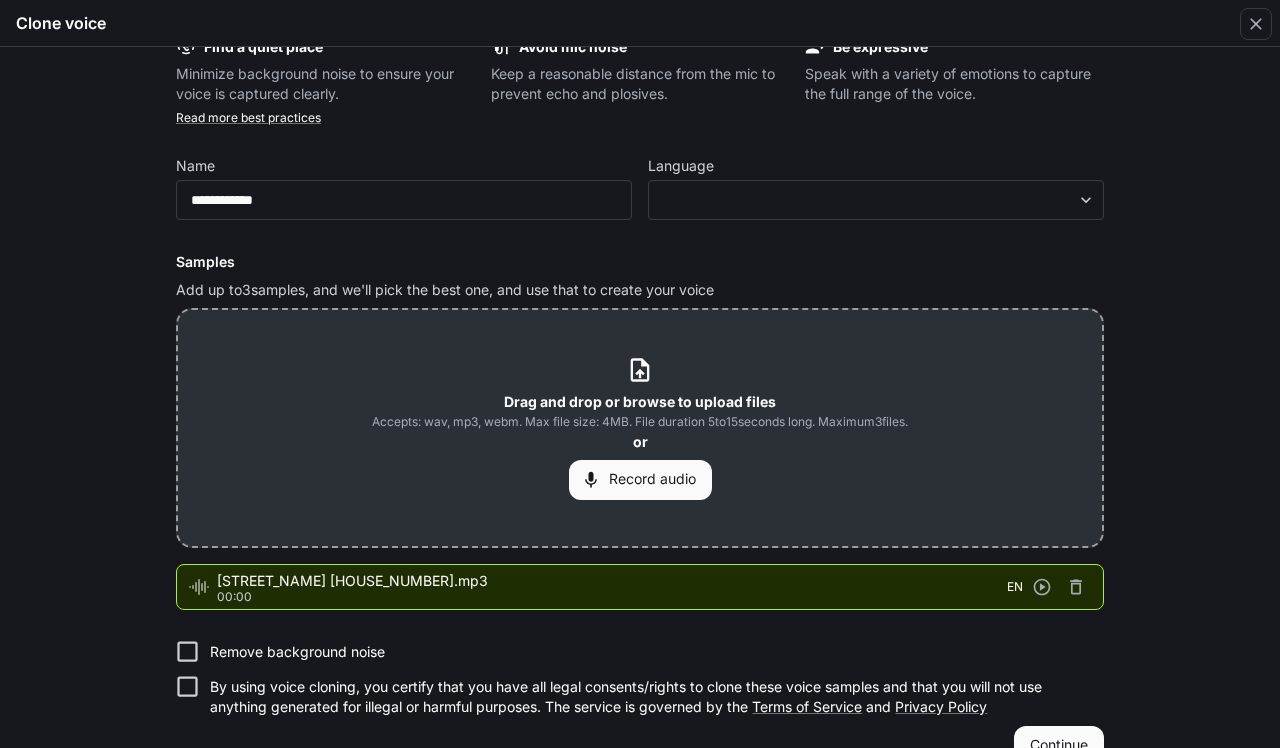 click on "Language" at bounding box center [876, 170] 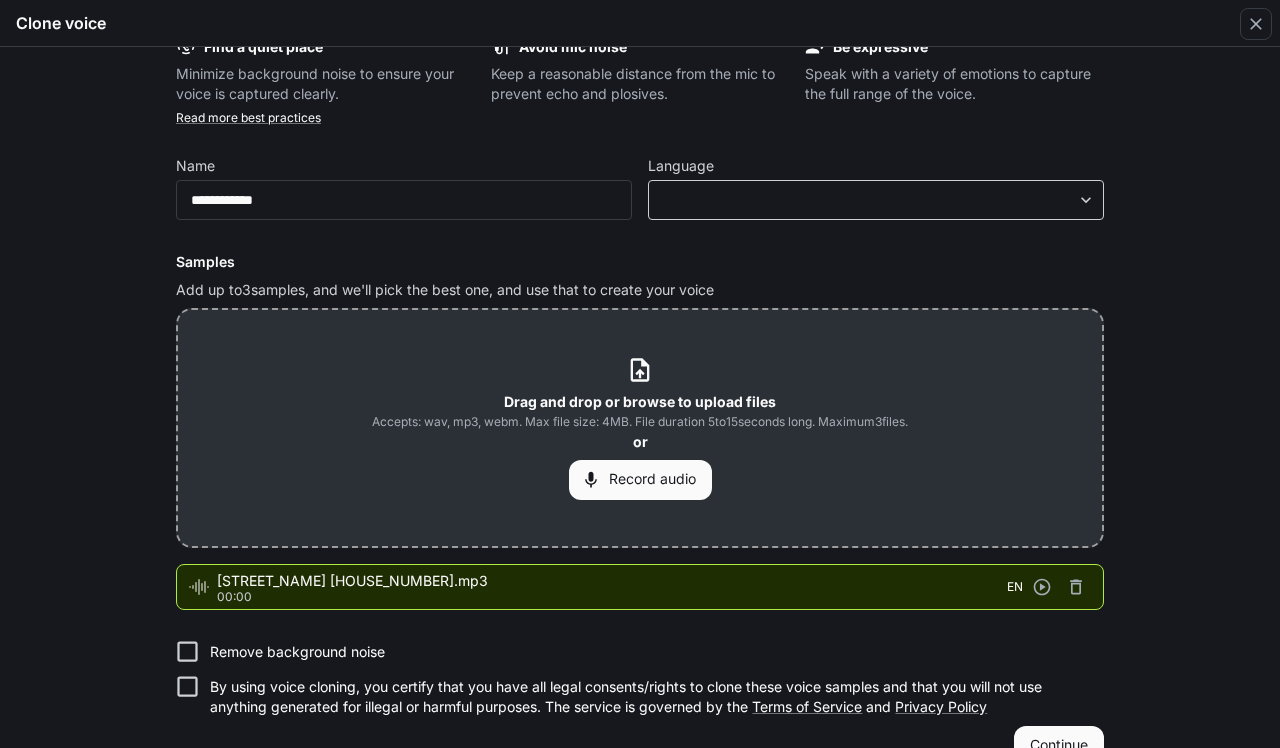 click on "​ ​" at bounding box center (876, 200) 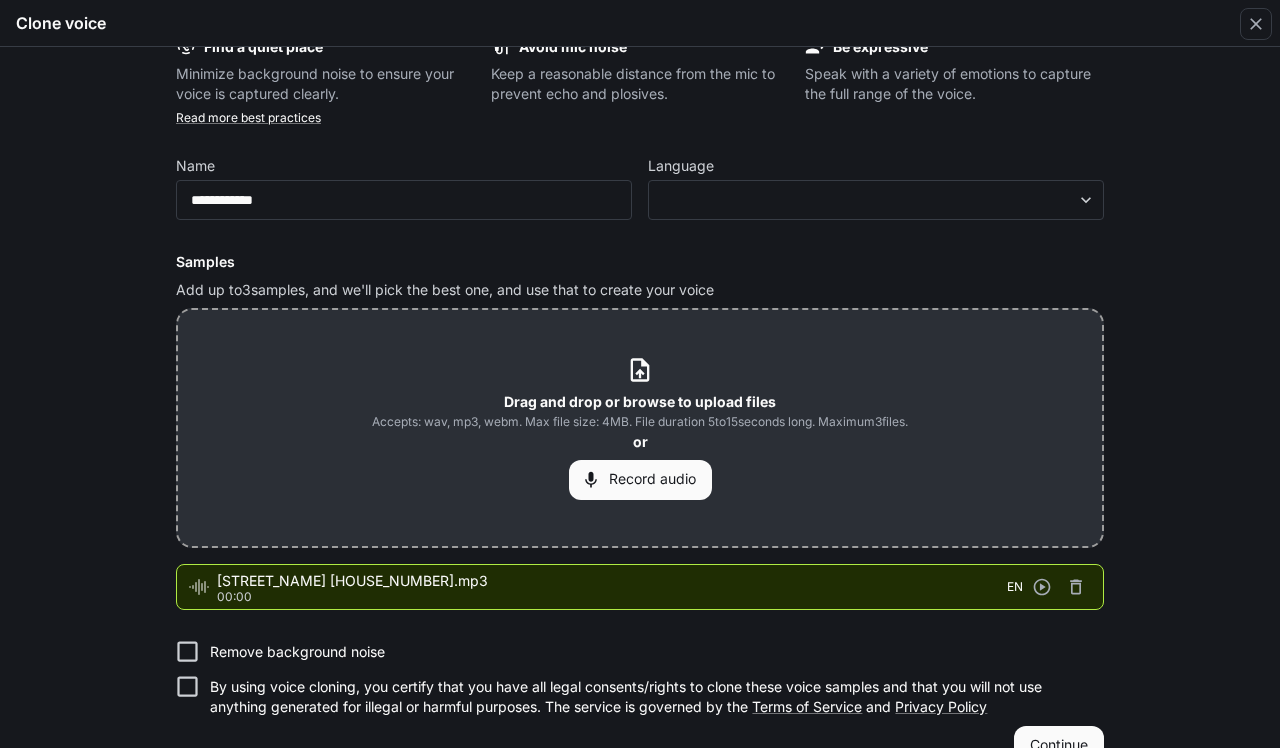 click on "Language" at bounding box center (876, 170) 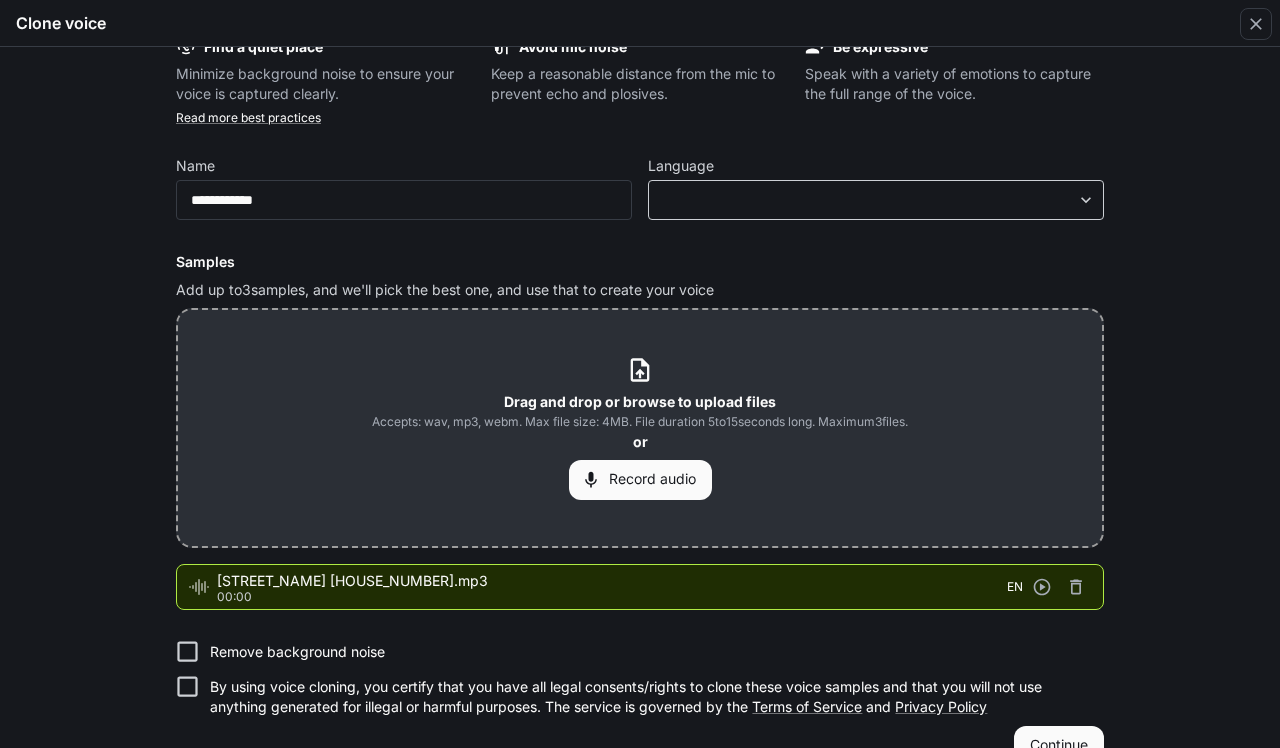 click on "​ ​" at bounding box center (876, 200) 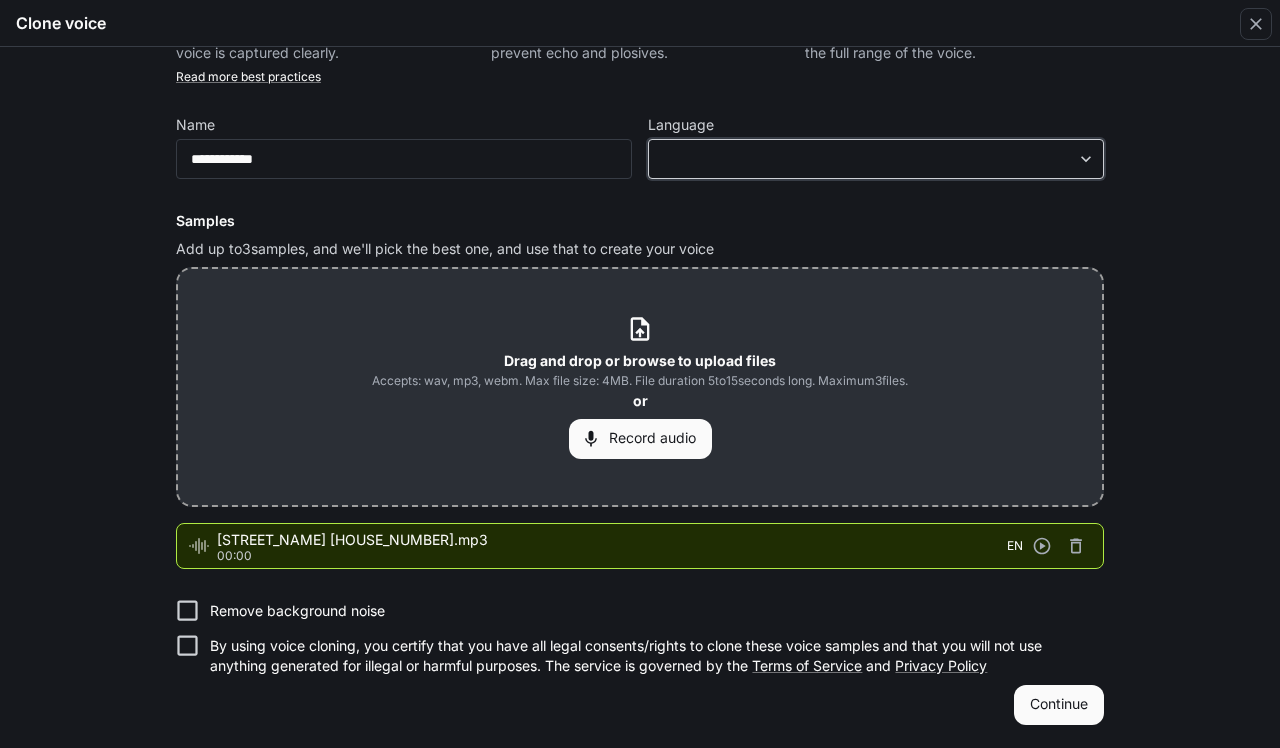 scroll, scrollTop: 75, scrollLeft: 0, axis: vertical 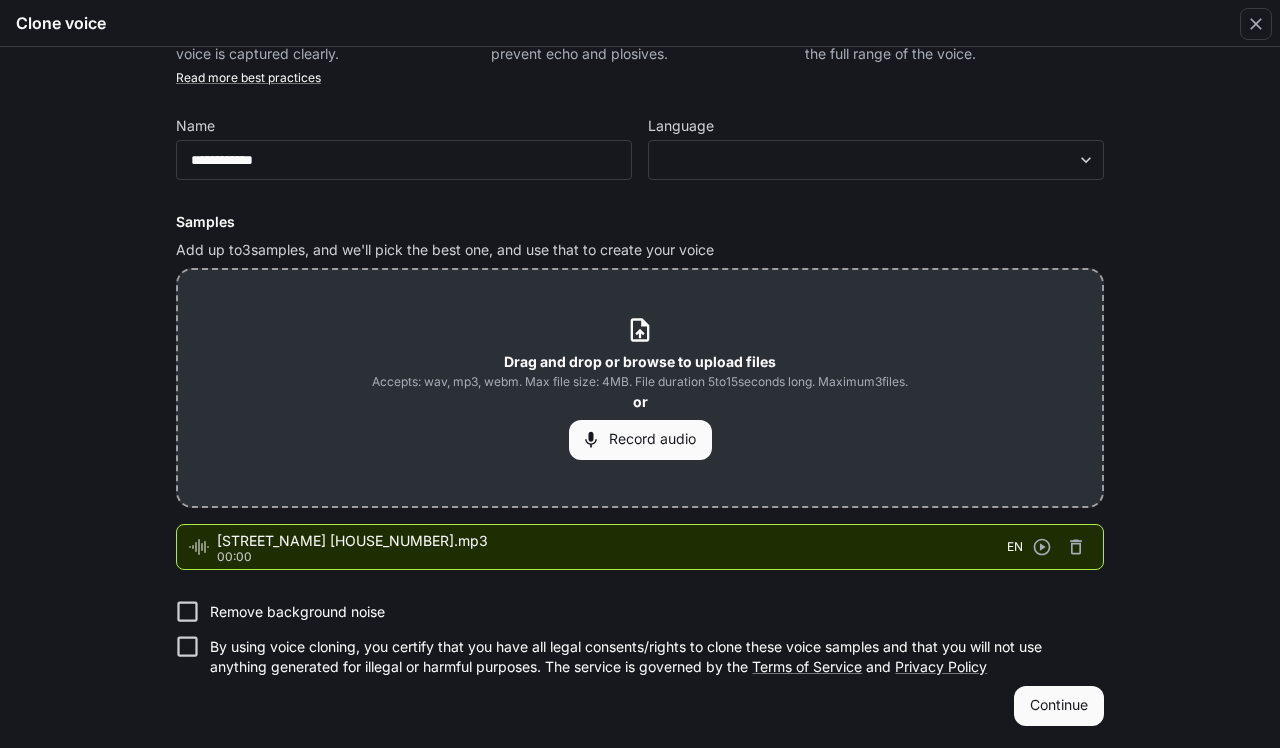 click on "Remove background noise" at bounding box center (297, 612) 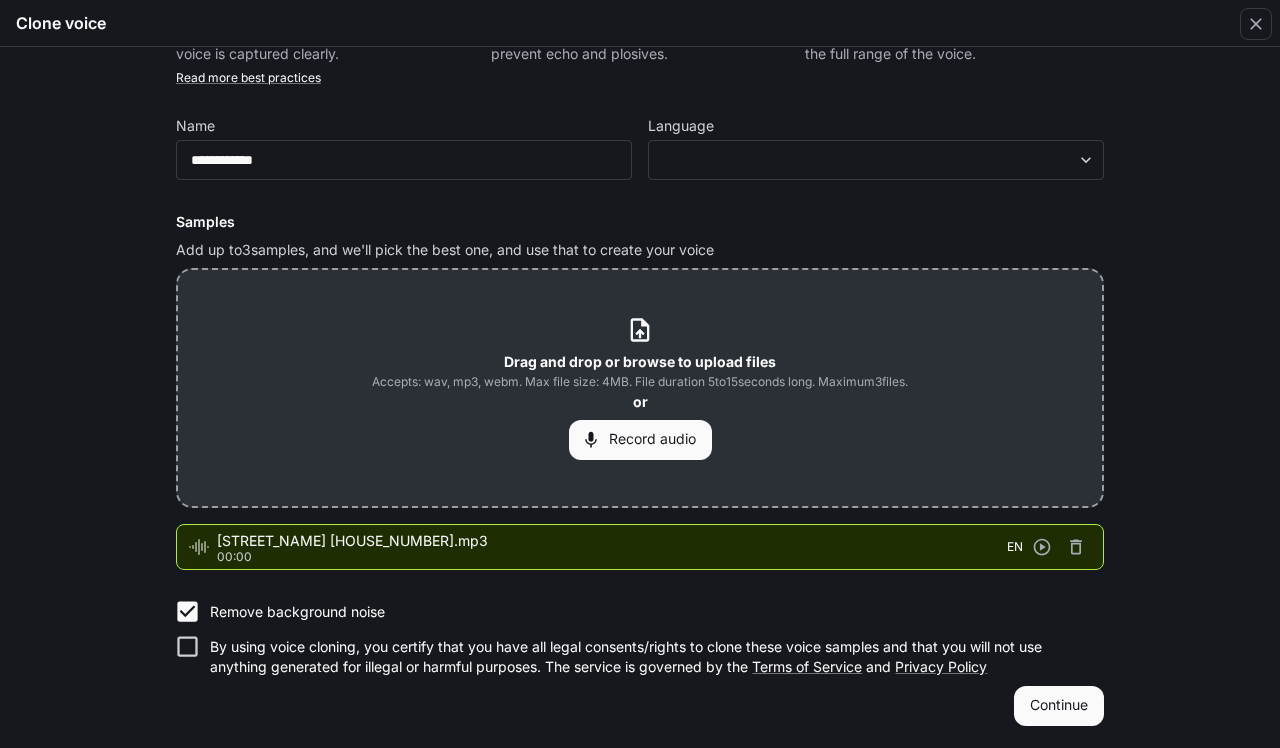 click on "By using voice cloning, you certify that you have all legal consents/rights to clone these voice samples and that you will not use anything generated for illegal or harmful purposes. The service is governed by the   Terms of Service   and   Privacy Policy" at bounding box center [649, 657] 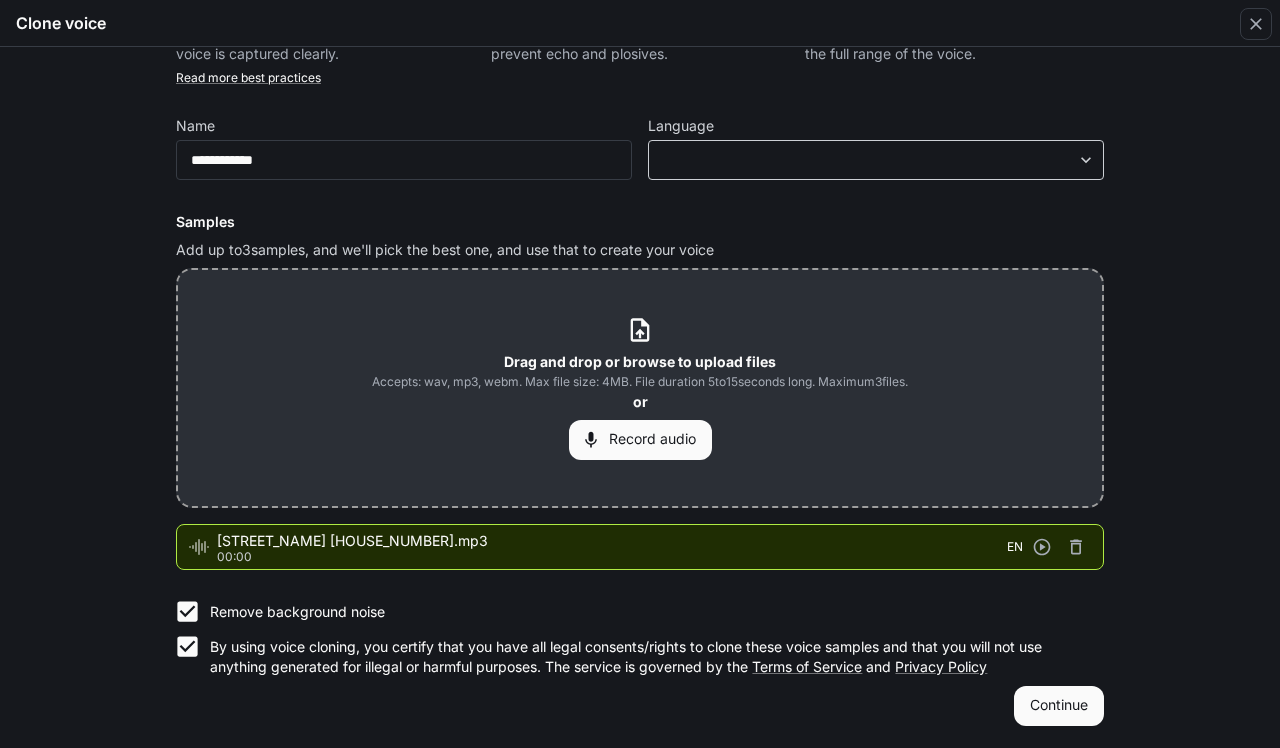 click on "**********" at bounding box center [640, 371] 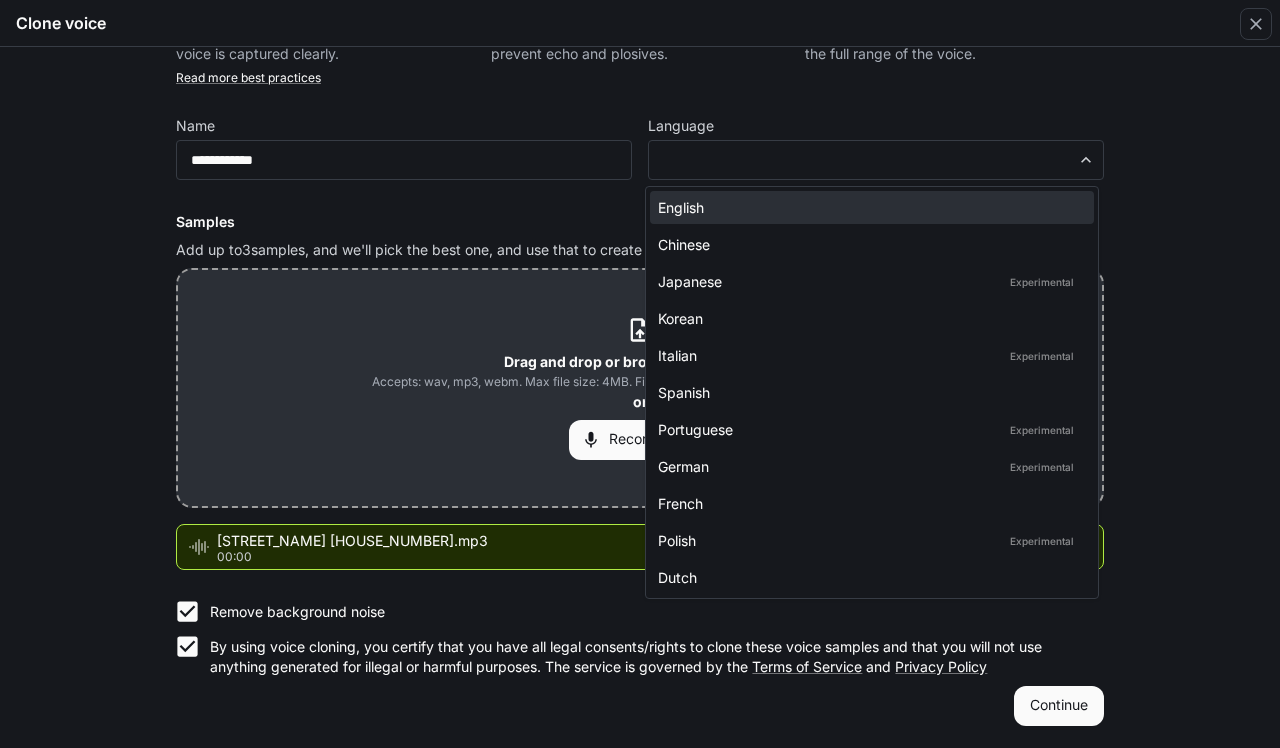 click on "English" at bounding box center [868, 207] 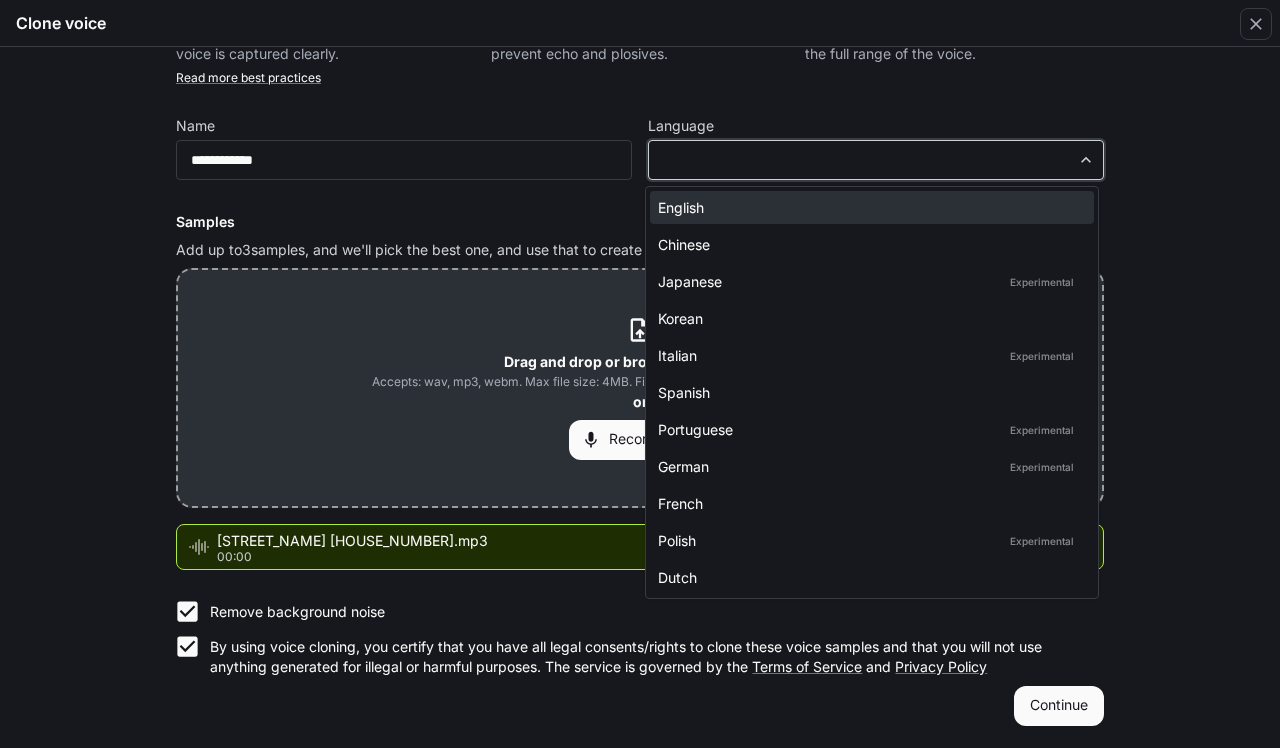 type on "*****" 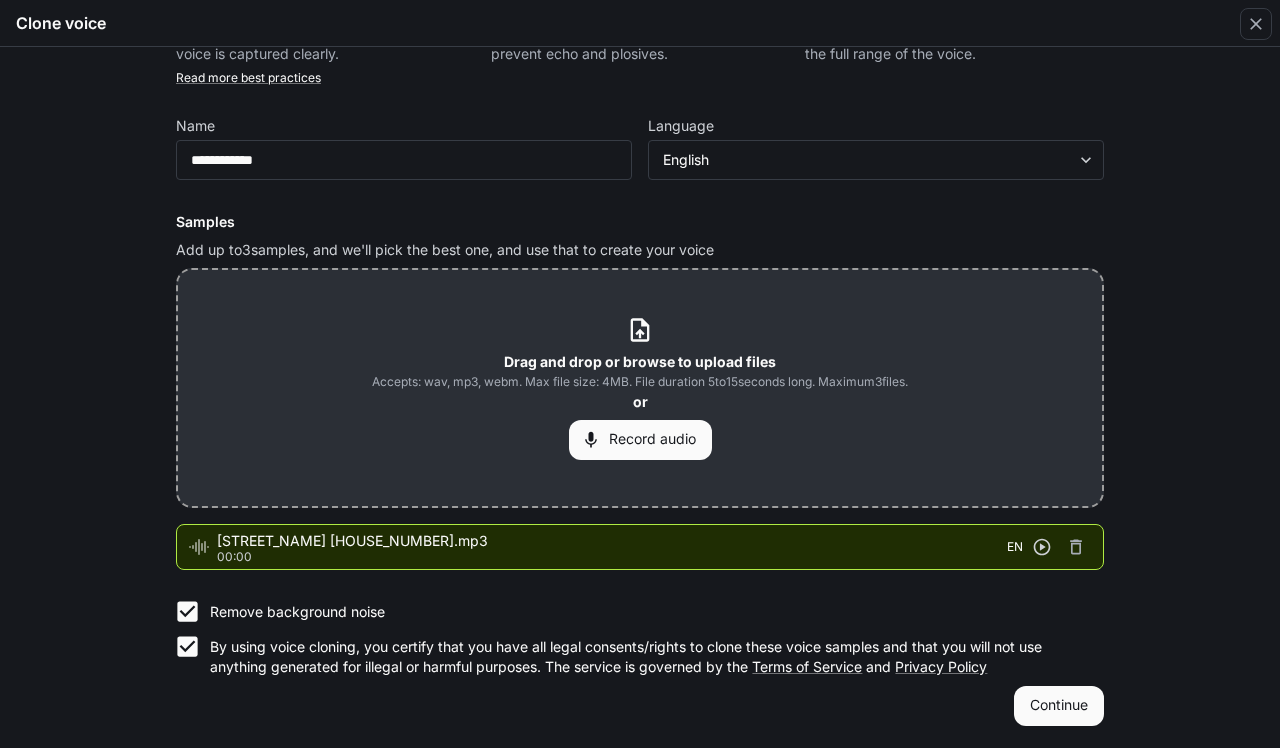 click 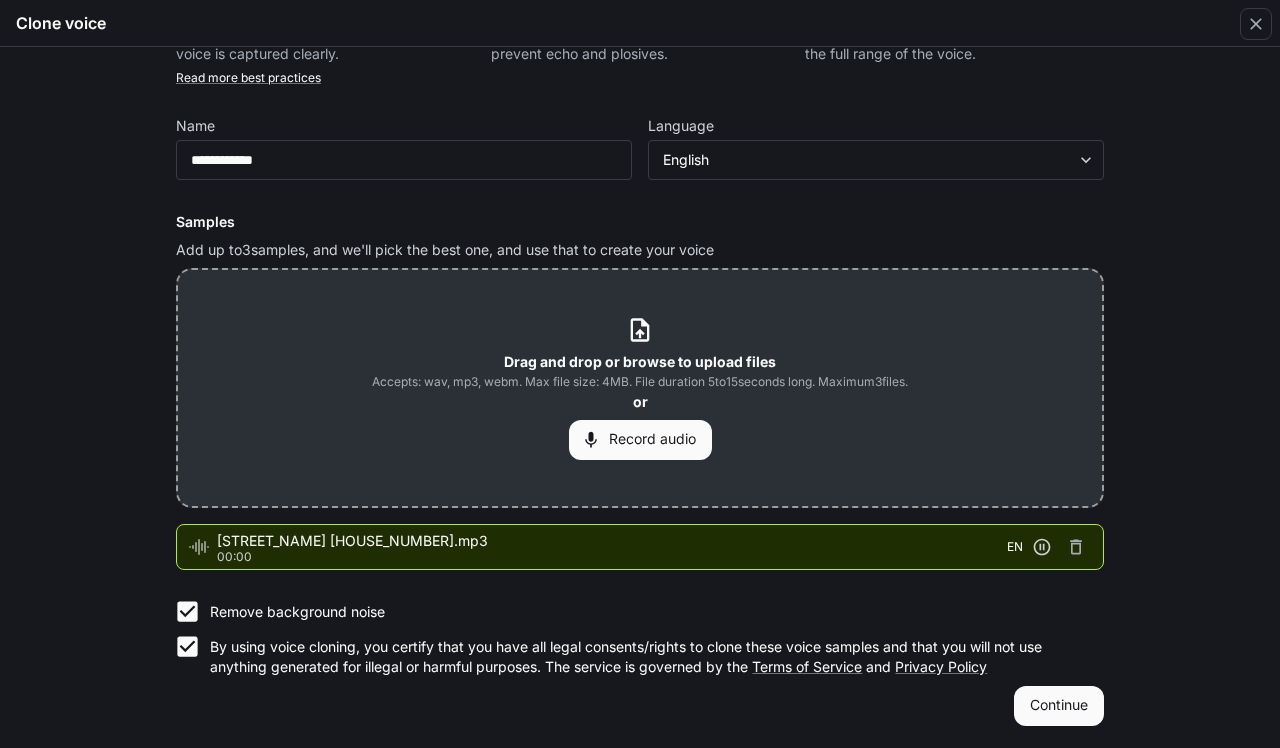 click 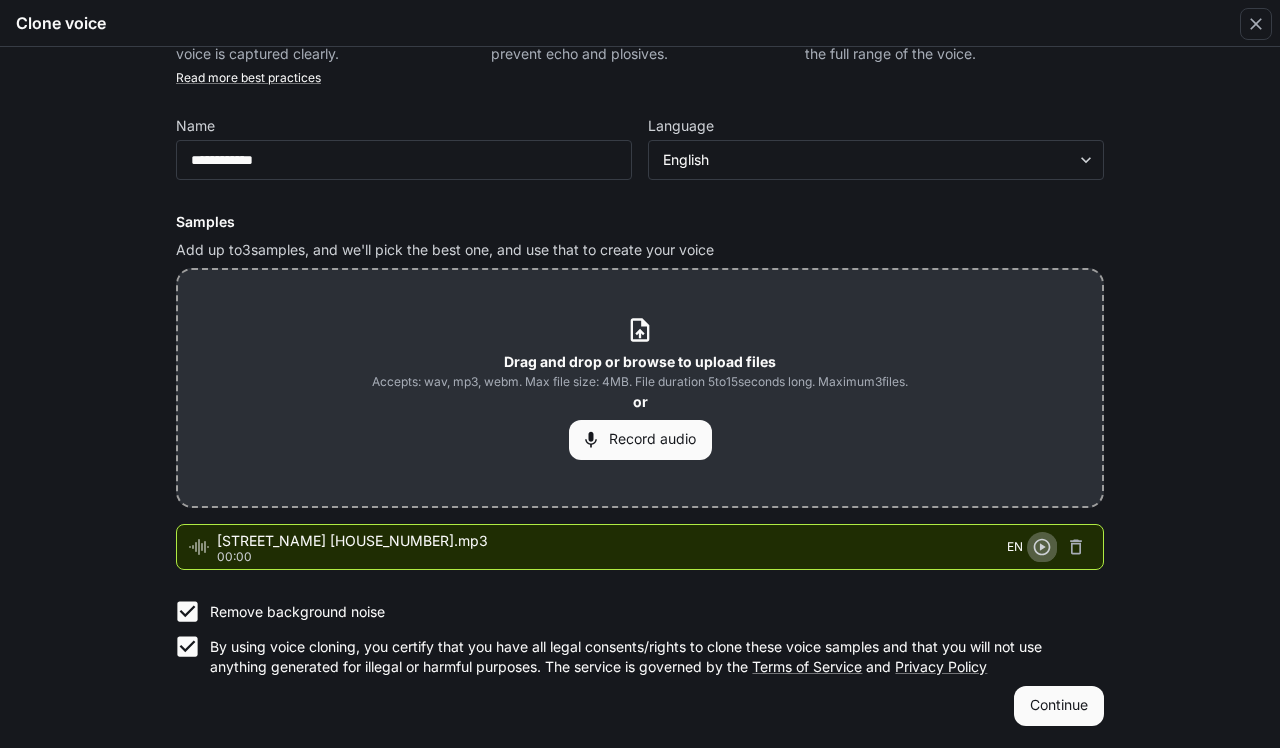 click 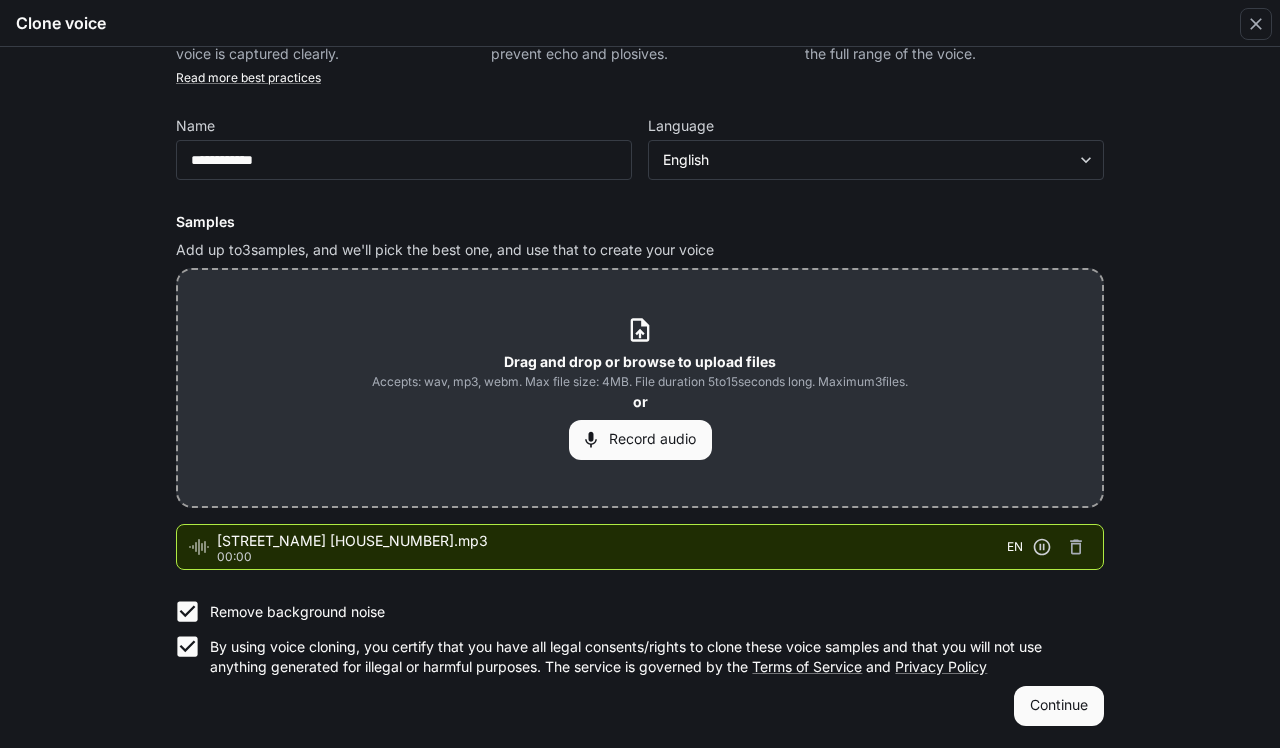 click 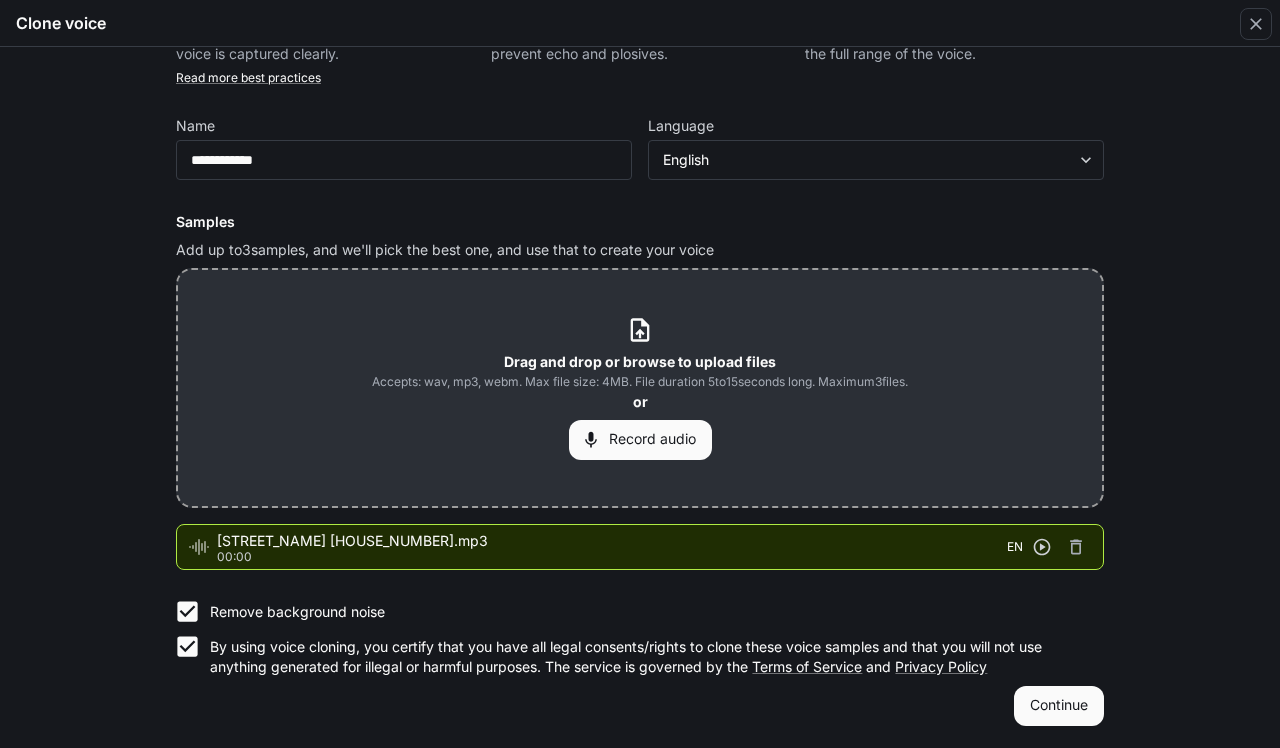click on "Drag and drop or browse to upload files" at bounding box center [640, 361] 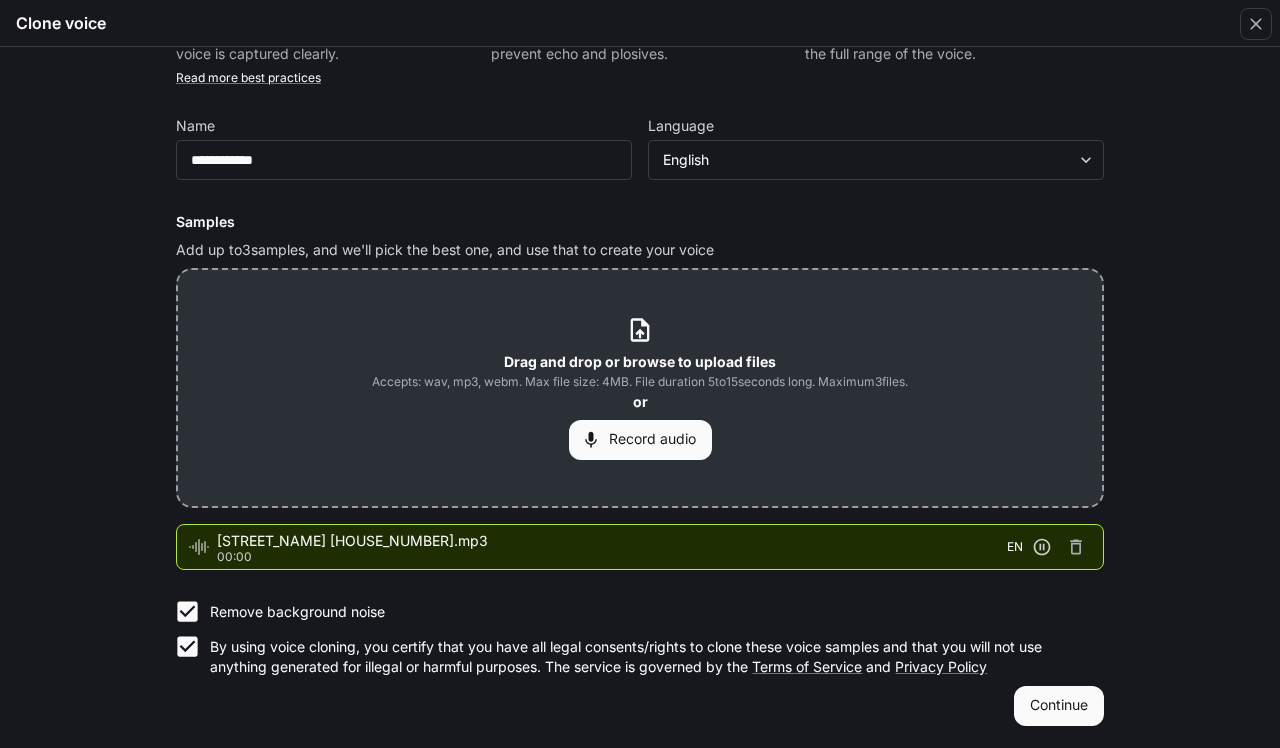 click 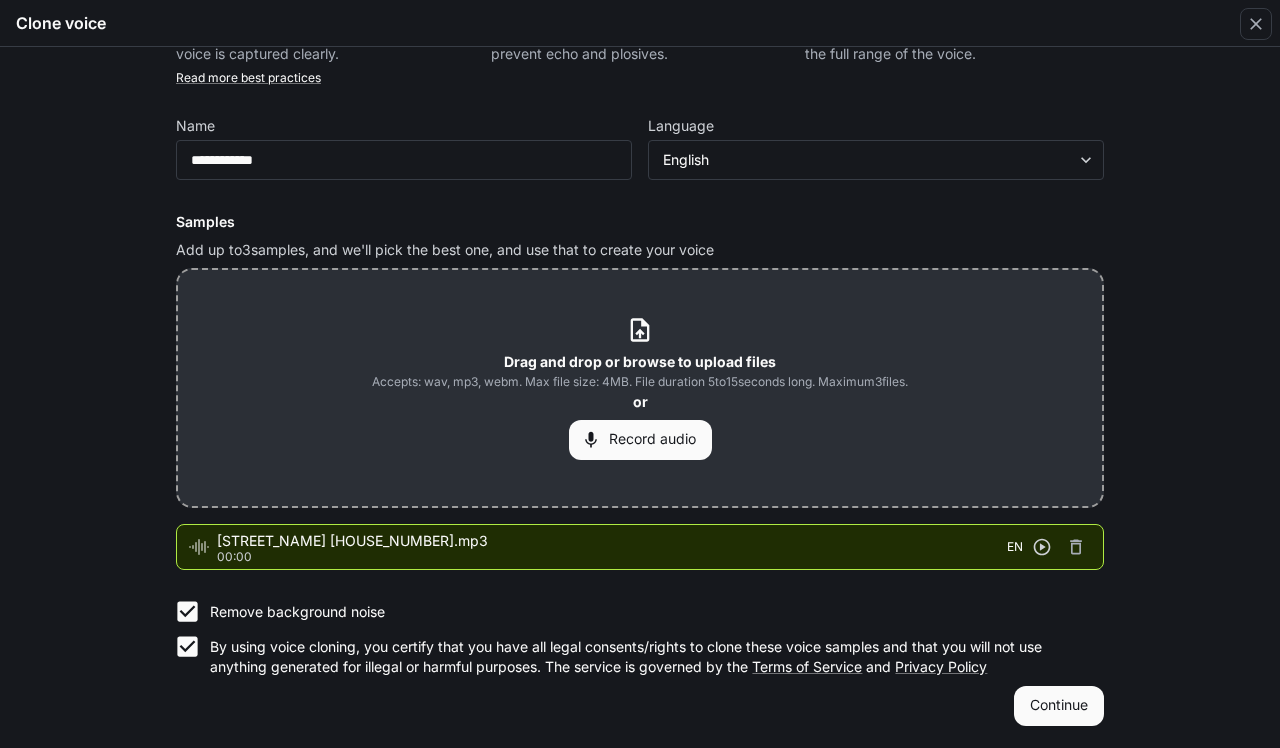 click on "EN" at bounding box center (1015, 547) 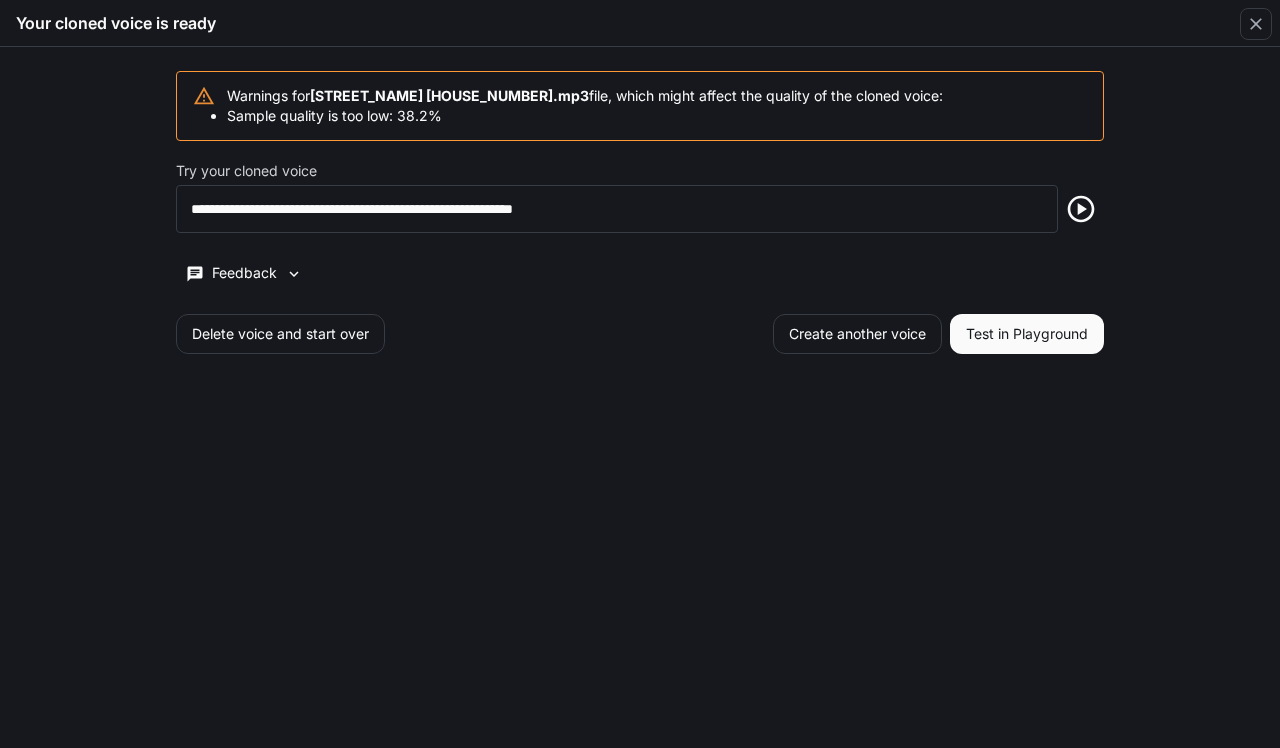 scroll, scrollTop: 0, scrollLeft: 0, axis: both 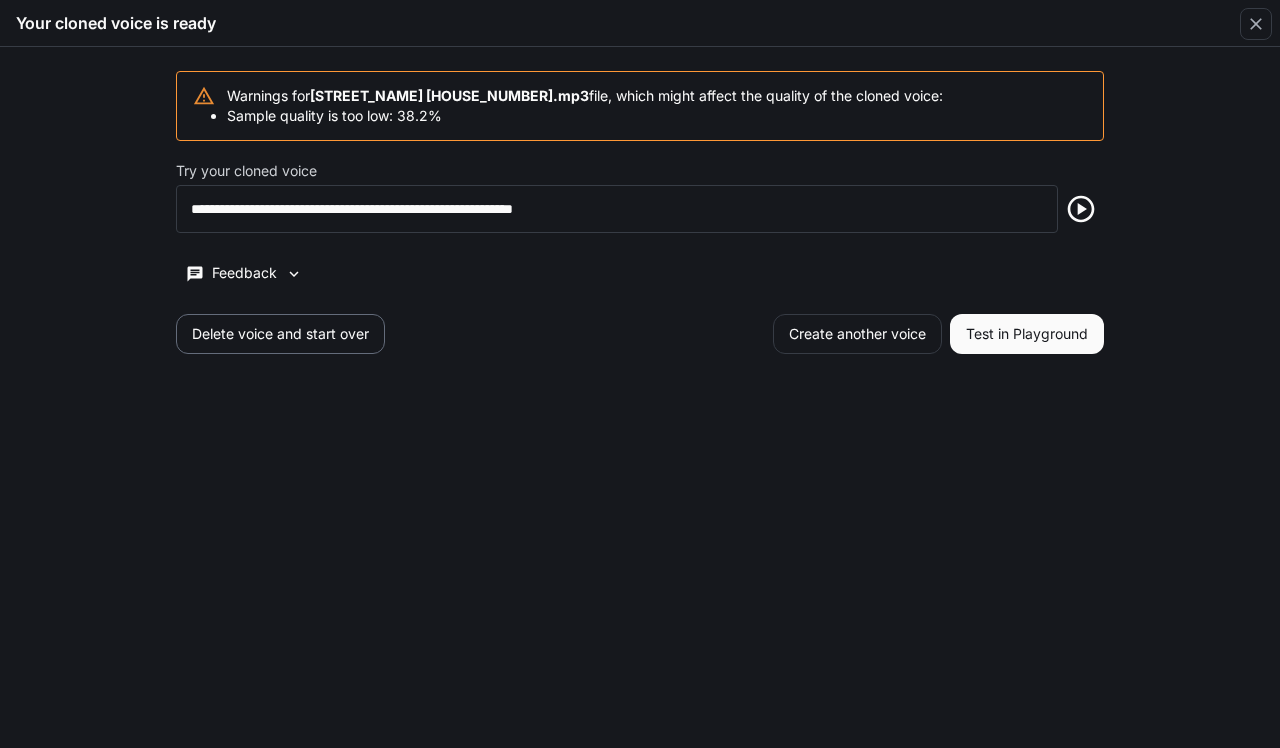 click on "Delete voice and start over" at bounding box center [280, 334] 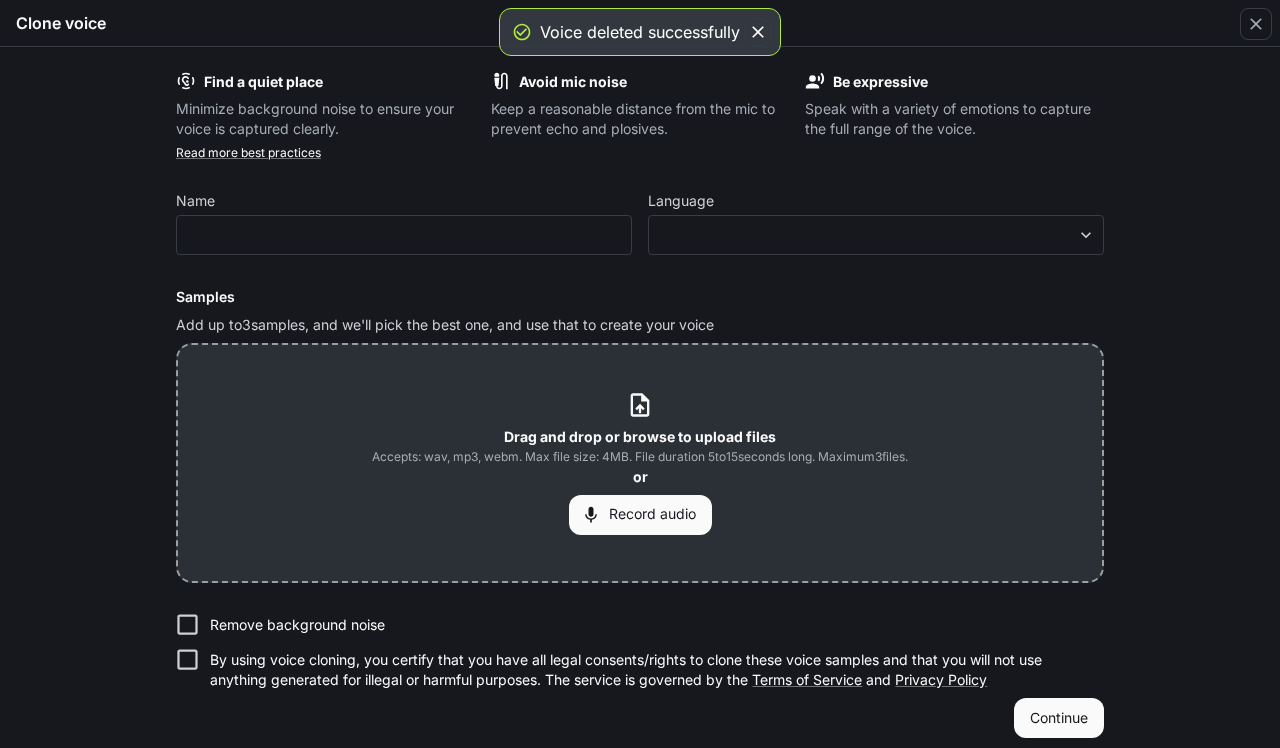 click 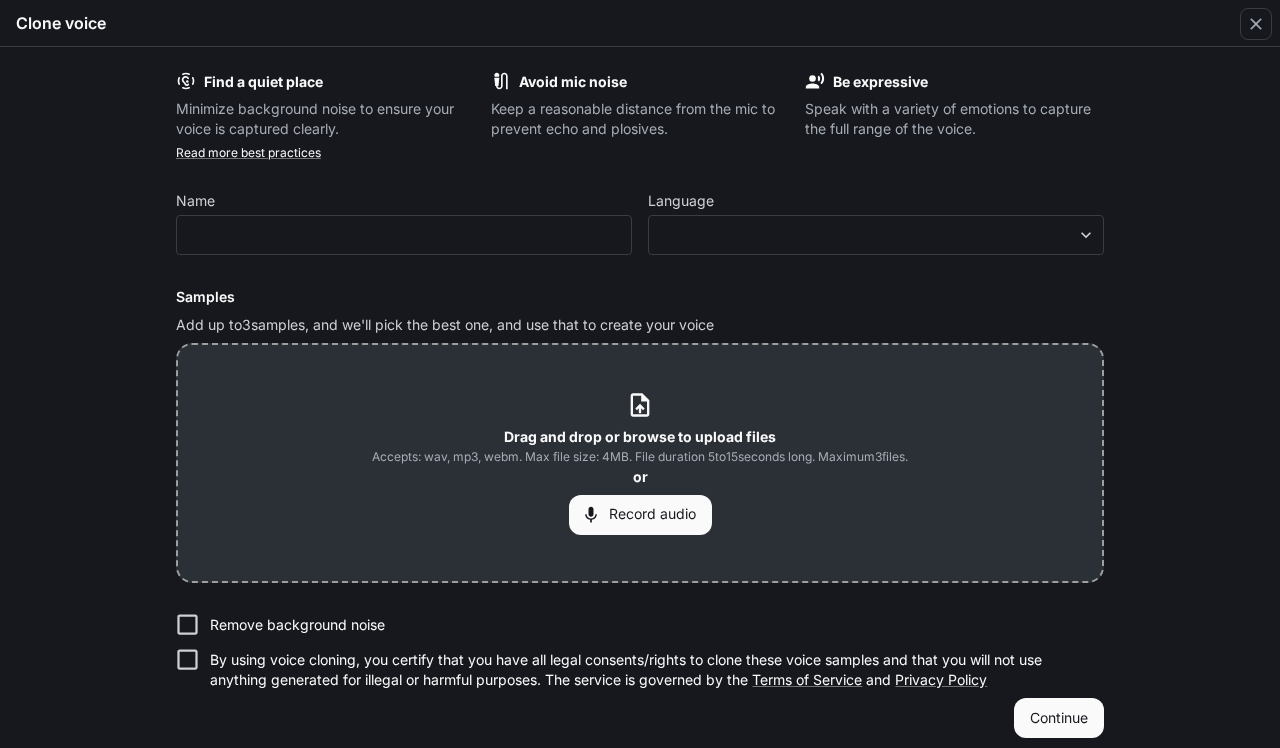 click on "Drag and drop or browse to upload files" at bounding box center [640, 436] 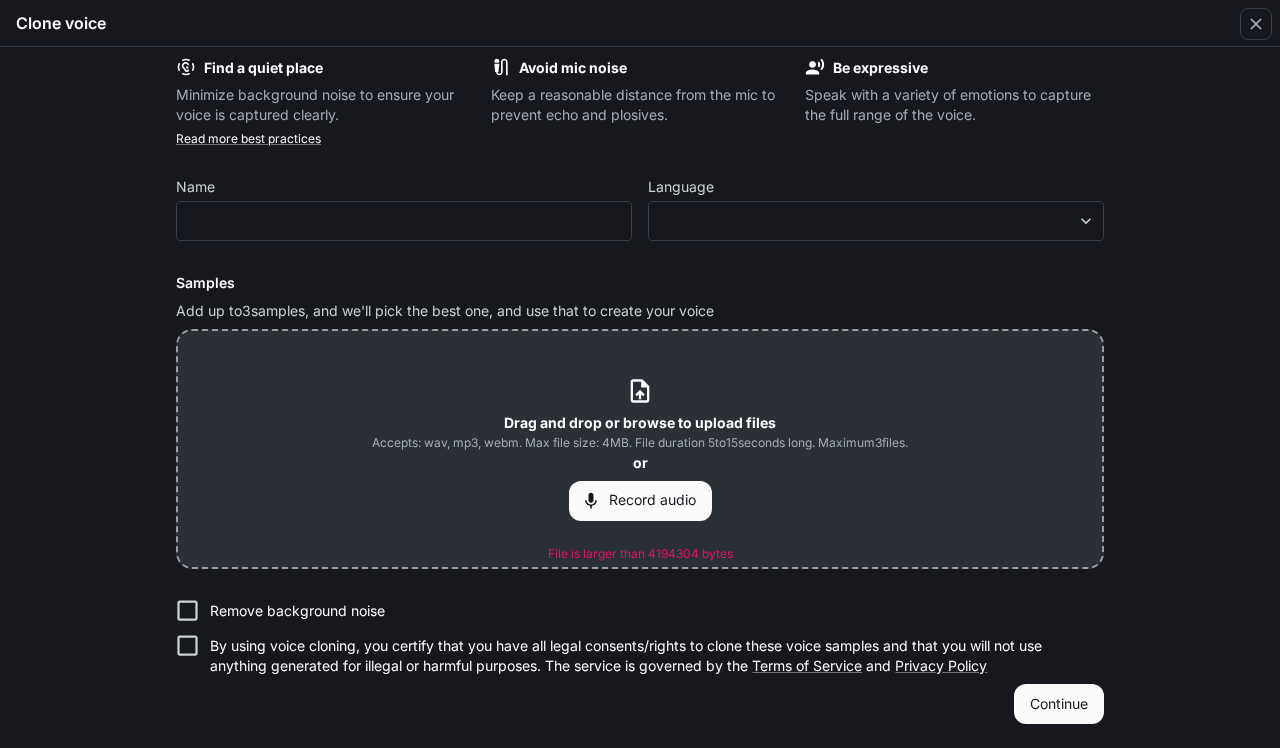 scroll, scrollTop: 13, scrollLeft: 0, axis: vertical 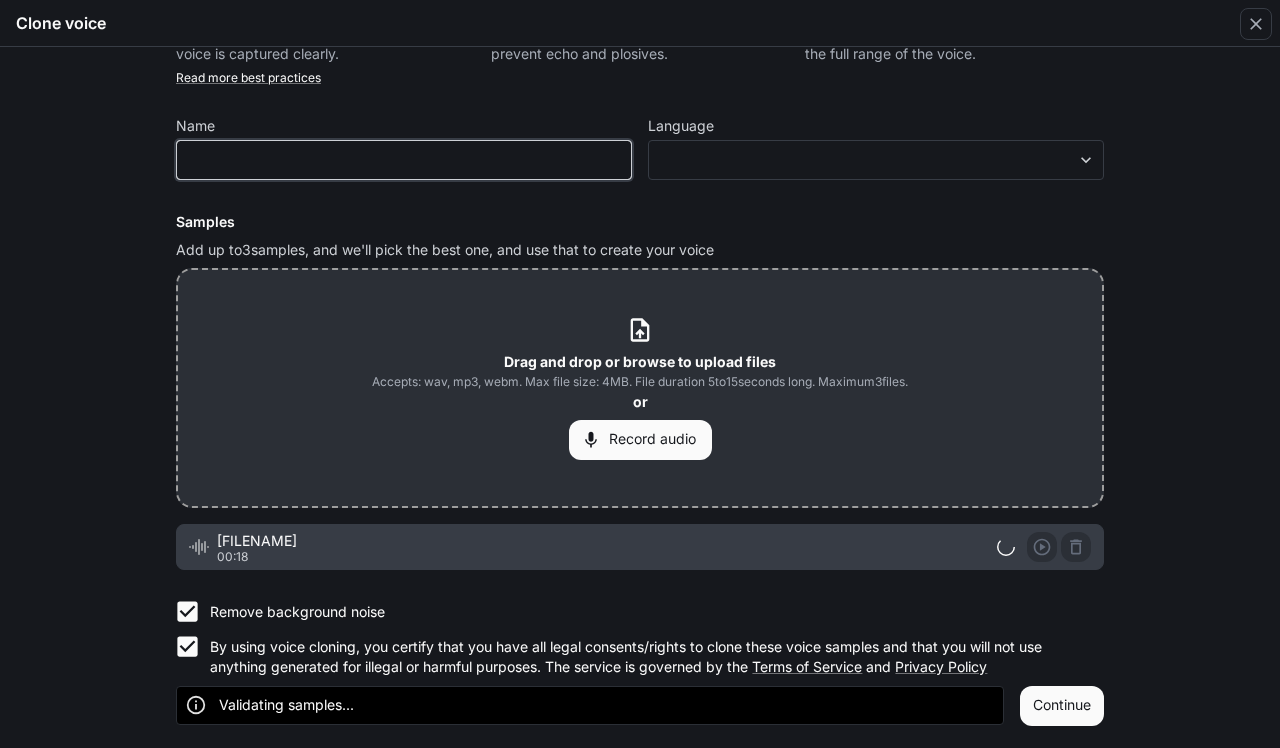 click at bounding box center (404, 160) 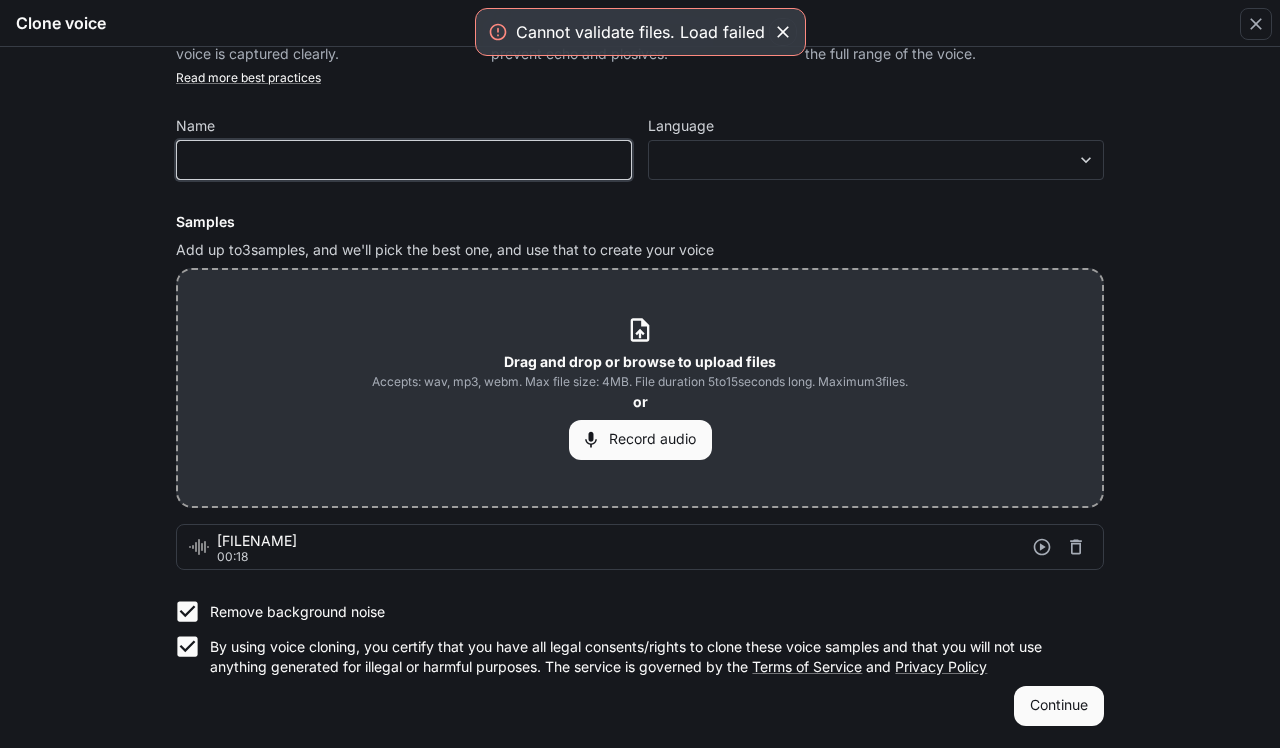 type on "*" 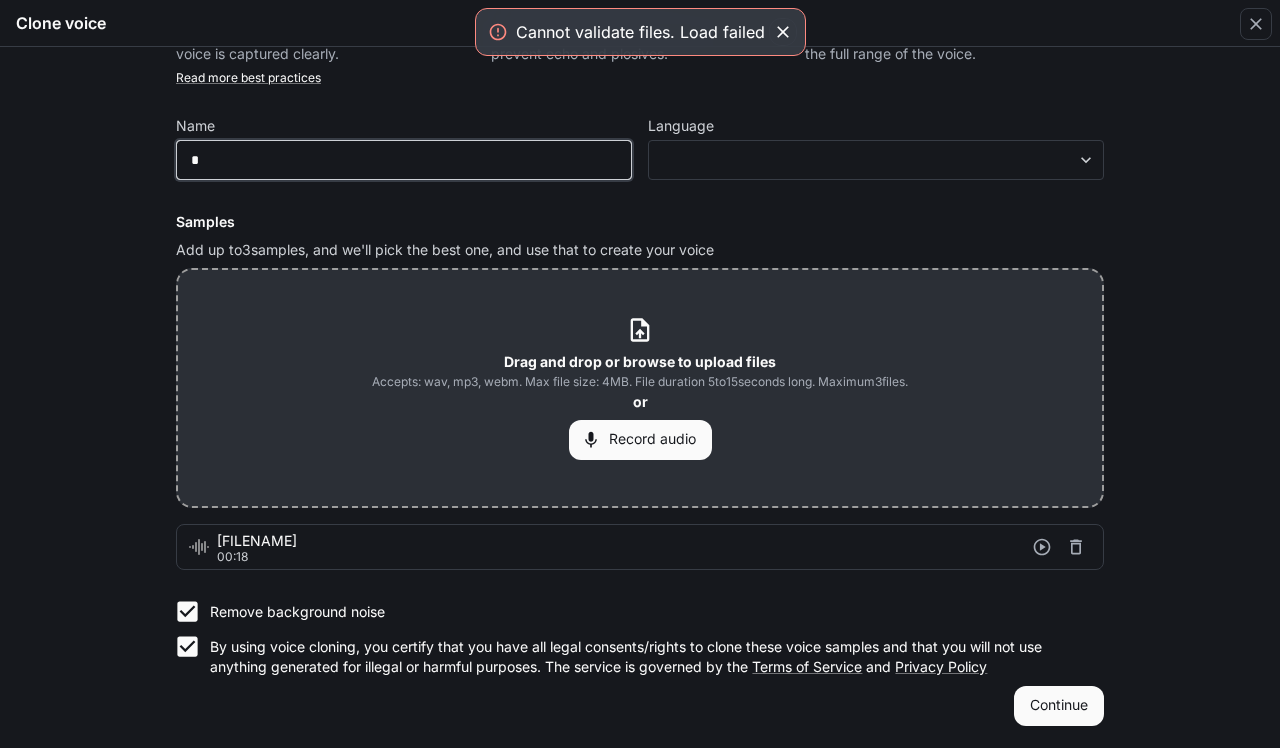 type on "**" 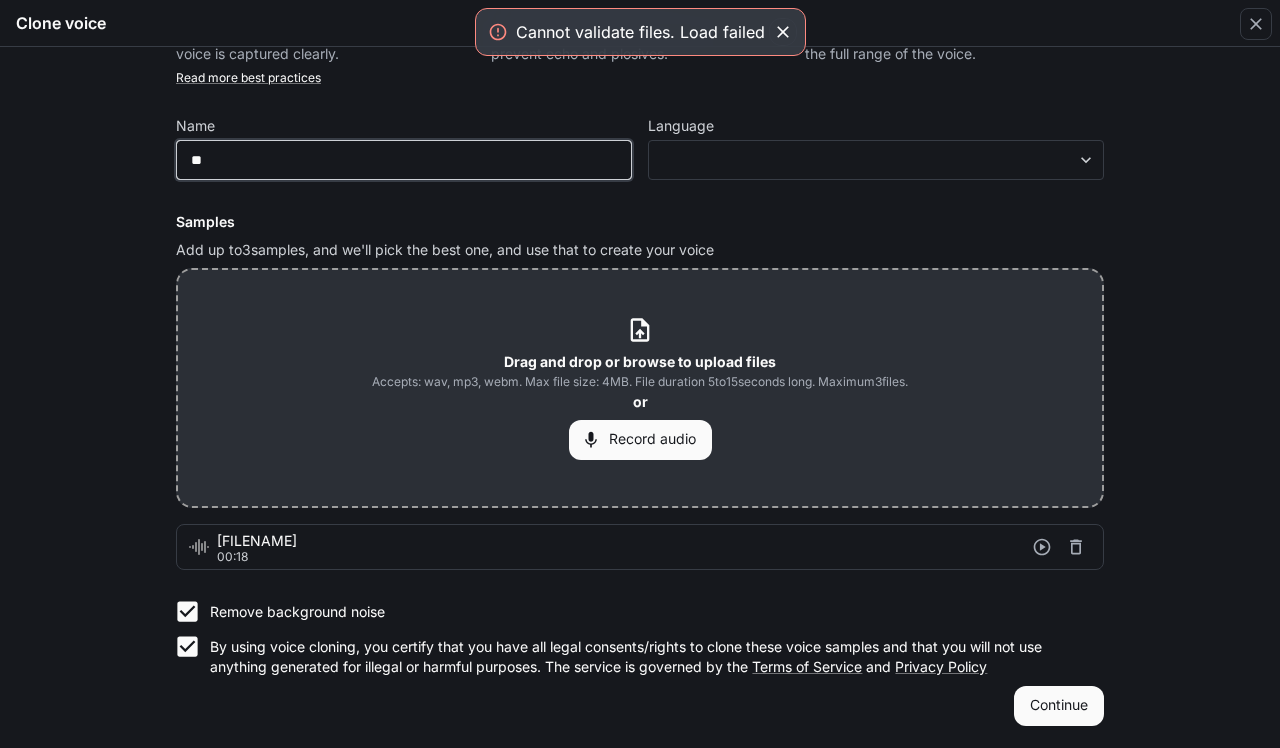 type on "*" 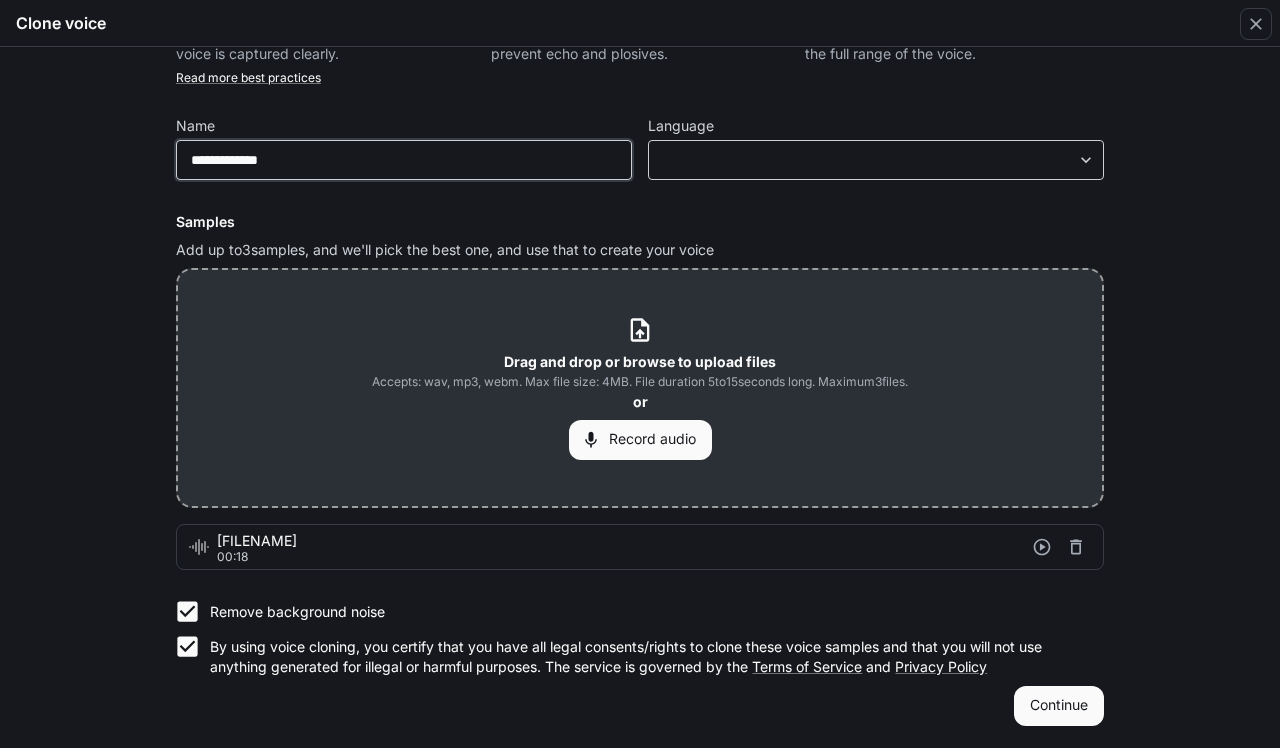 type on "**********" 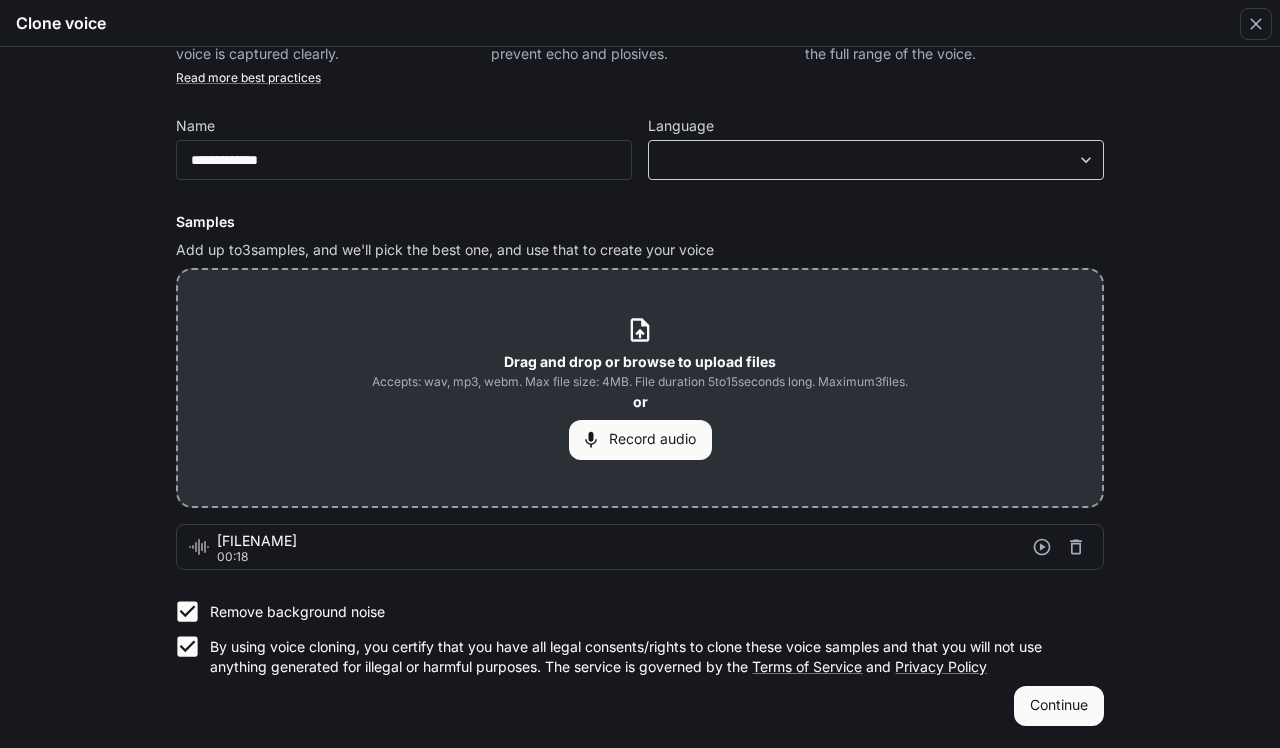 click on "​ ​" at bounding box center [876, 160] 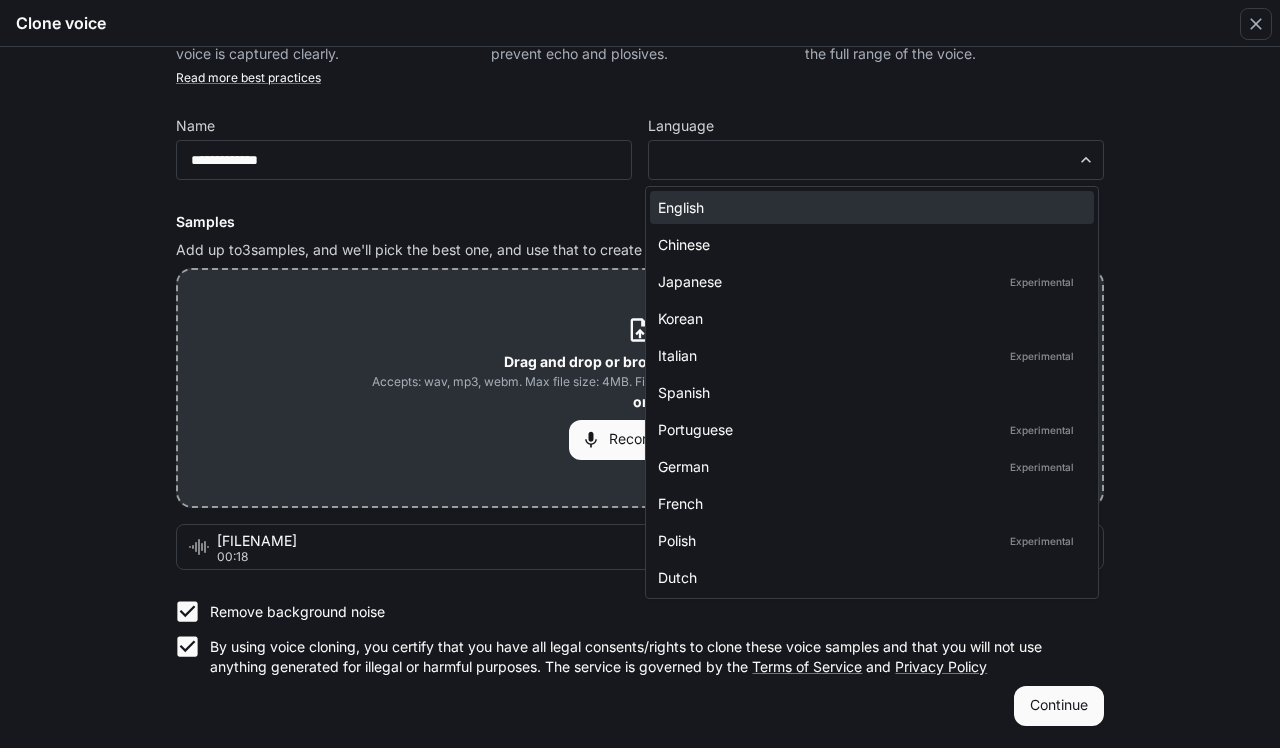 click on "English" at bounding box center (868, 207) 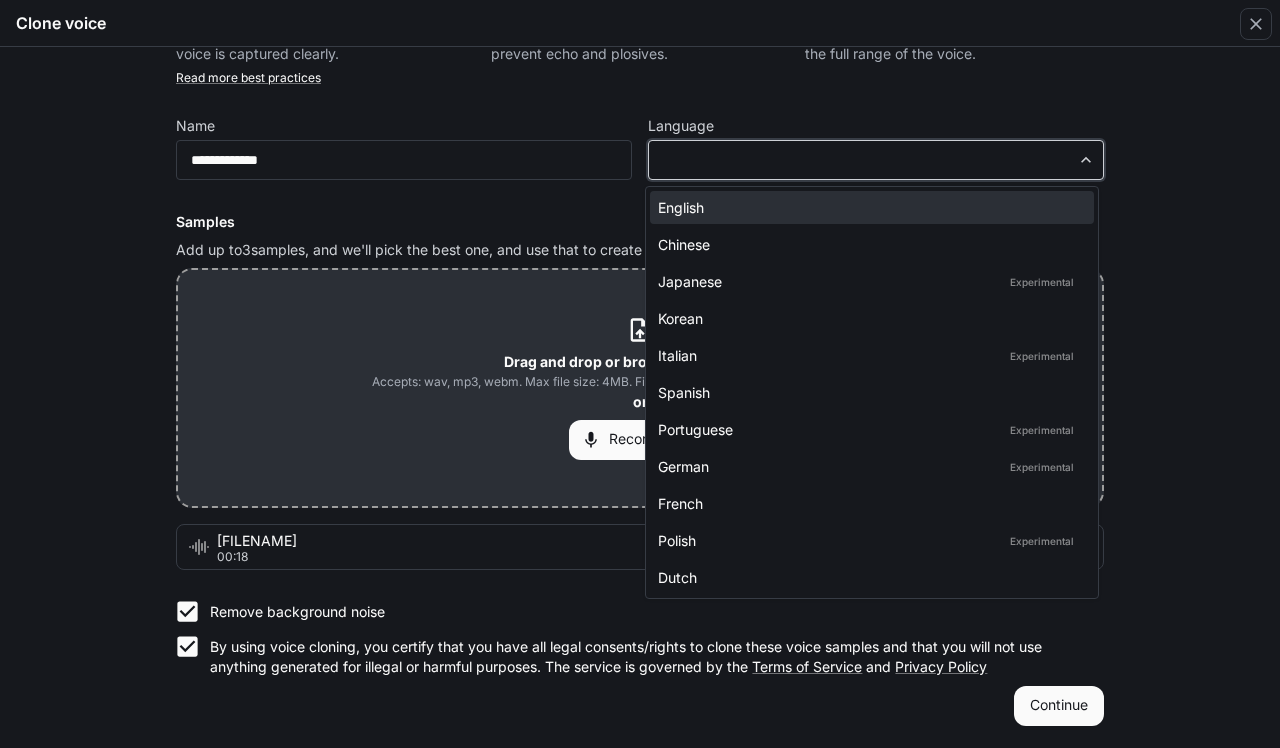 type on "*****" 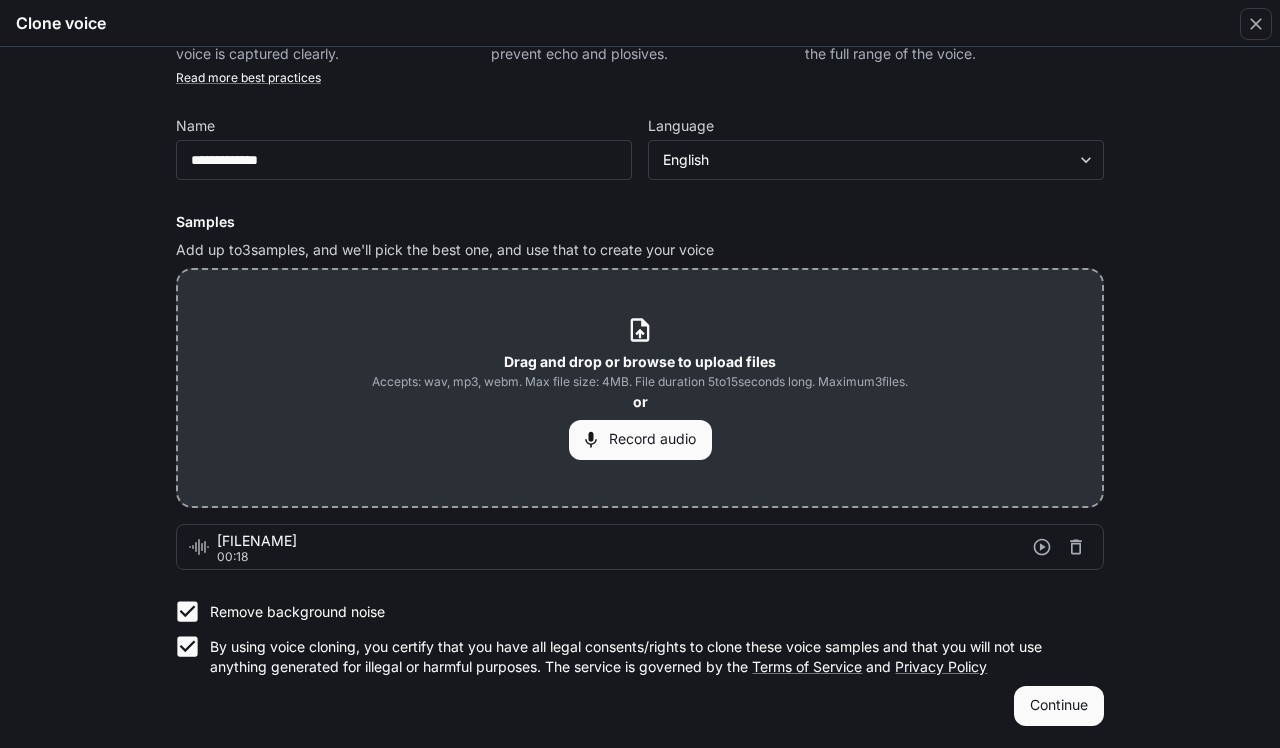 click on "Continue" at bounding box center (1059, 706) 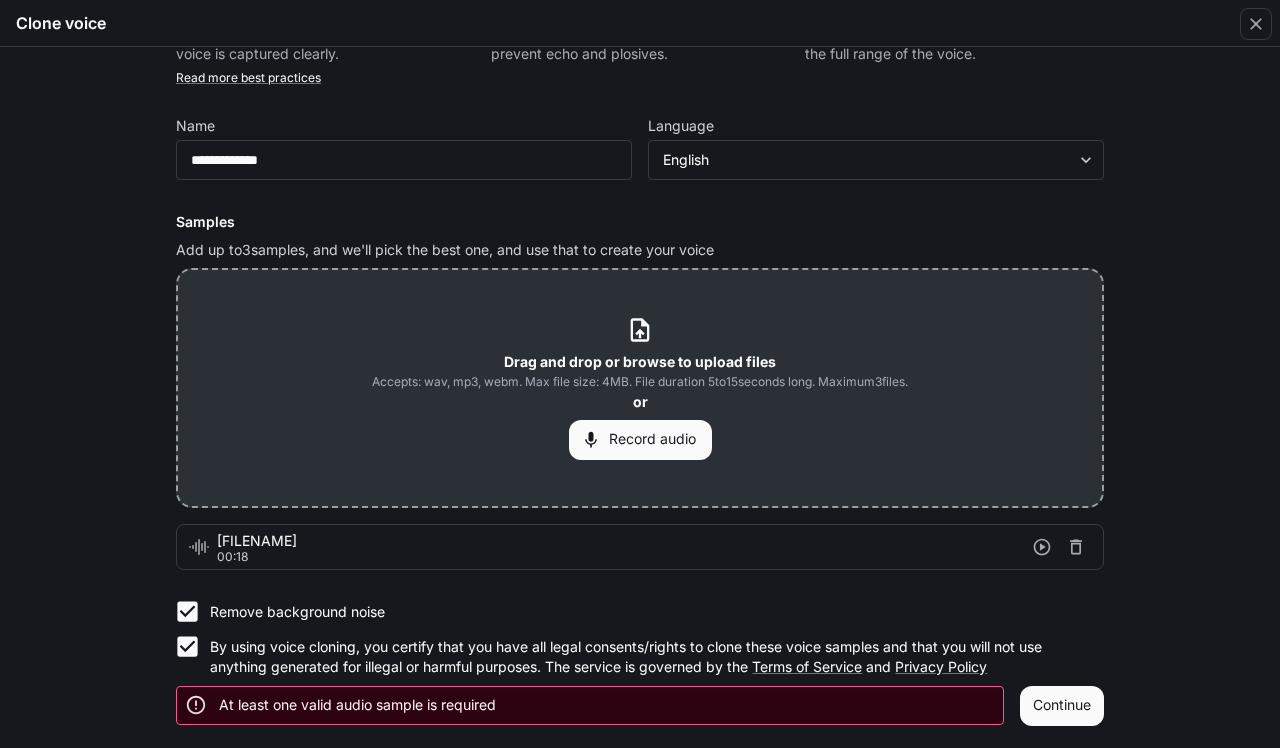 click on "[FILENAME]" at bounding box center (622, 541) 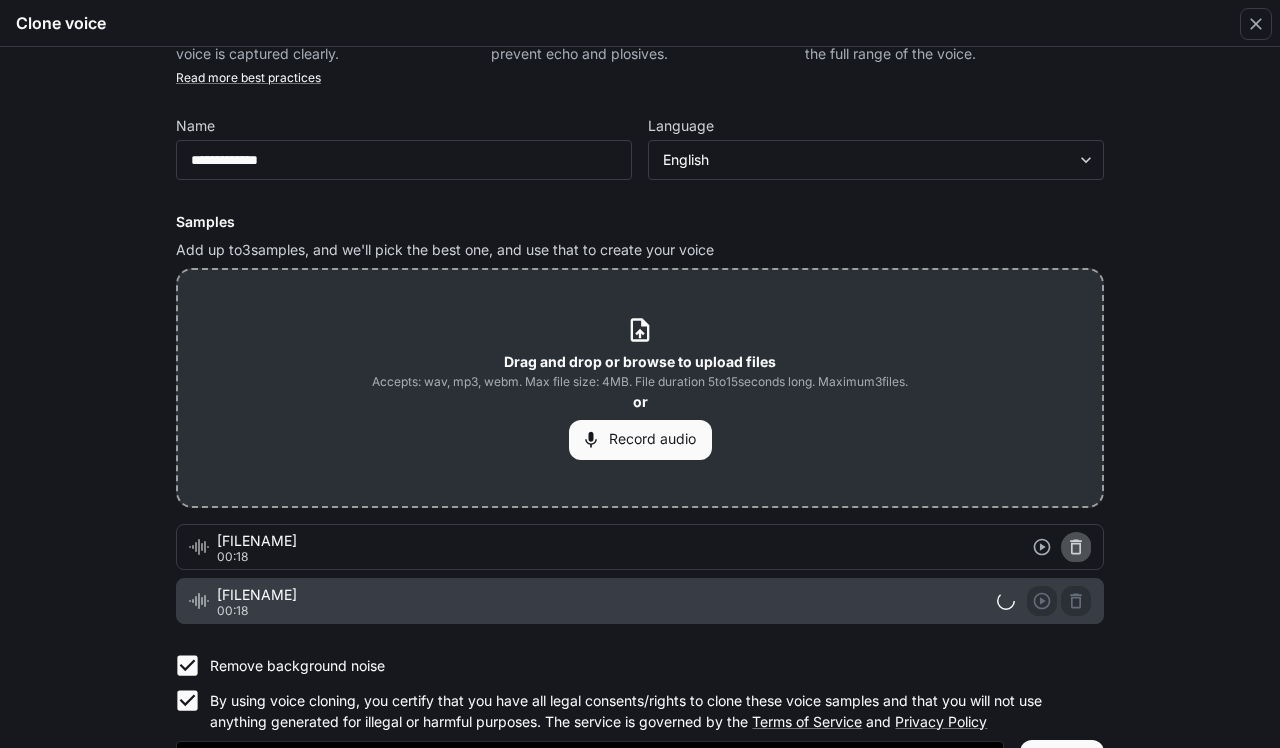 click 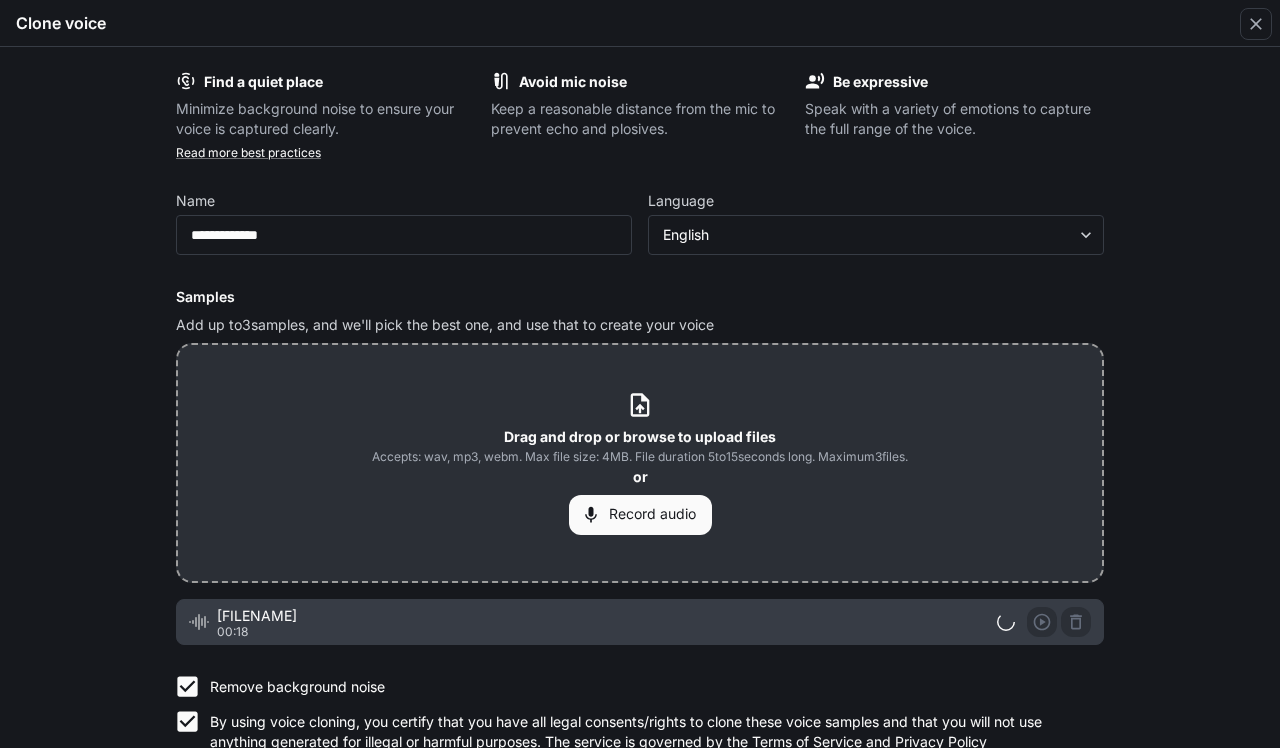 scroll, scrollTop: 0, scrollLeft: 0, axis: both 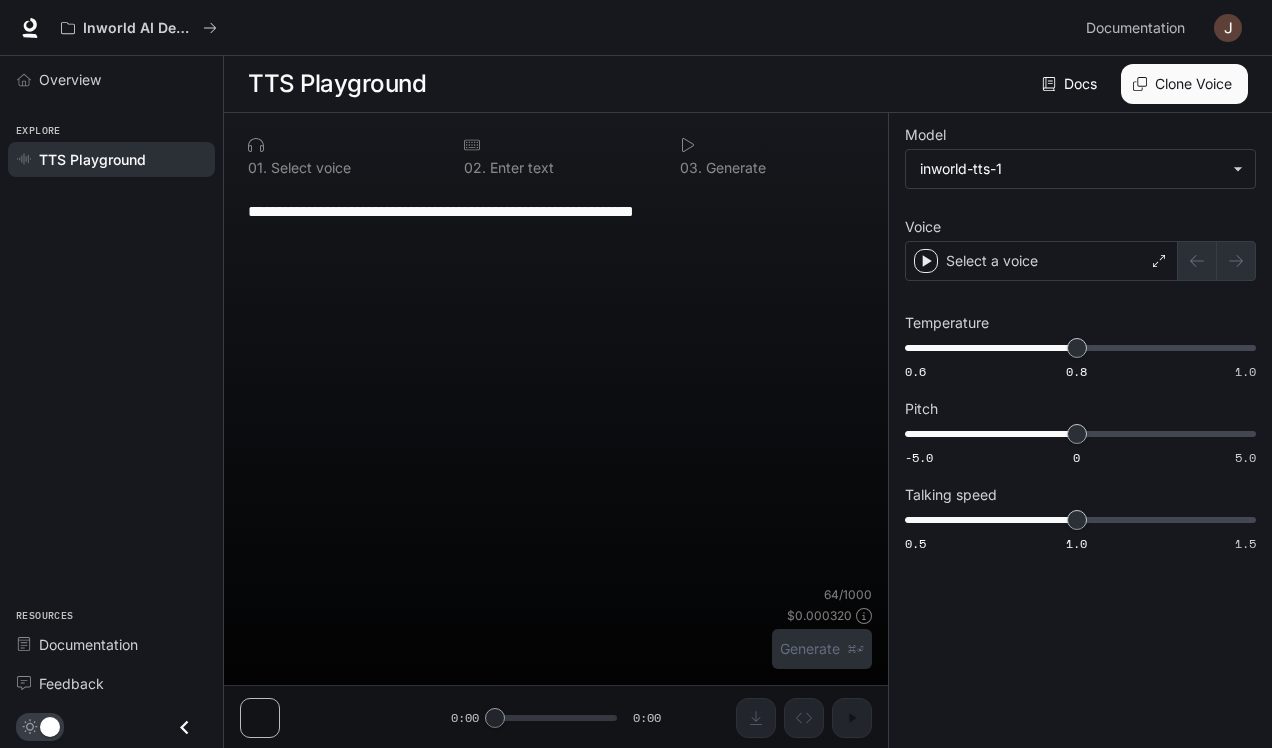 type on "**********" 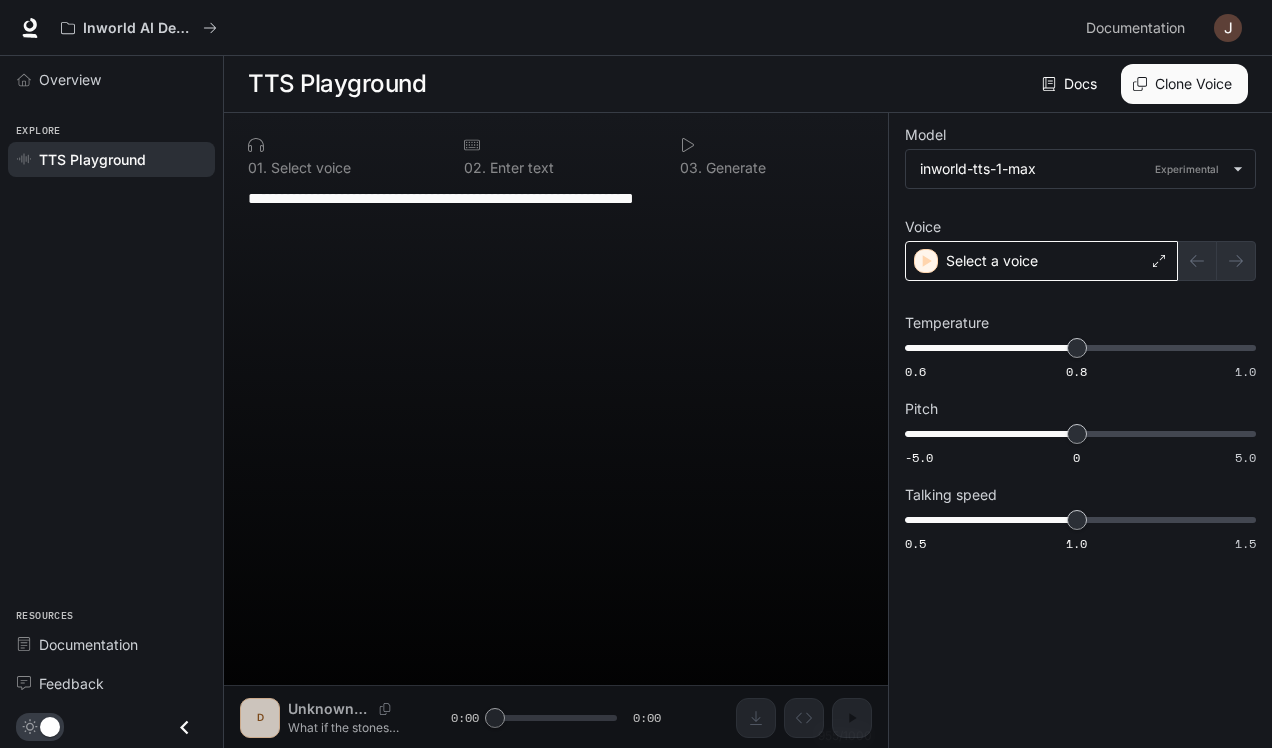 click on "Select a voice" at bounding box center (992, 261) 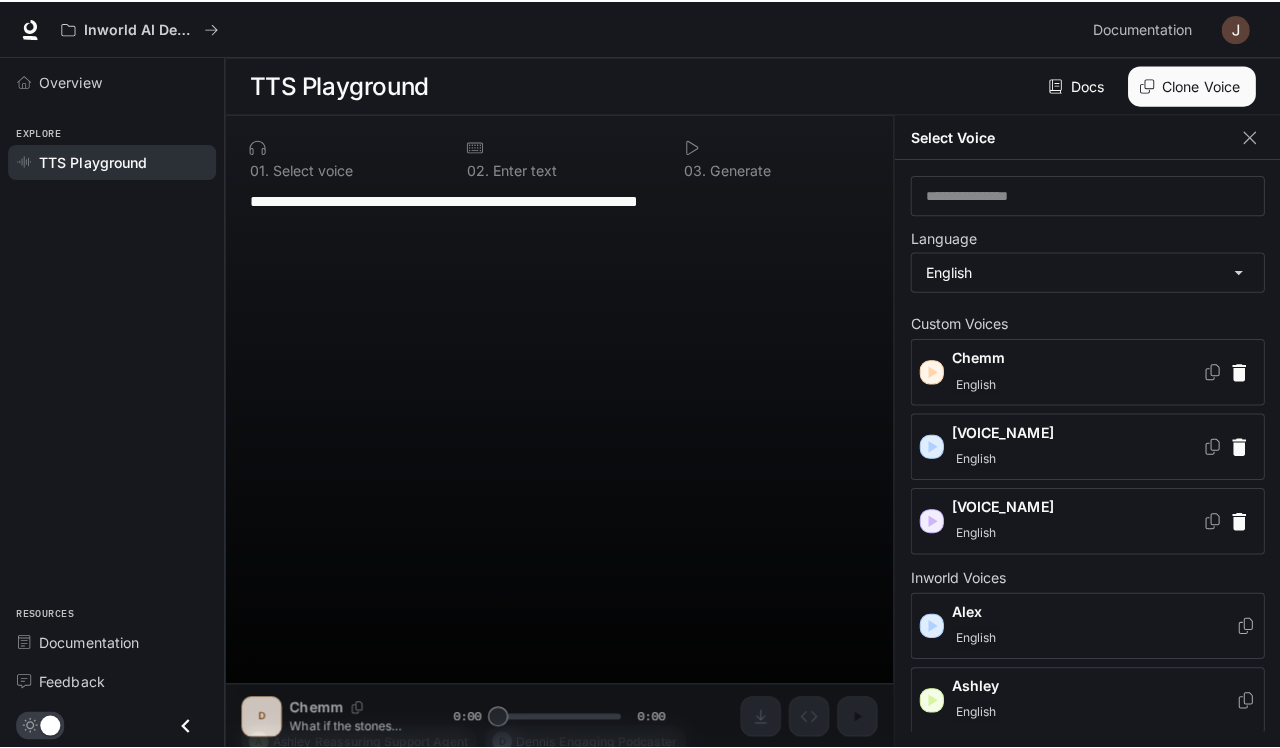 scroll, scrollTop: 0, scrollLeft: 0, axis: both 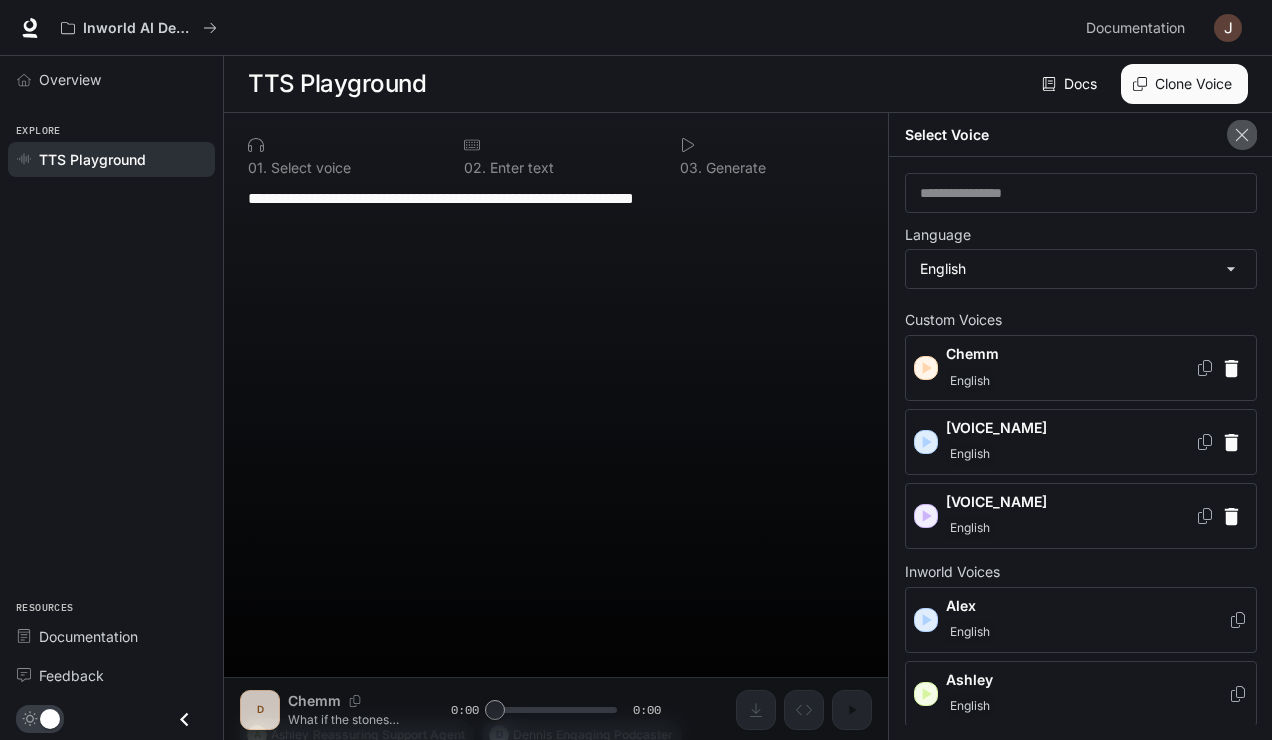 click 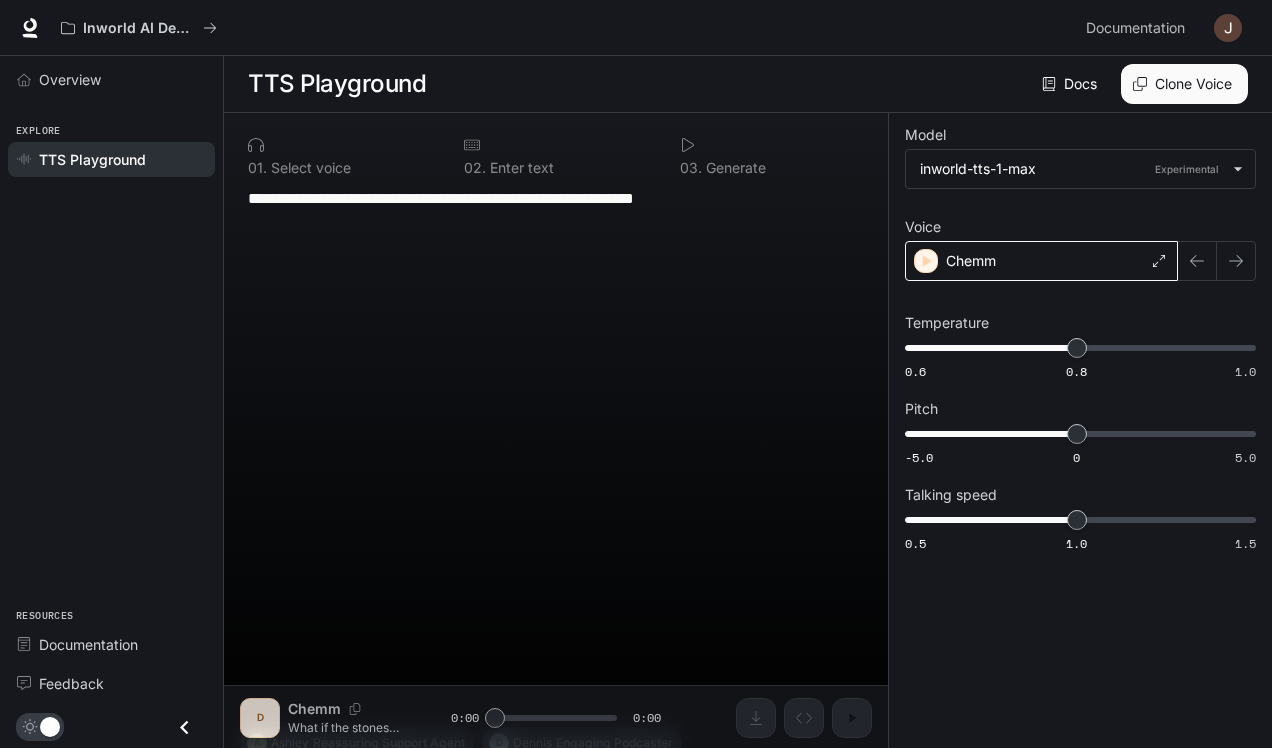 click on "Chemm" at bounding box center [1041, 261] 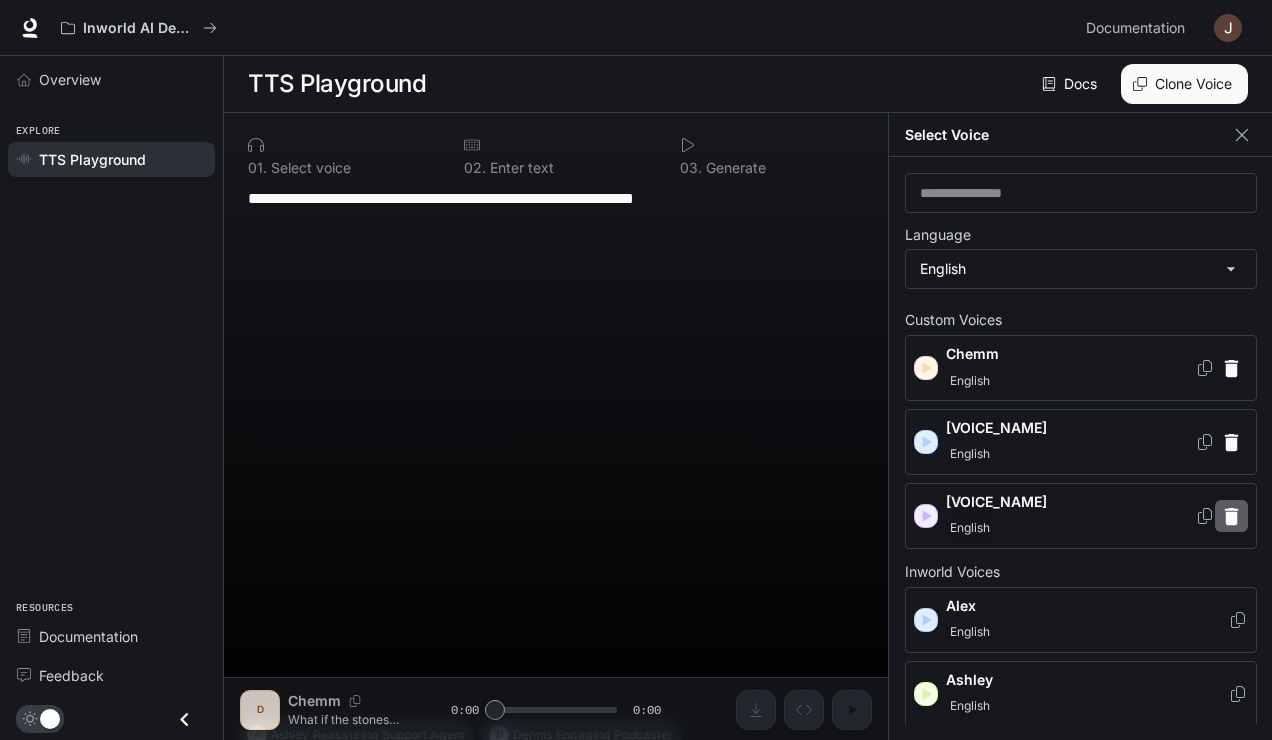 click 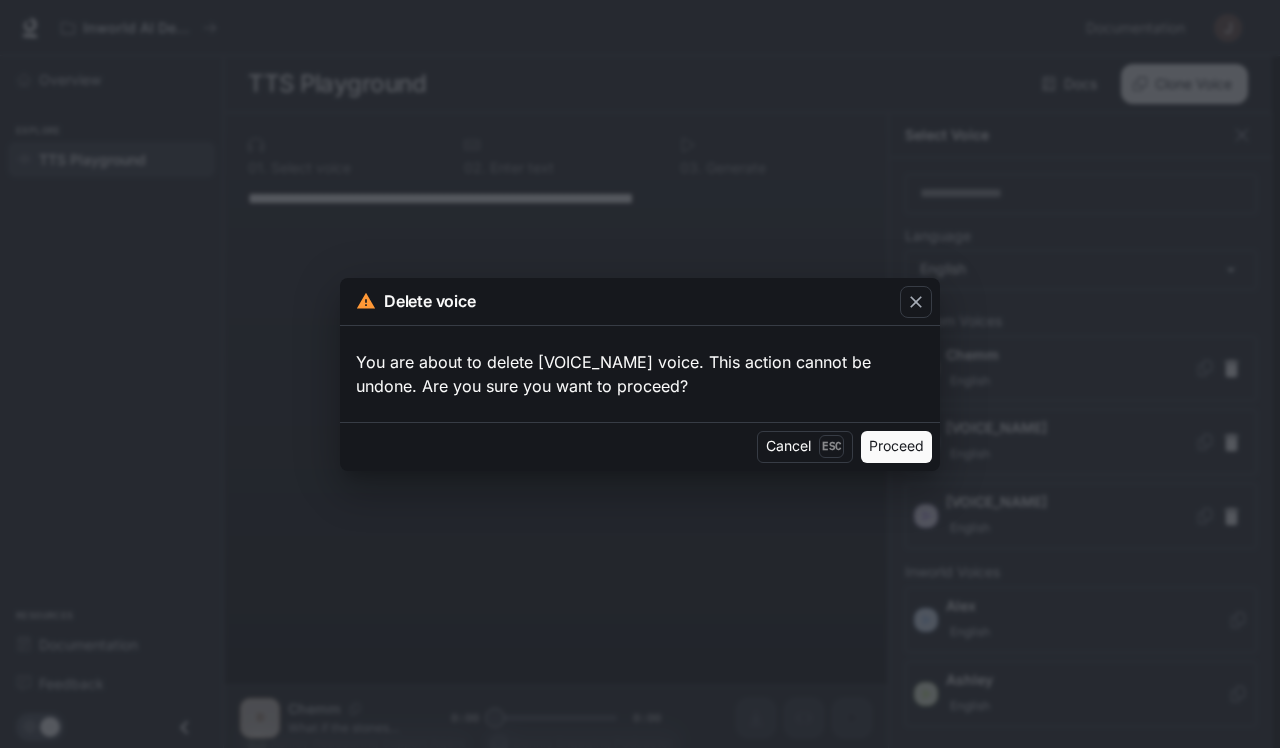 click on "Proceed" at bounding box center (896, 447) 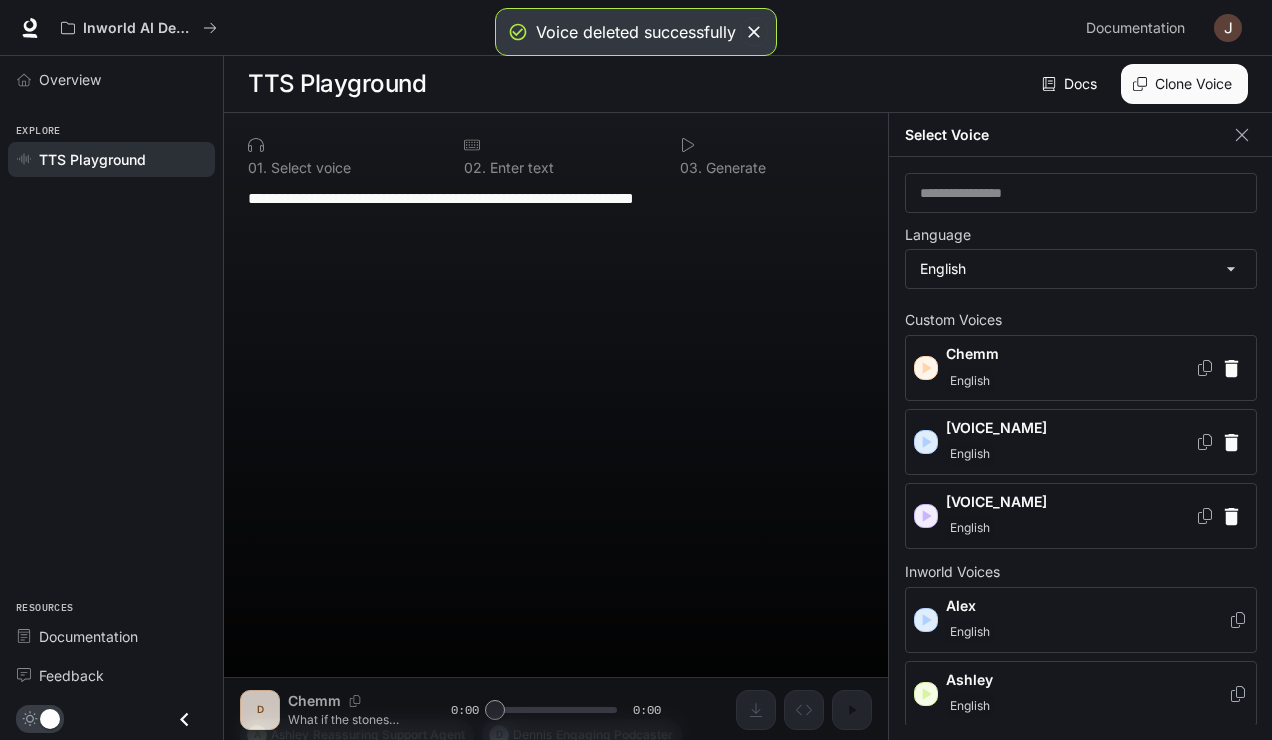 click 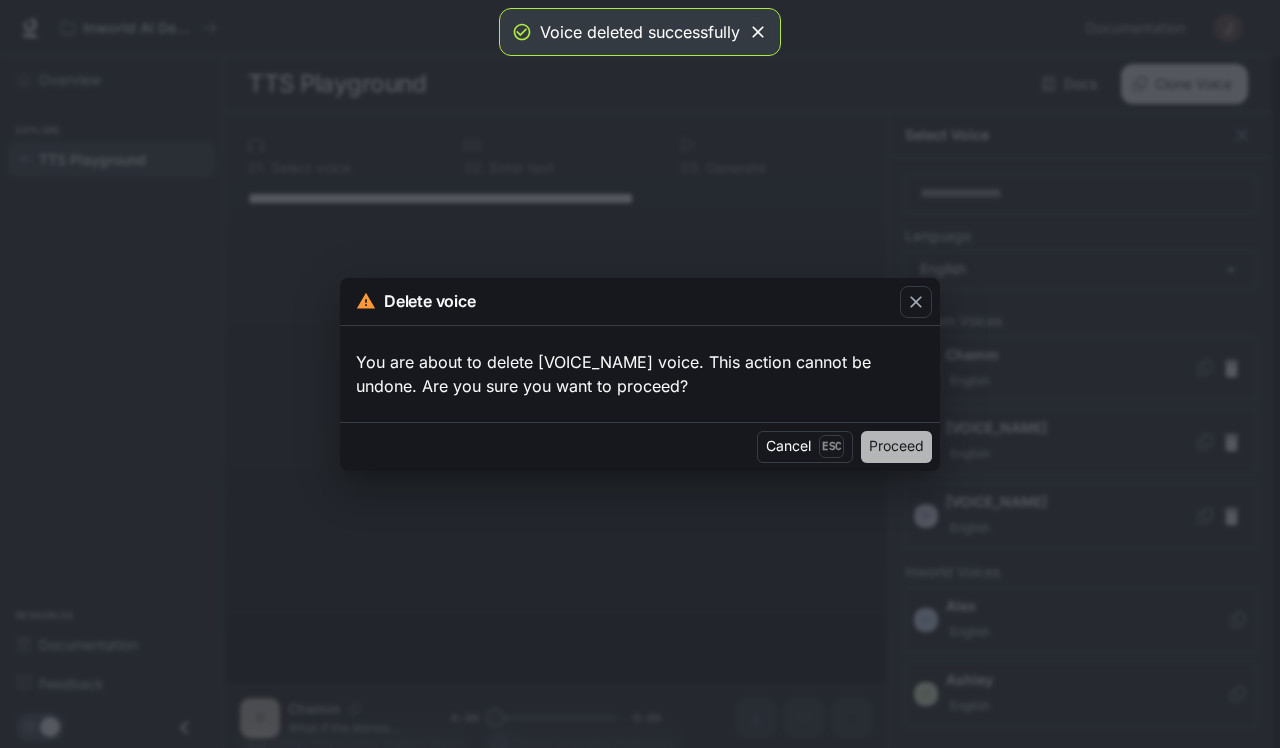 click on "Proceed" at bounding box center [896, 447] 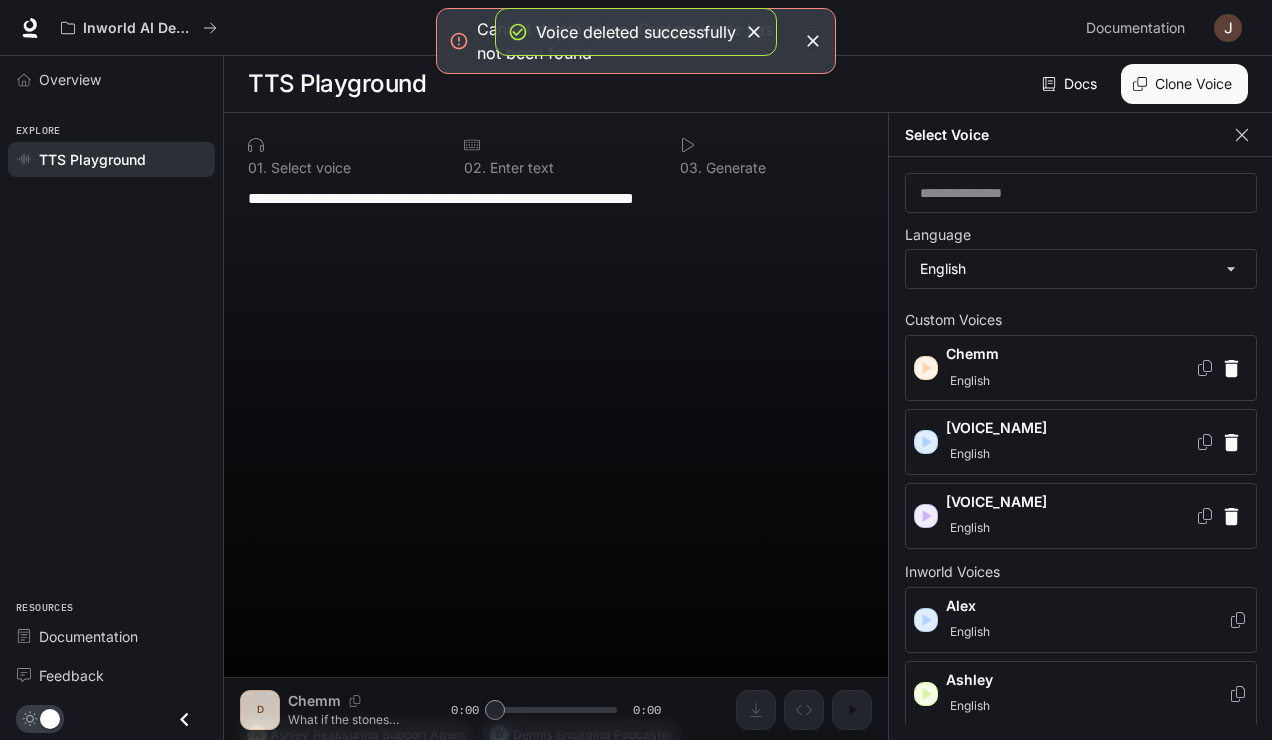 click 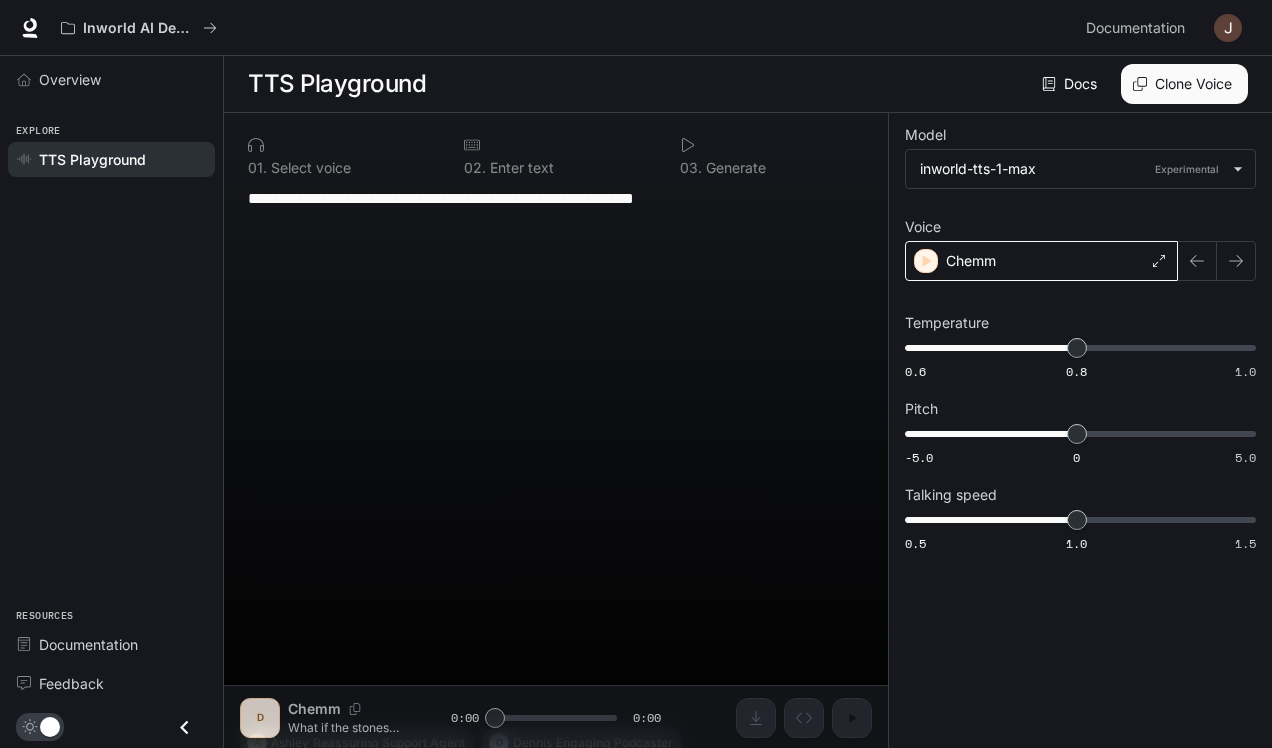click on "[NAME]" at bounding box center (1041, 261) 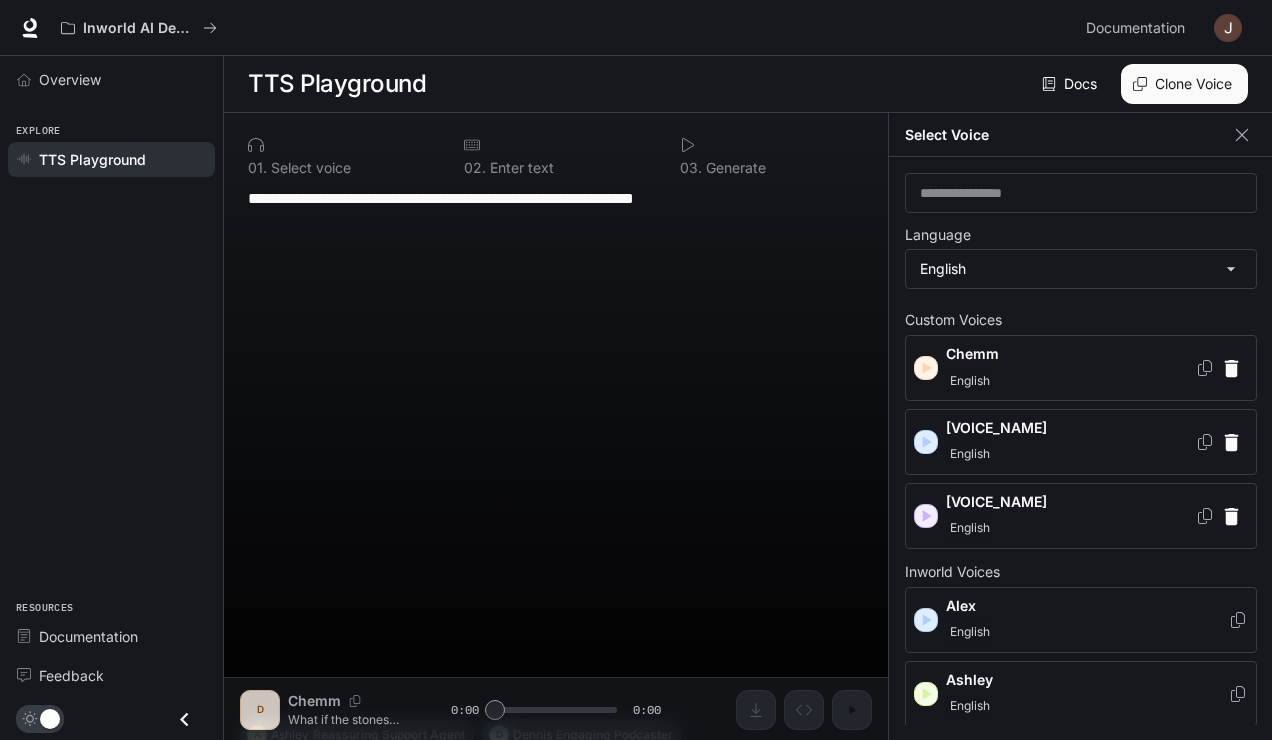 click on "Clone Voice" at bounding box center (1184, 84) 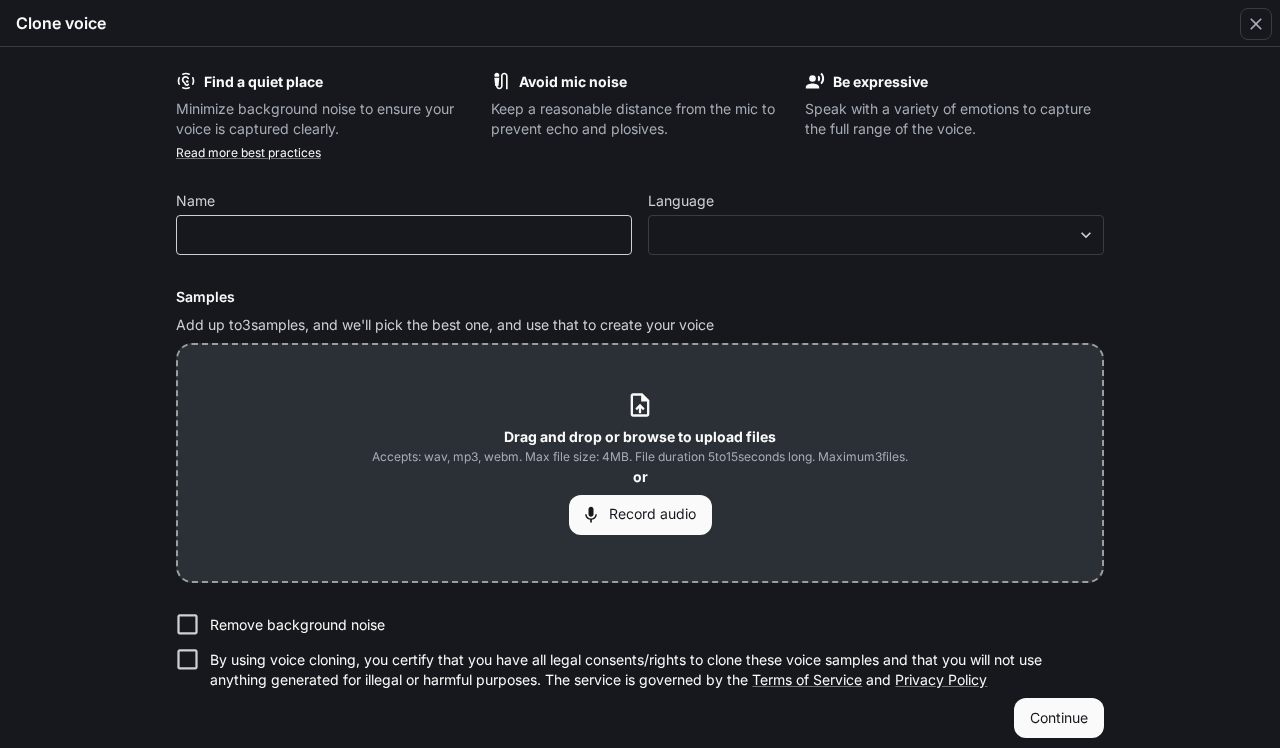 click on "​" at bounding box center [404, 235] 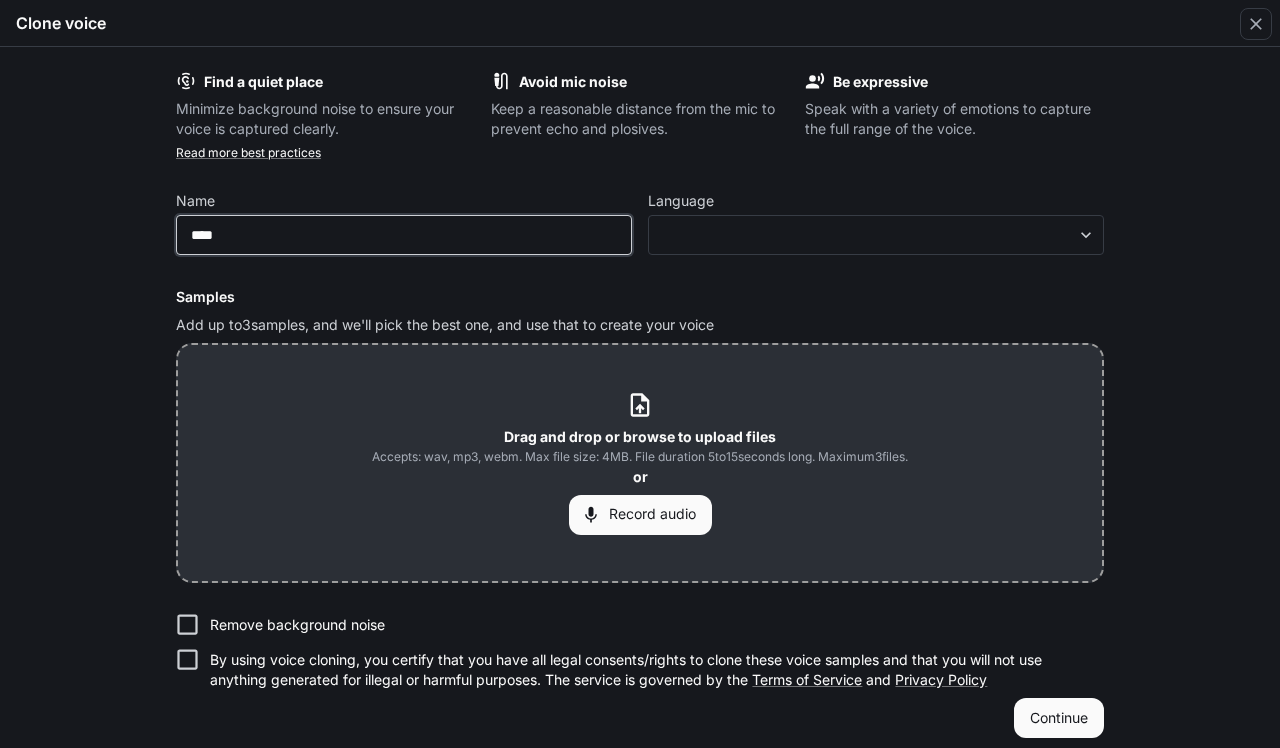 type on "****" 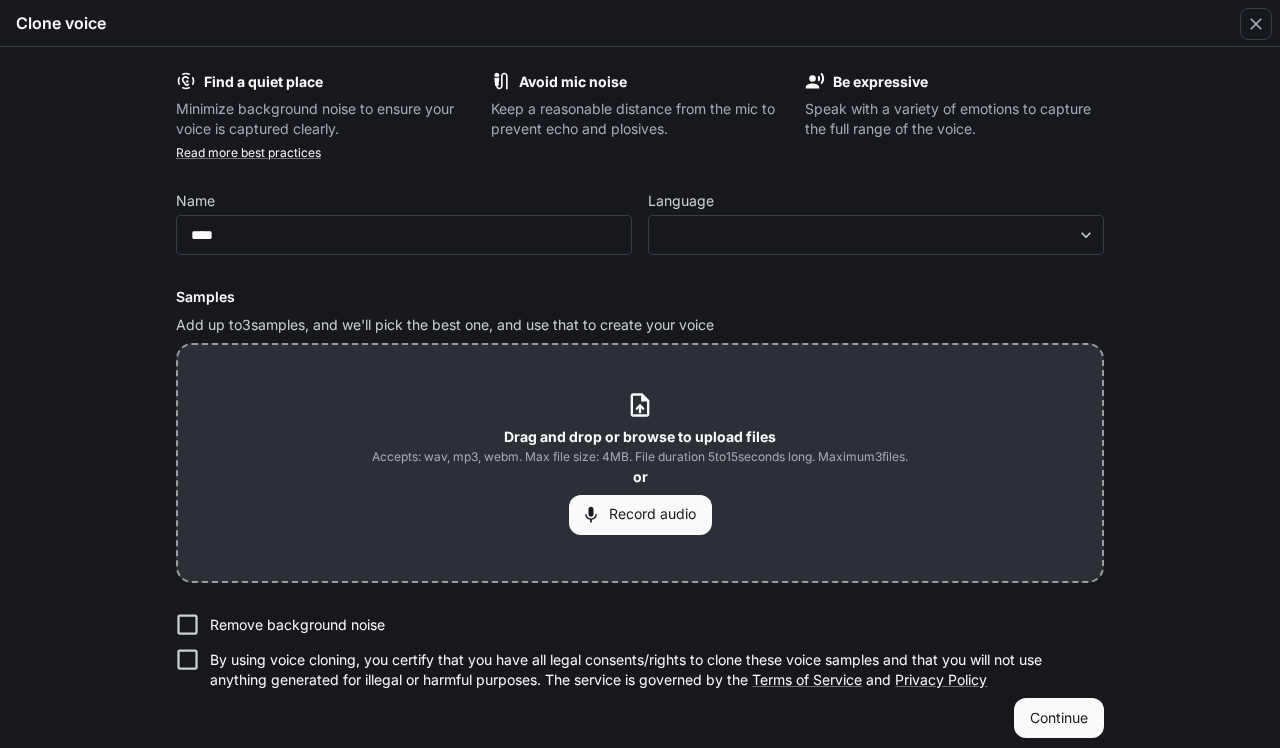 click on "Drag and drop or browse to upload files Accepts: wav, mp3, webm. Max file size: 4MB. File duration   5  to  15  seconds long. Maximum  3  files. or Record audio" at bounding box center [640, 462] 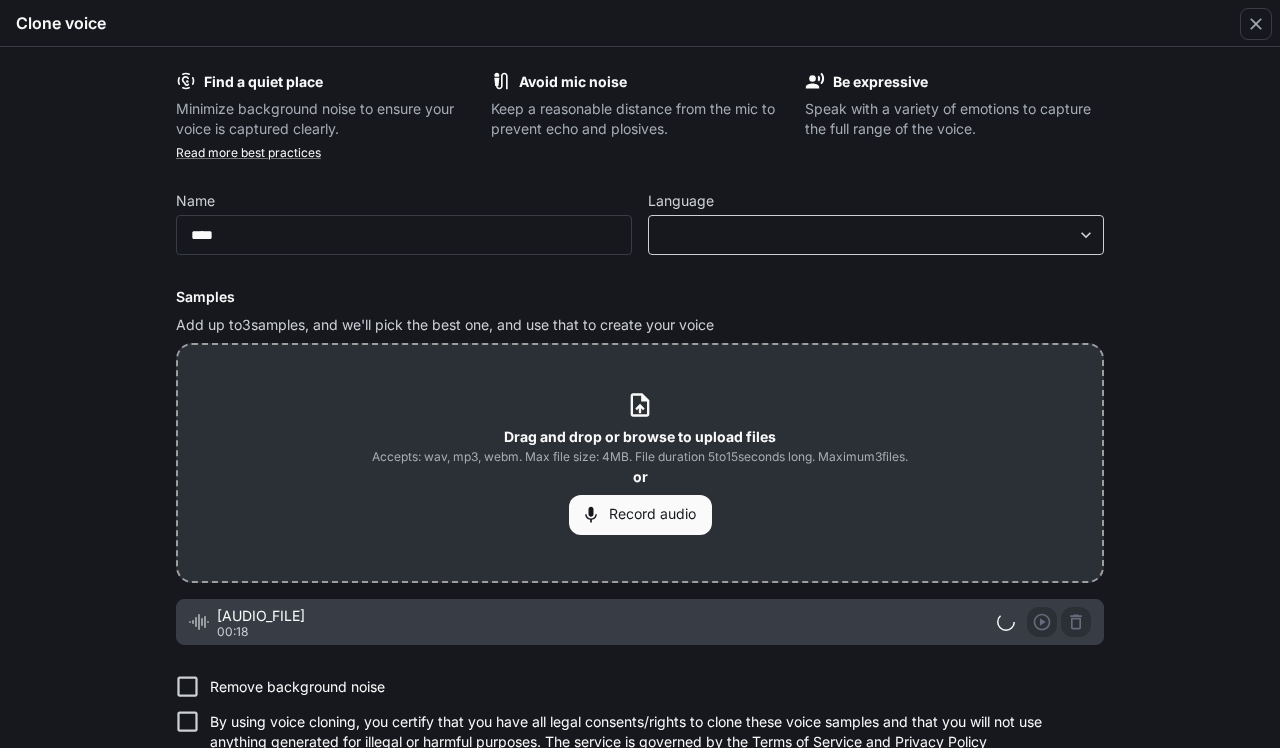 click on "​ ​" at bounding box center [876, 235] 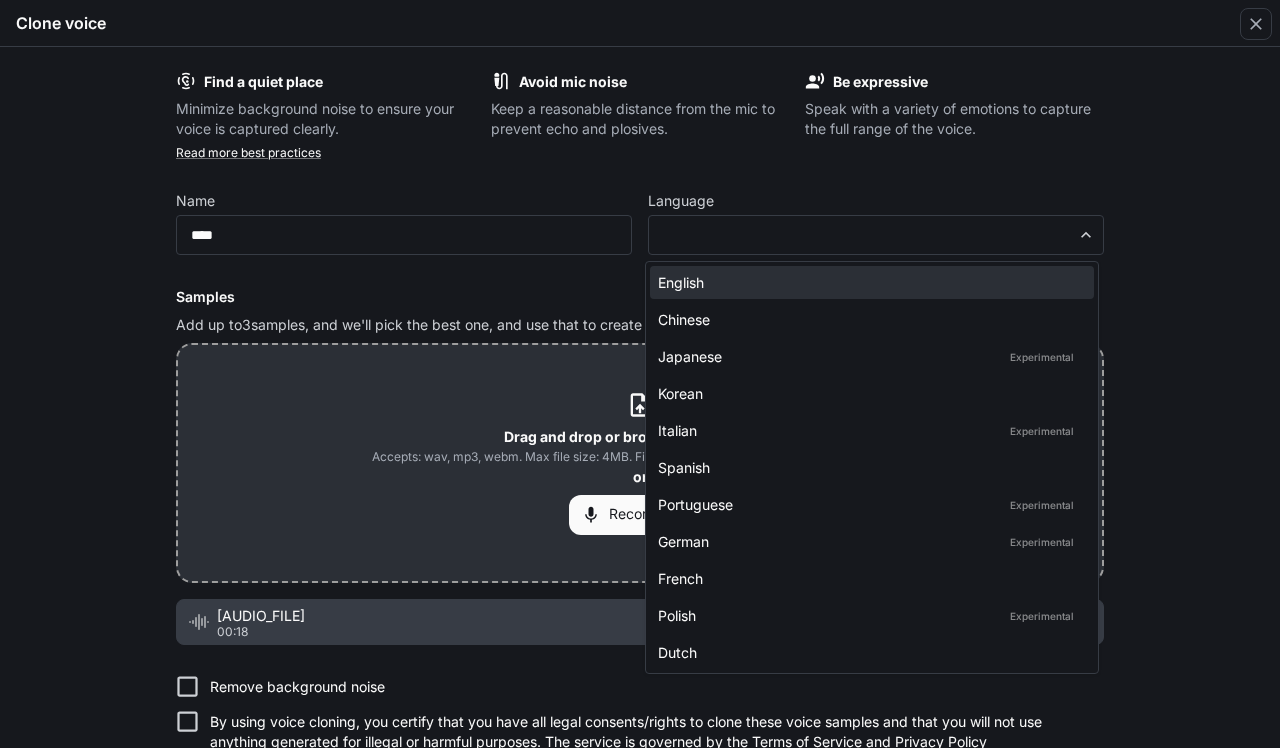 click on "English" at bounding box center (868, 282) 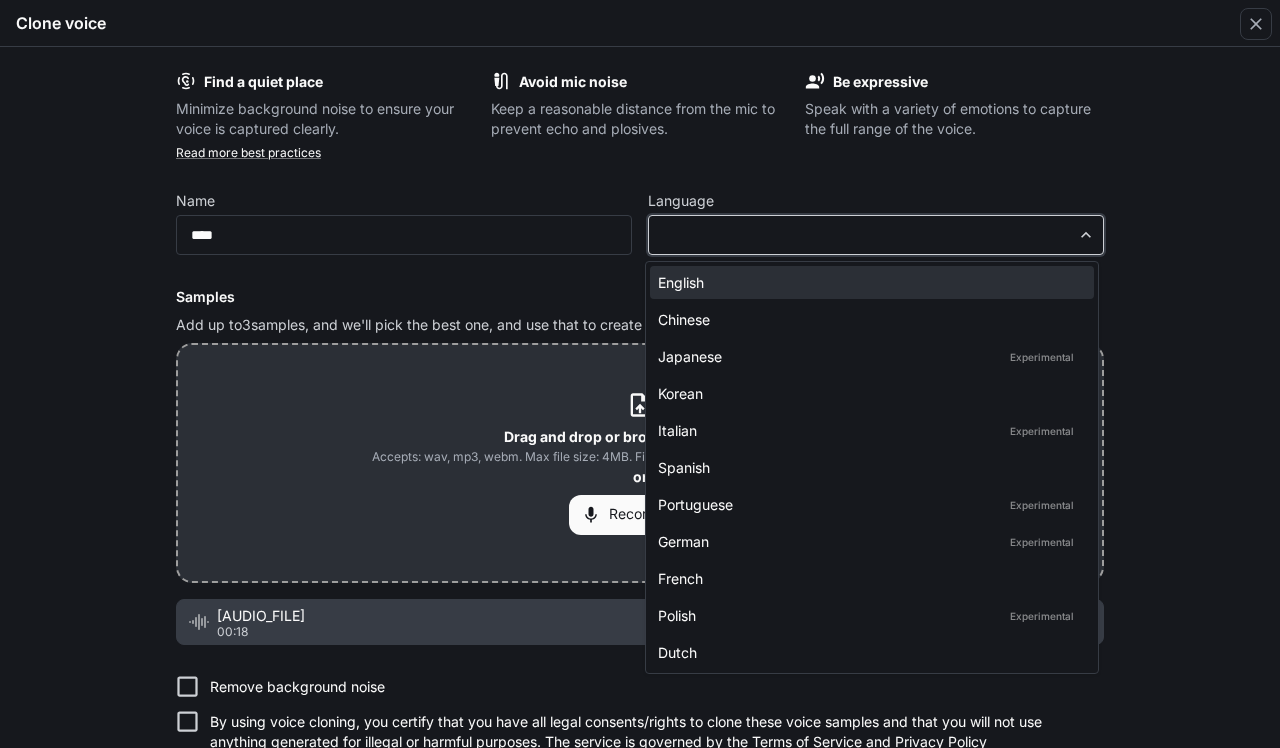 type on "*****" 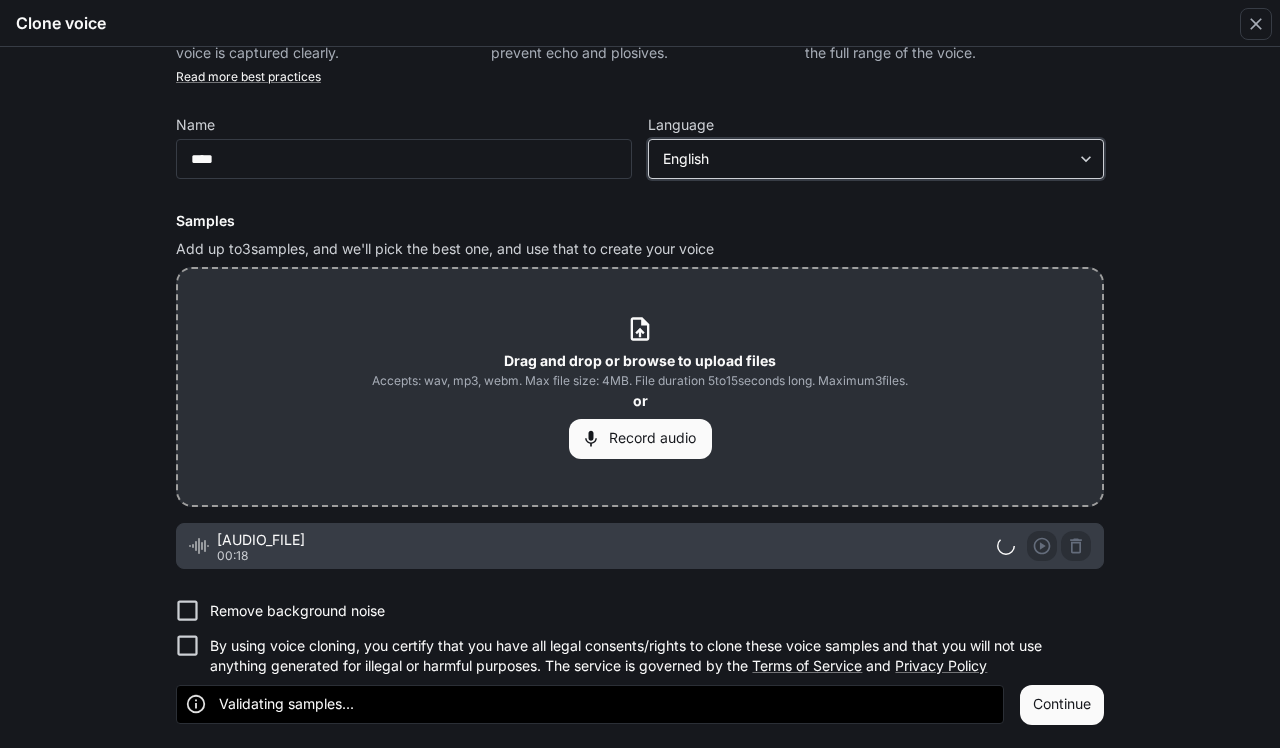 scroll, scrollTop: 75, scrollLeft: 0, axis: vertical 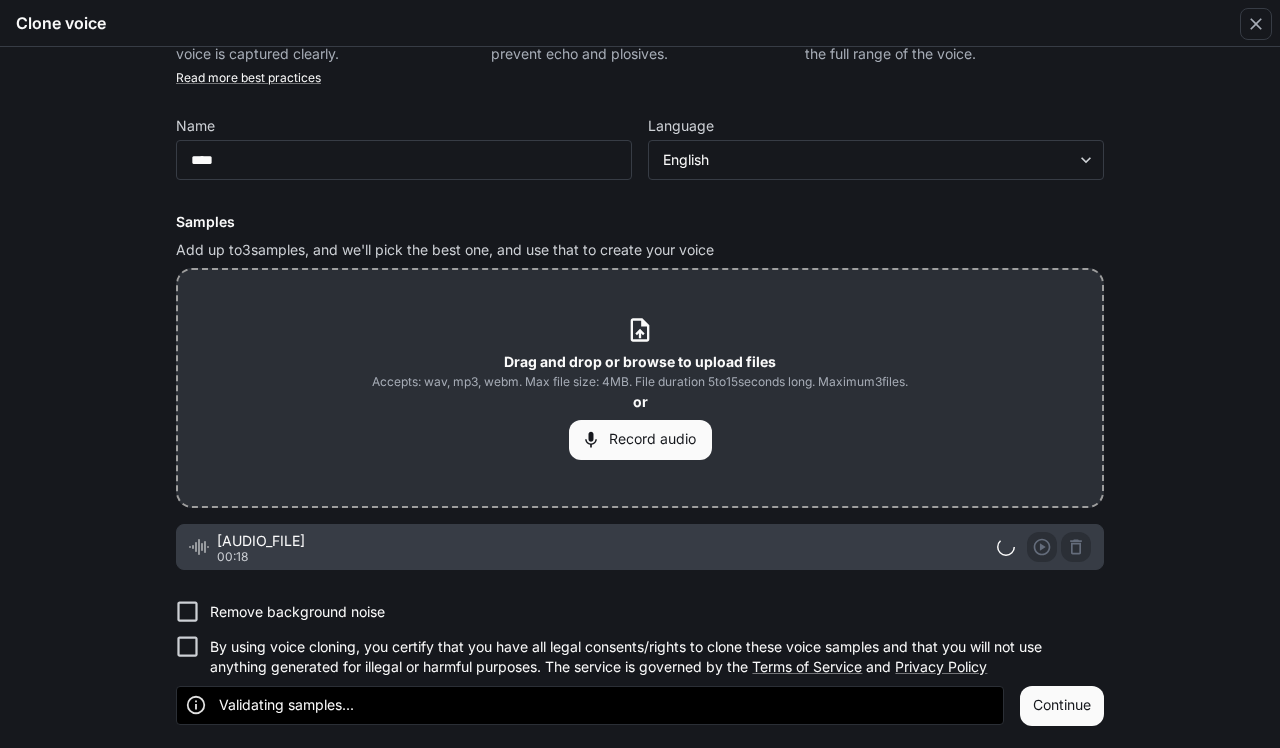 click on "Remove background noise" at bounding box center (297, 612) 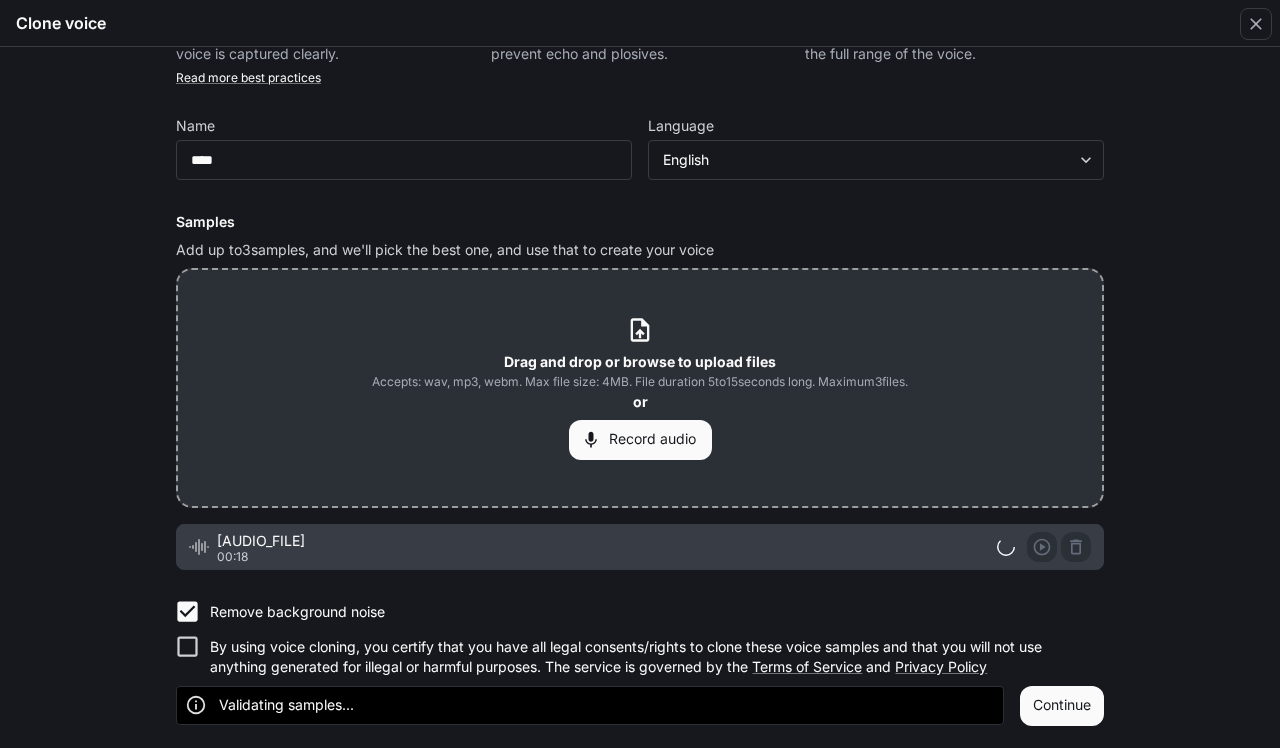 click on "By using voice cloning, you certify that you have all legal consents/rights to clone these voice samples and that you will not use anything generated for illegal or harmful purposes. The service is governed by the   Terms of Service   and   Privacy Policy" at bounding box center [649, 657] 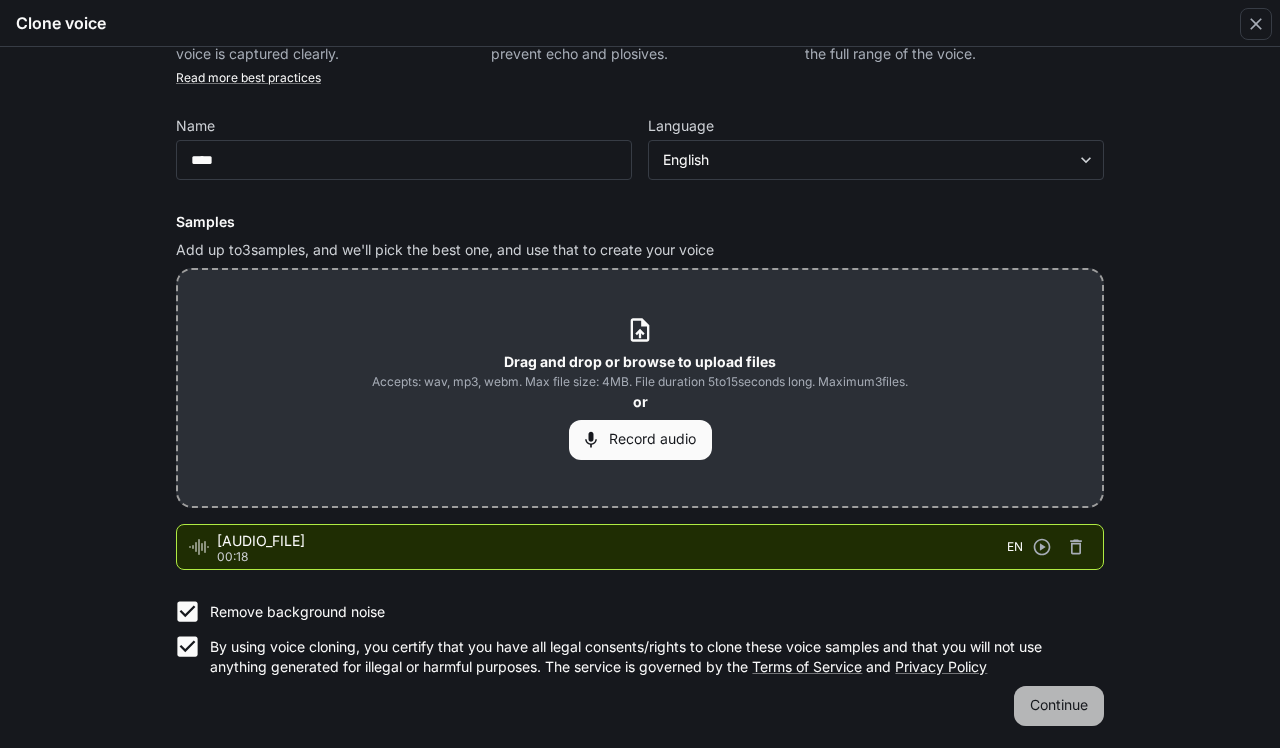 click on "Continue" at bounding box center (1059, 706) 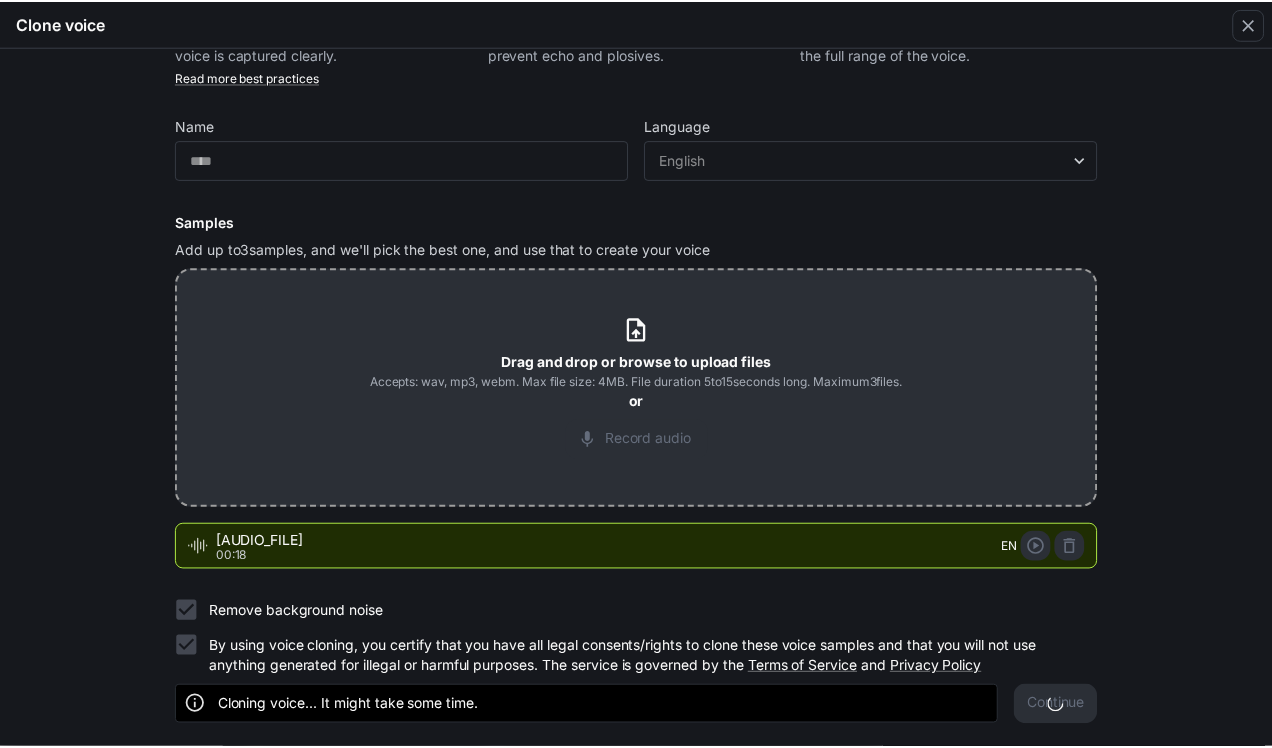 scroll, scrollTop: 0, scrollLeft: 0, axis: both 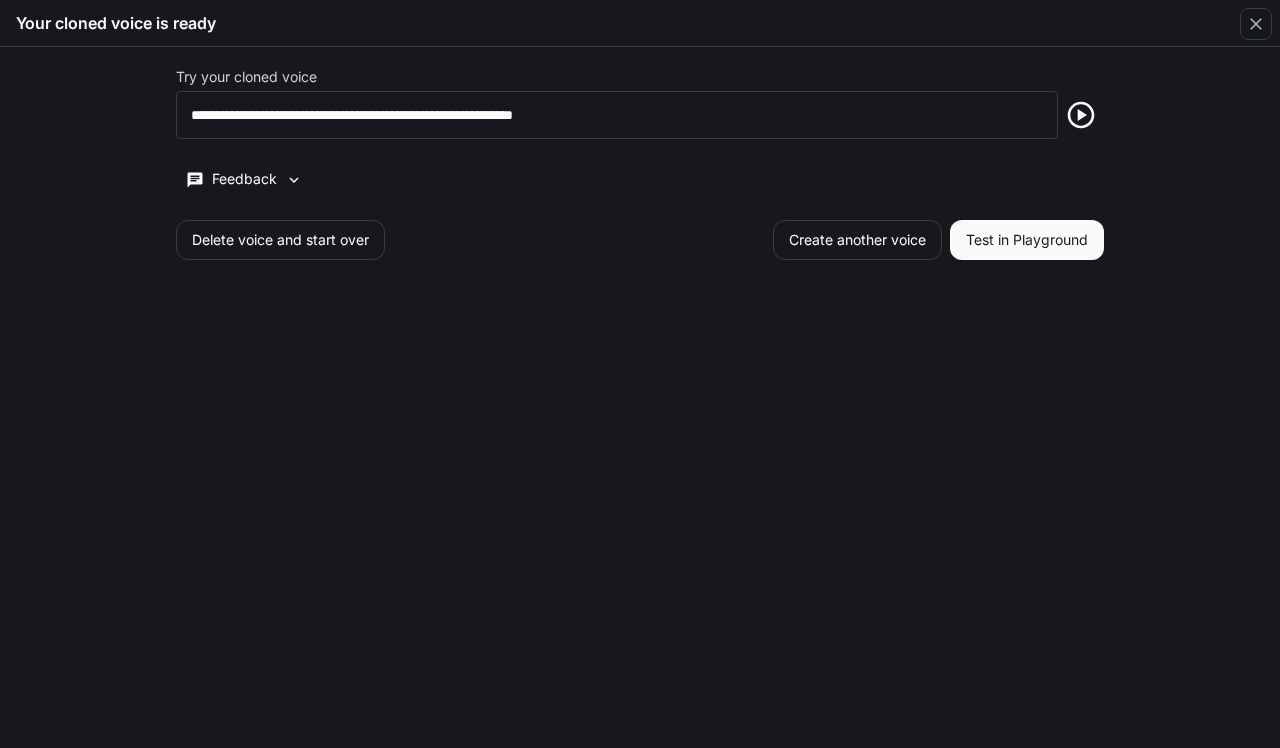 click 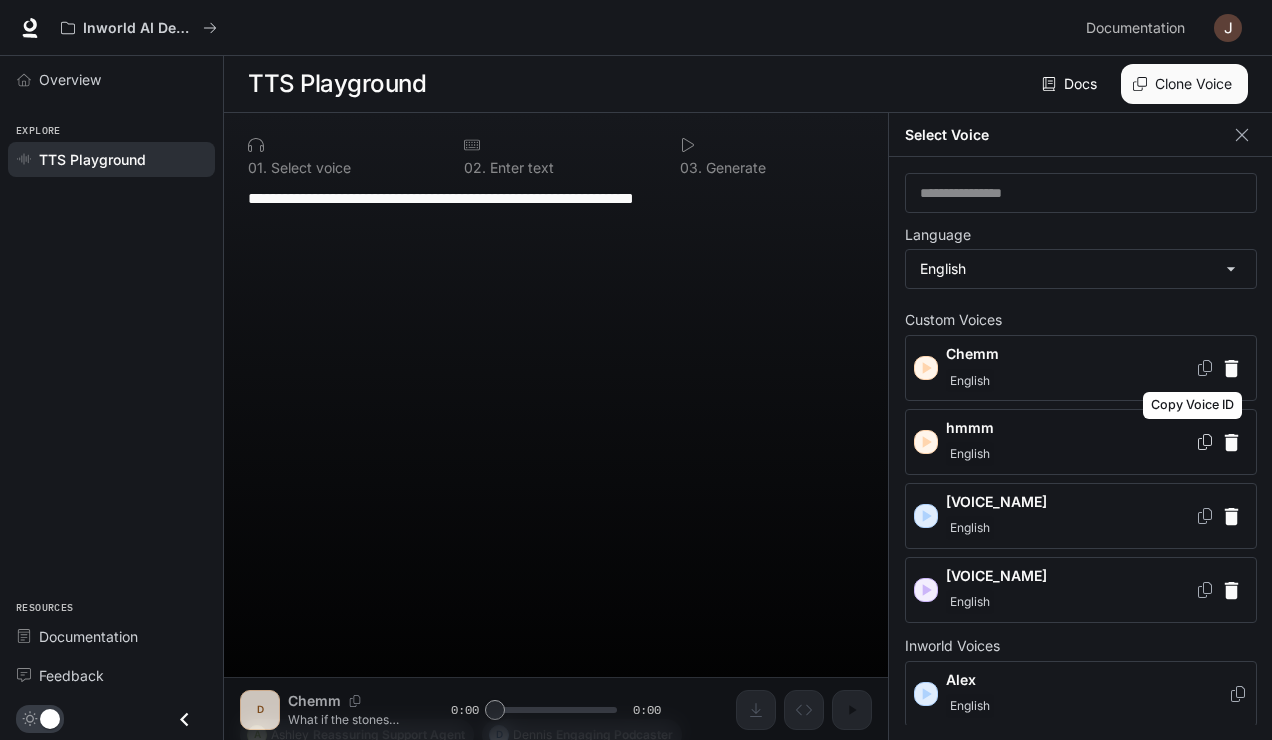click 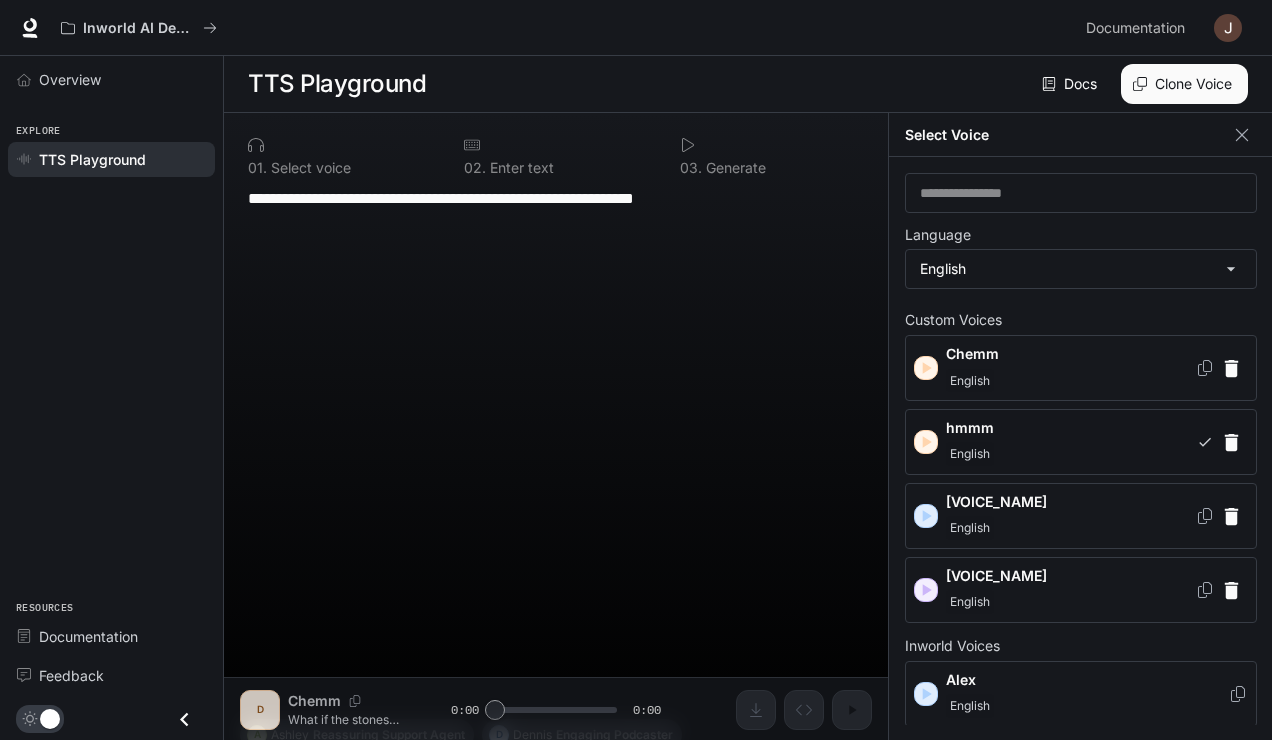 click on "English" at bounding box center [1070, 454] 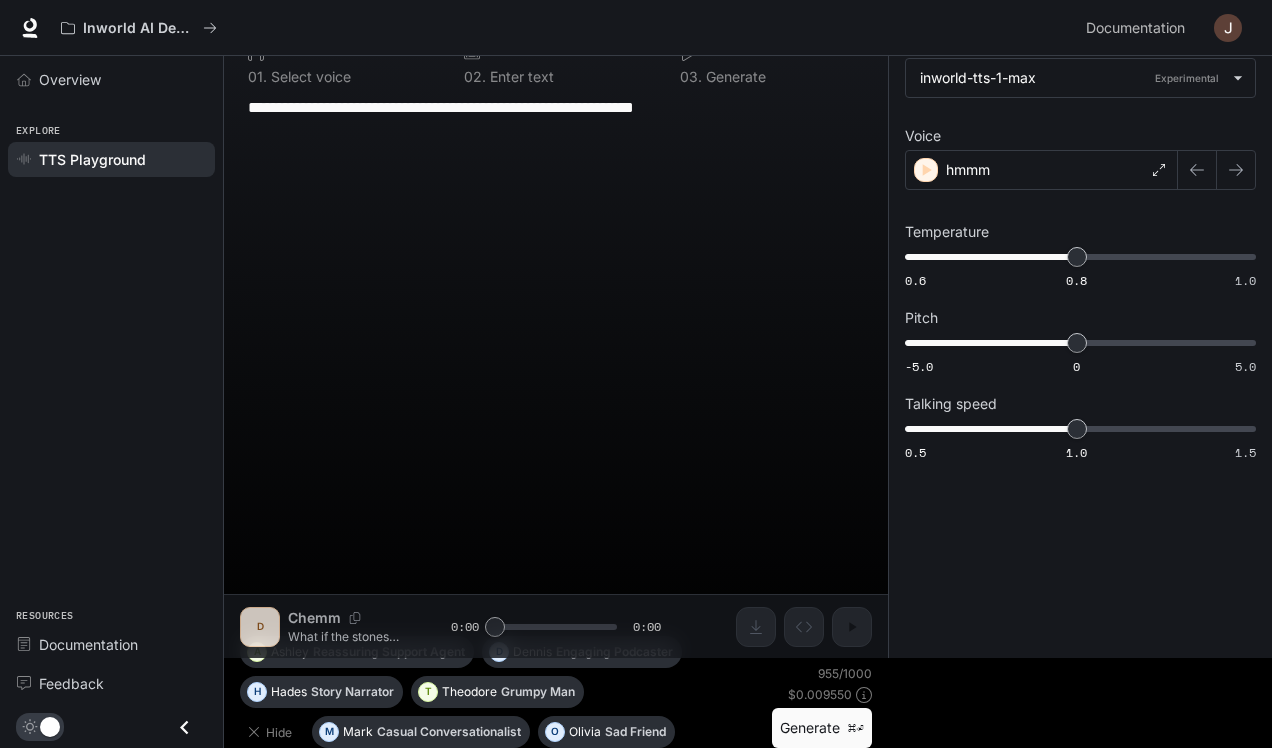 scroll, scrollTop: 91, scrollLeft: 0, axis: vertical 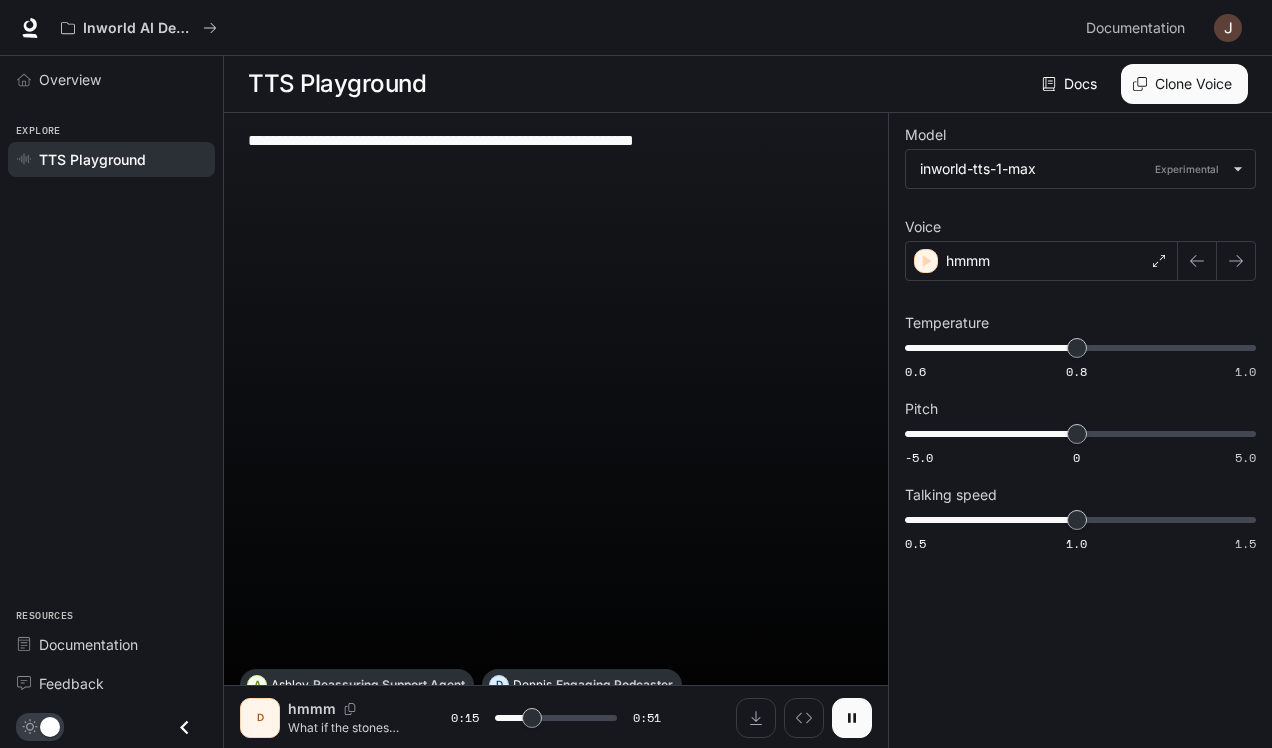 click at bounding box center [852, 718] 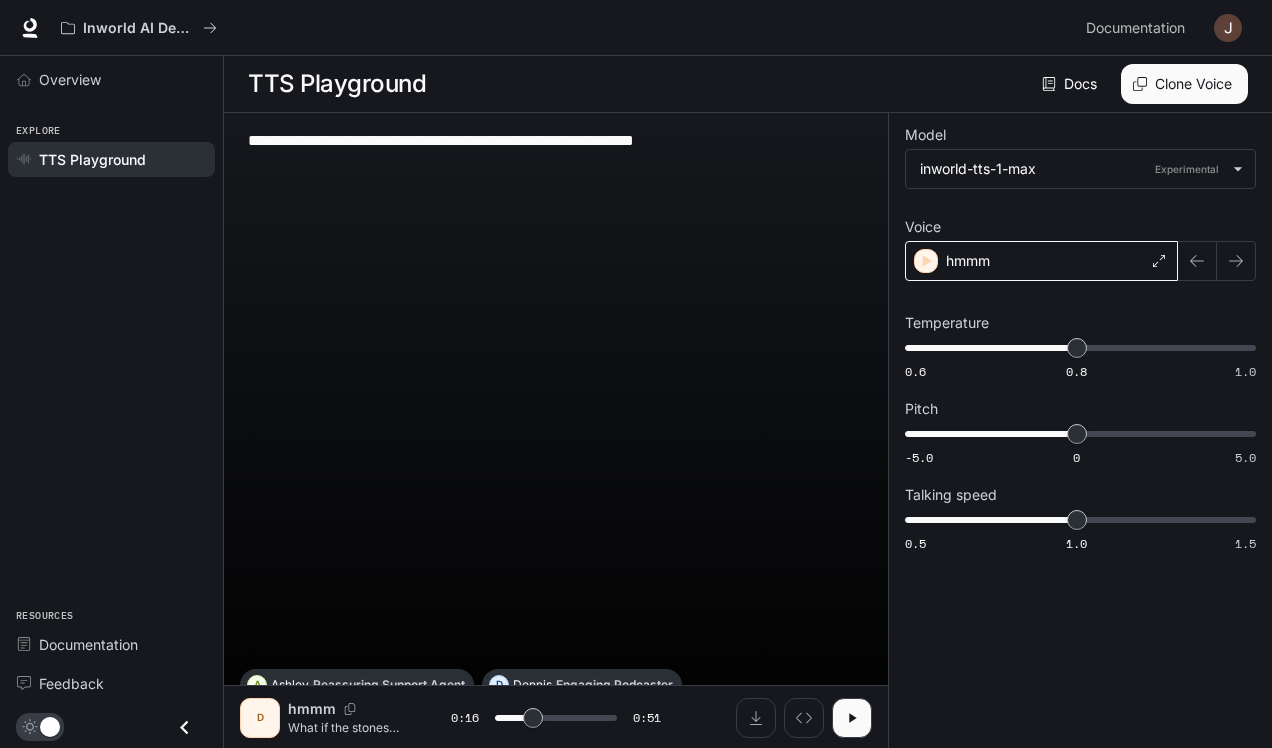click on "hmmm" at bounding box center (1041, 261) 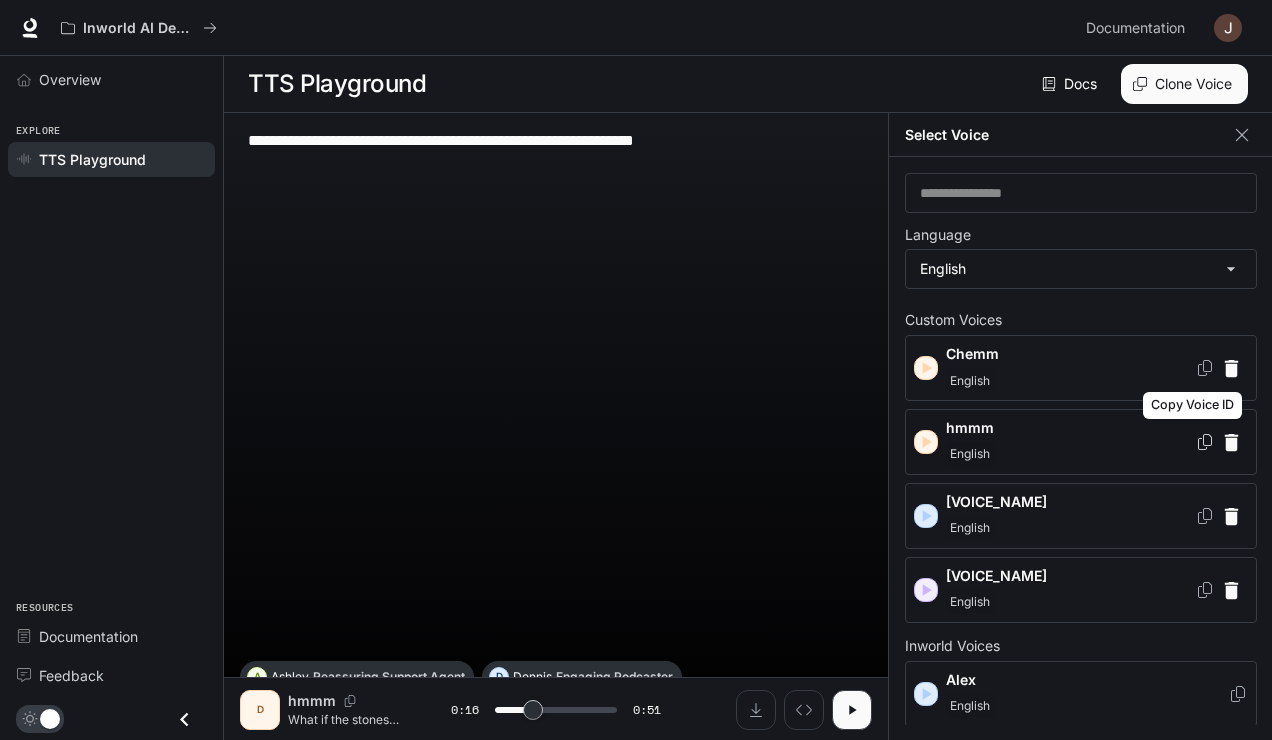 click 